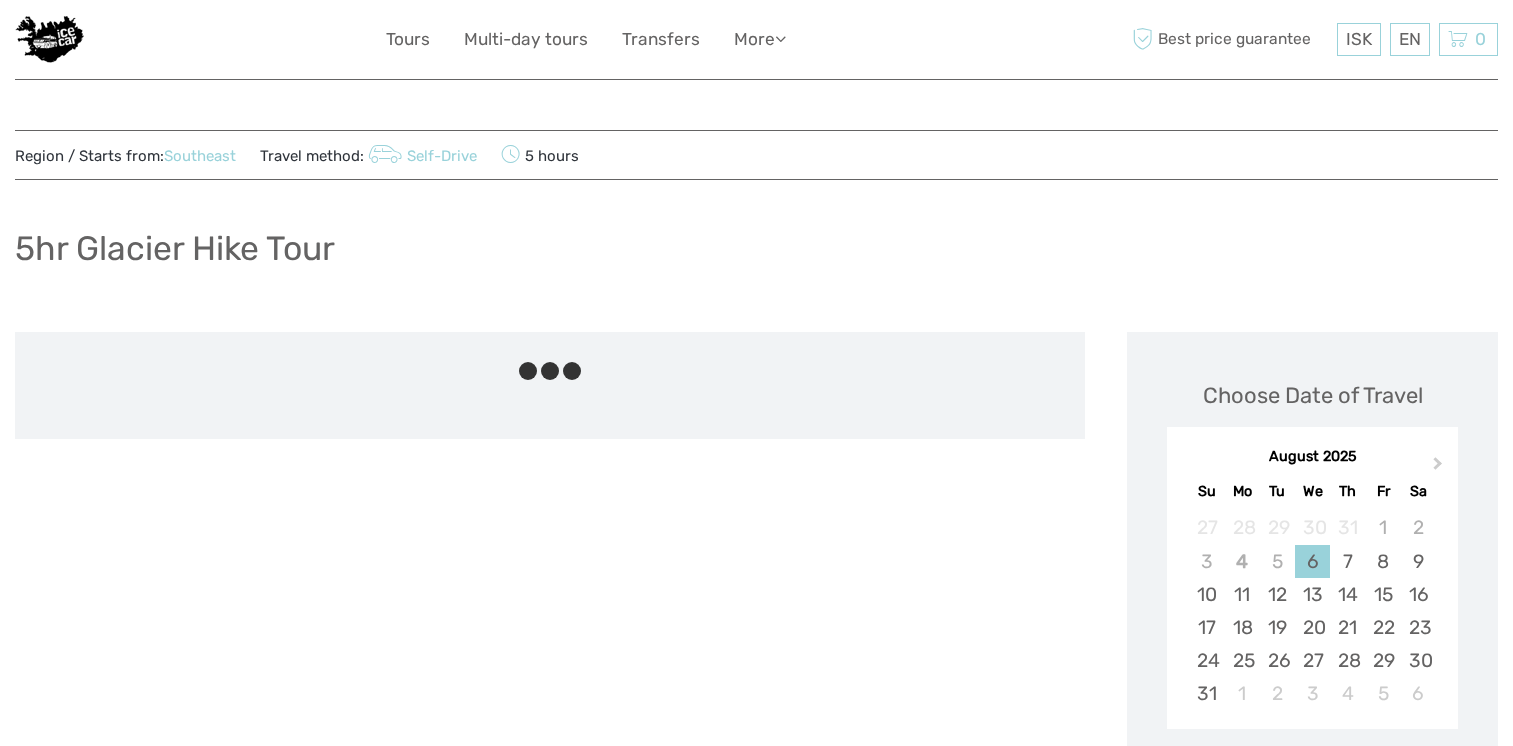scroll, scrollTop: 0, scrollLeft: 0, axis: both 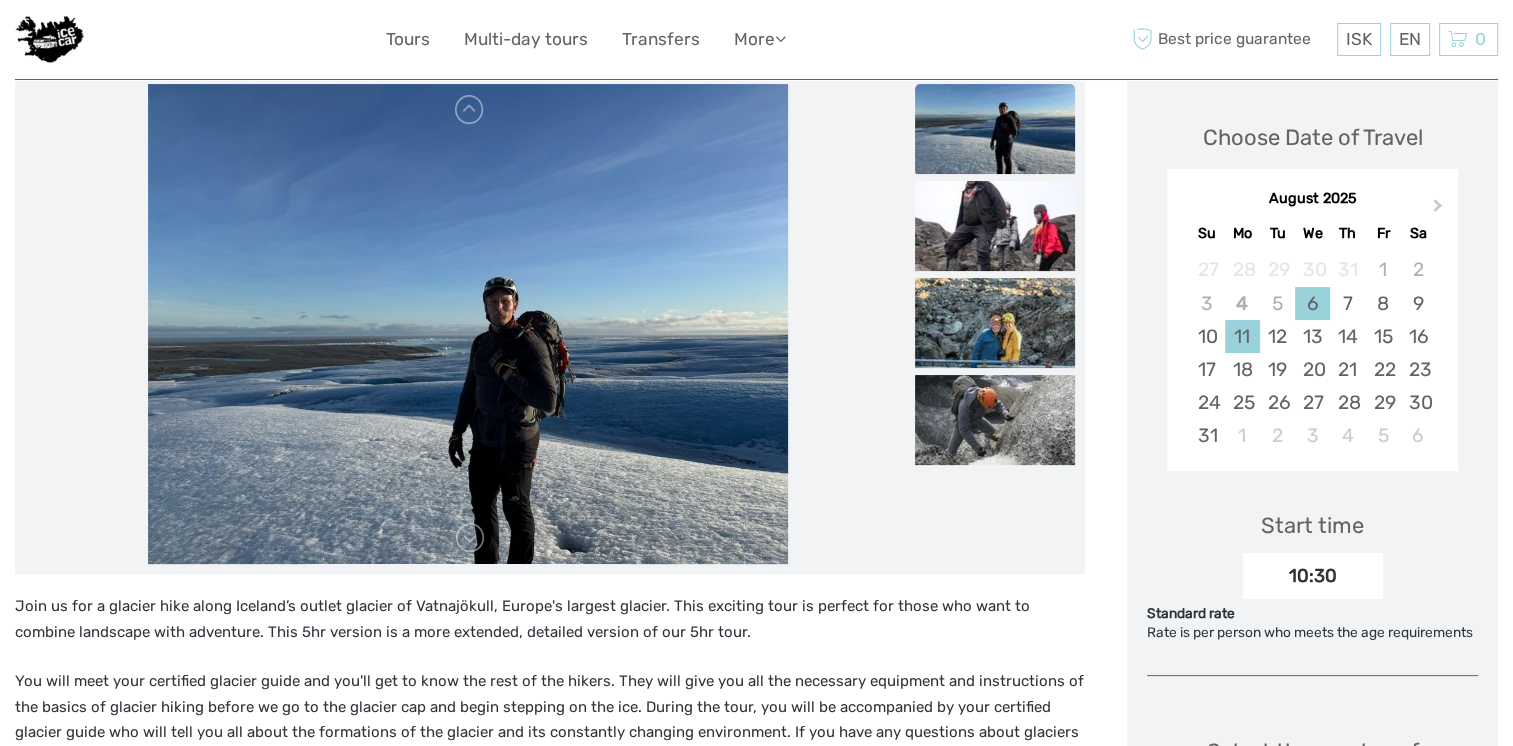 click on "11" at bounding box center [1242, 336] 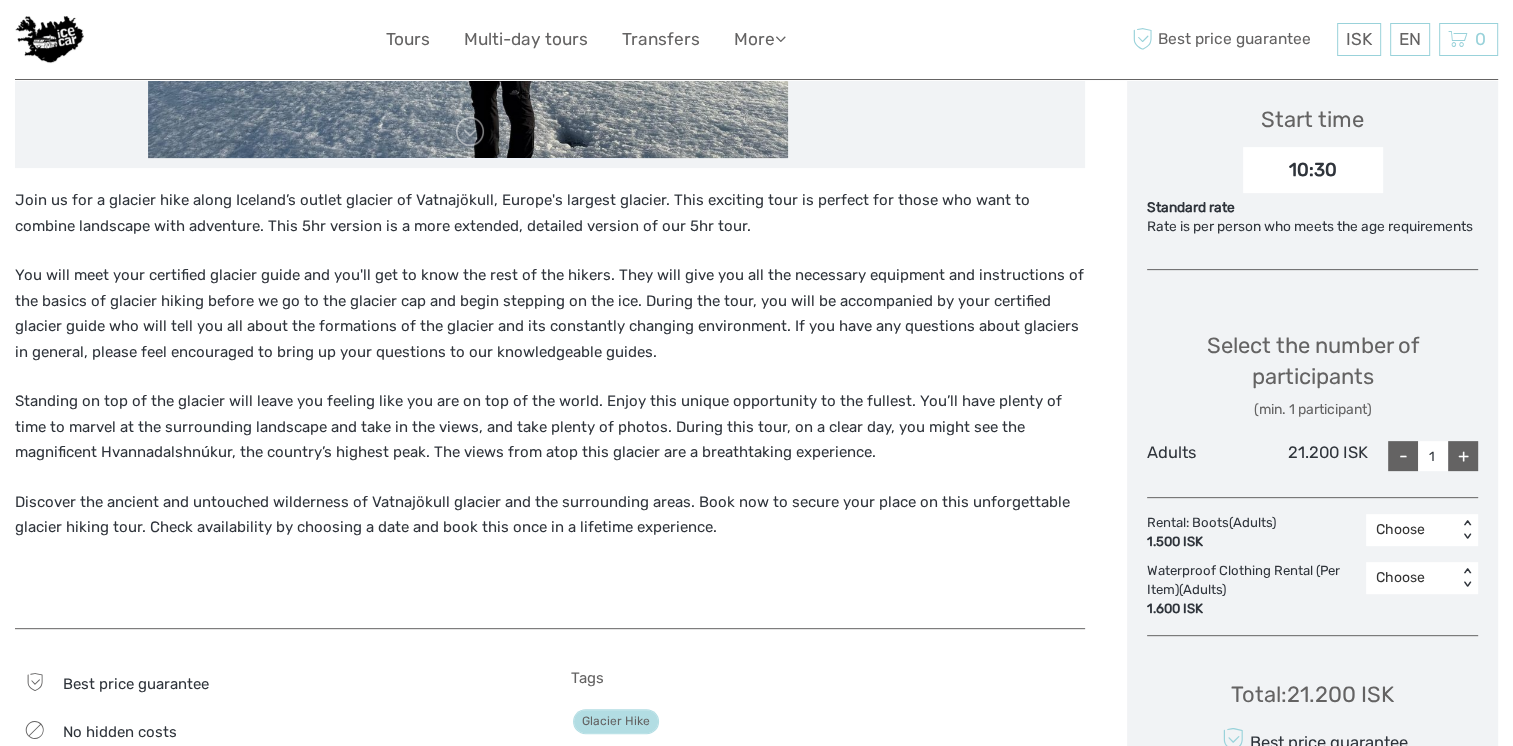 scroll, scrollTop: 668, scrollLeft: 0, axis: vertical 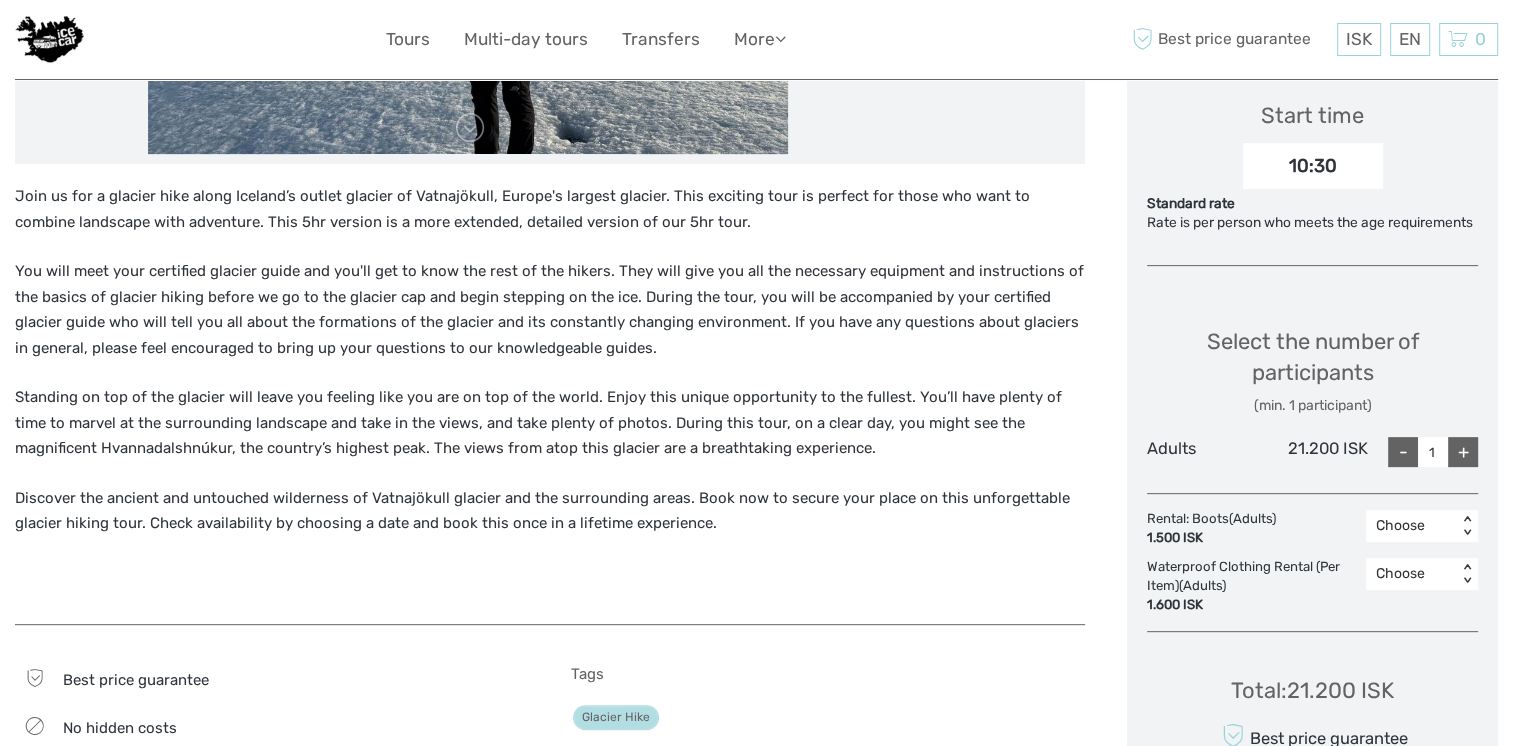 click on "+" at bounding box center [1463, 452] 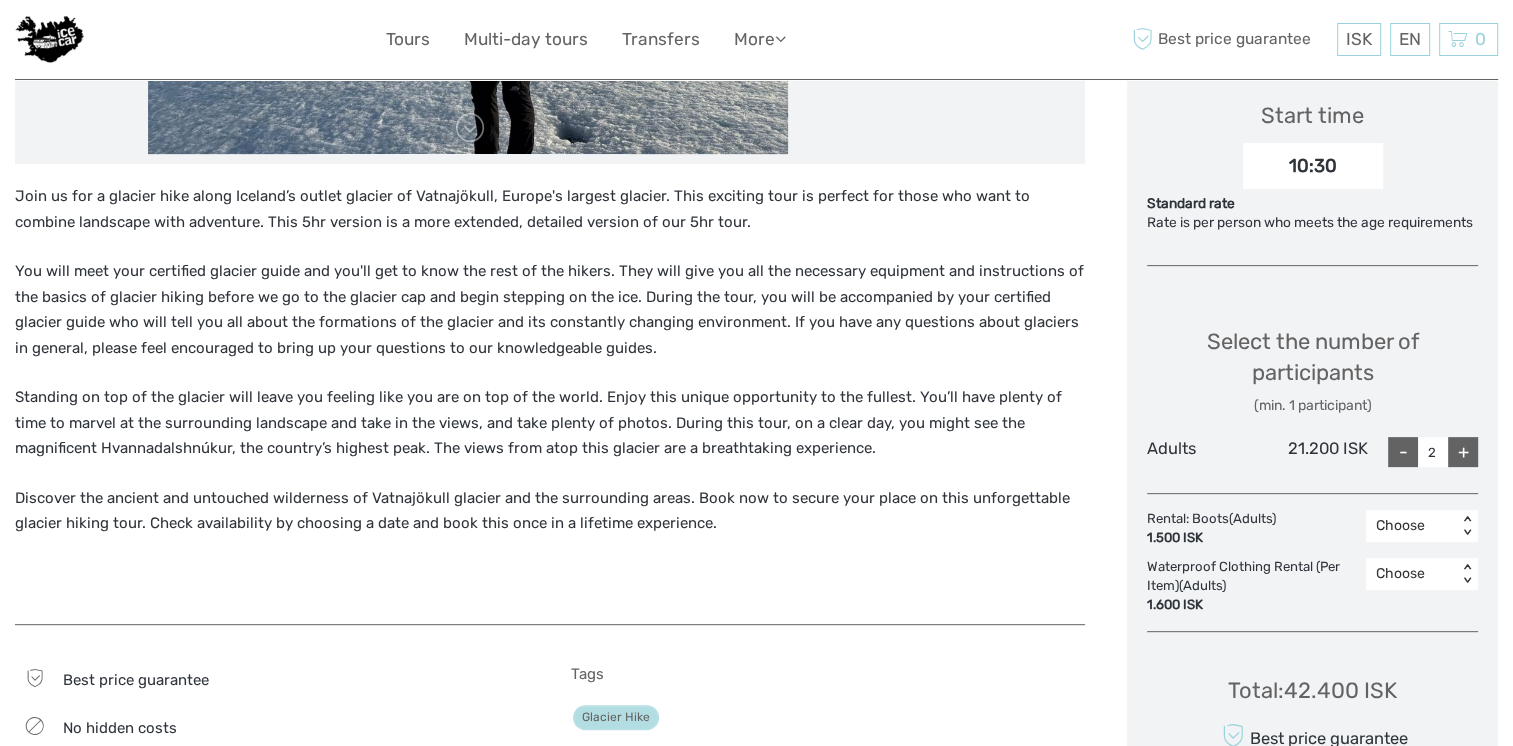 click on "+" at bounding box center [1463, 452] 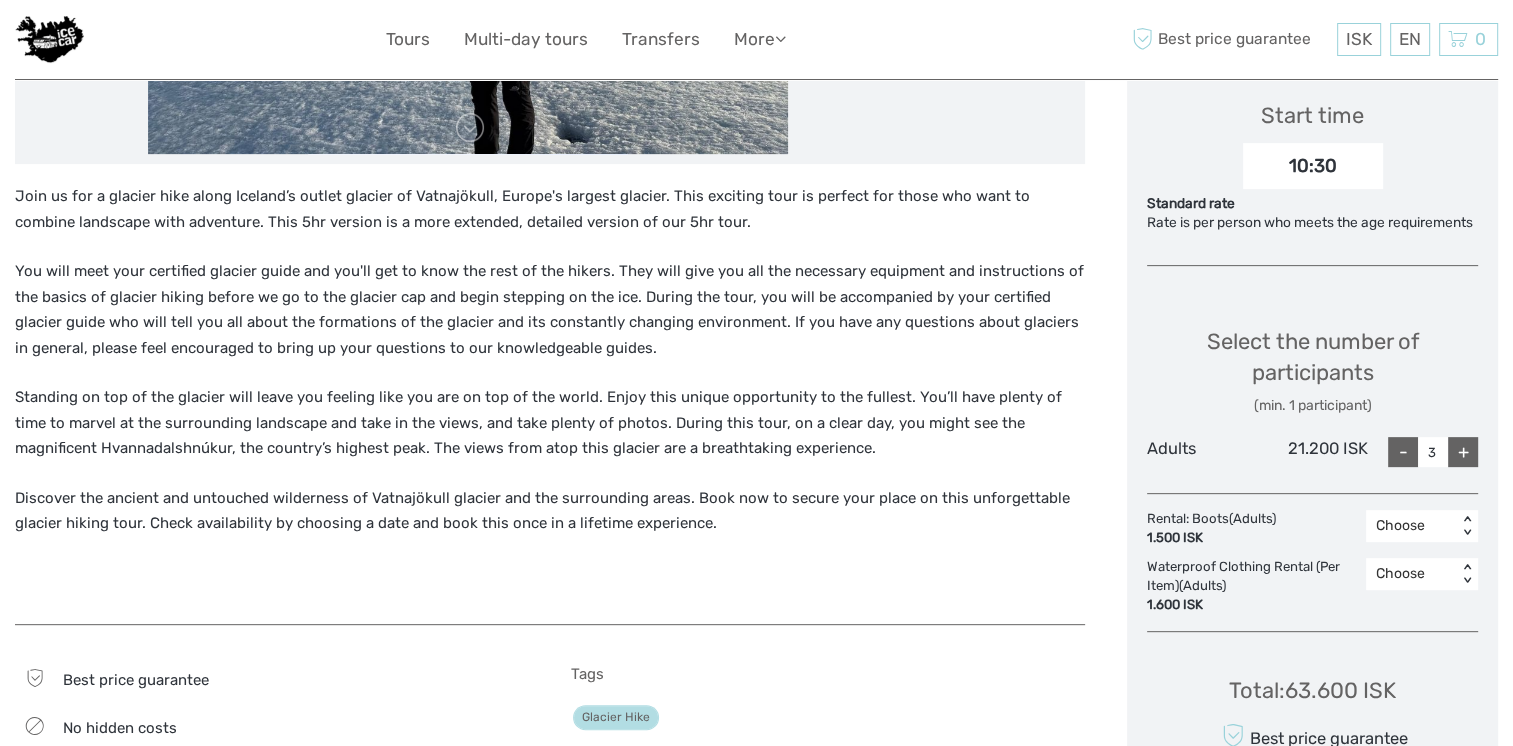 click on "+" at bounding box center (1463, 452) 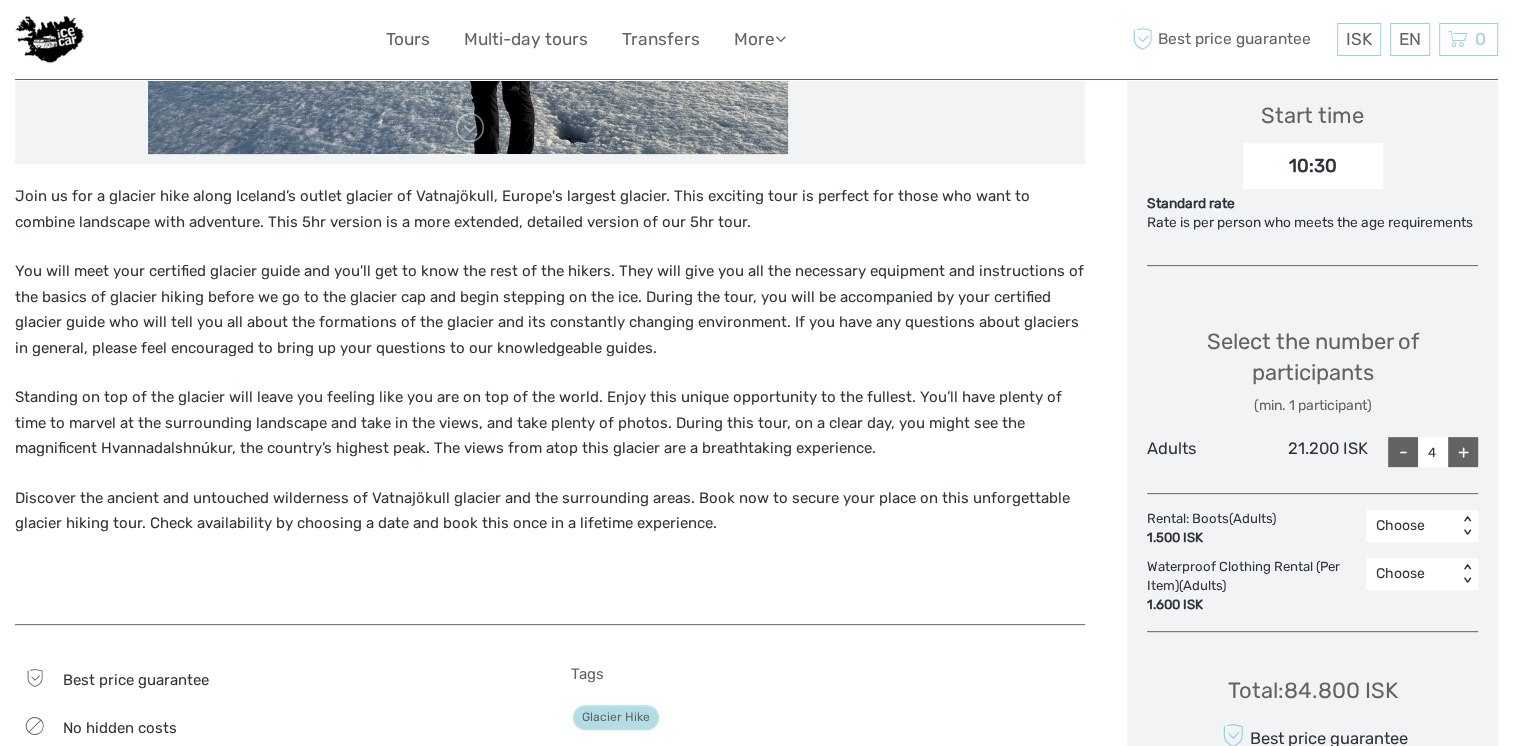 click on "+" at bounding box center (1463, 452) 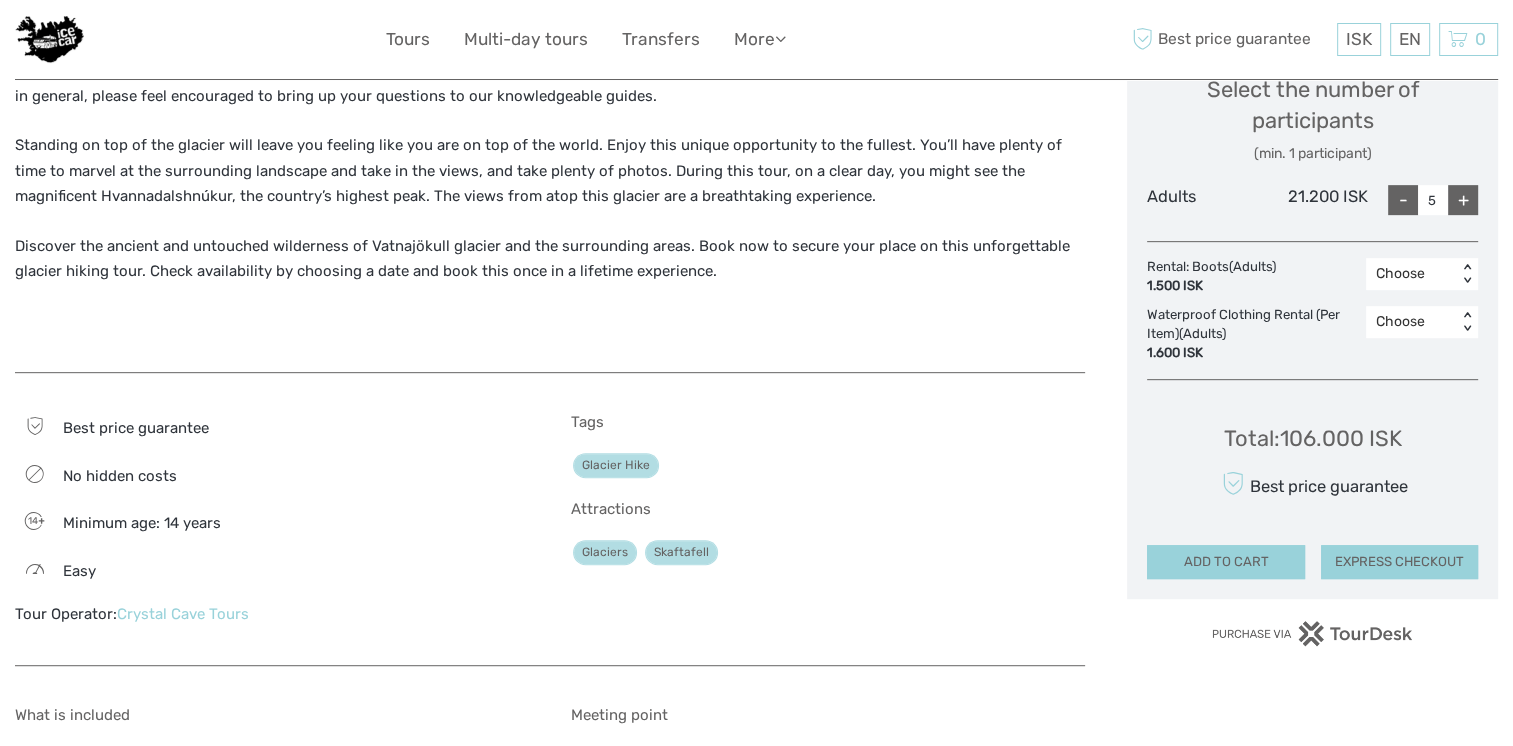 scroll, scrollTop: 932, scrollLeft: 0, axis: vertical 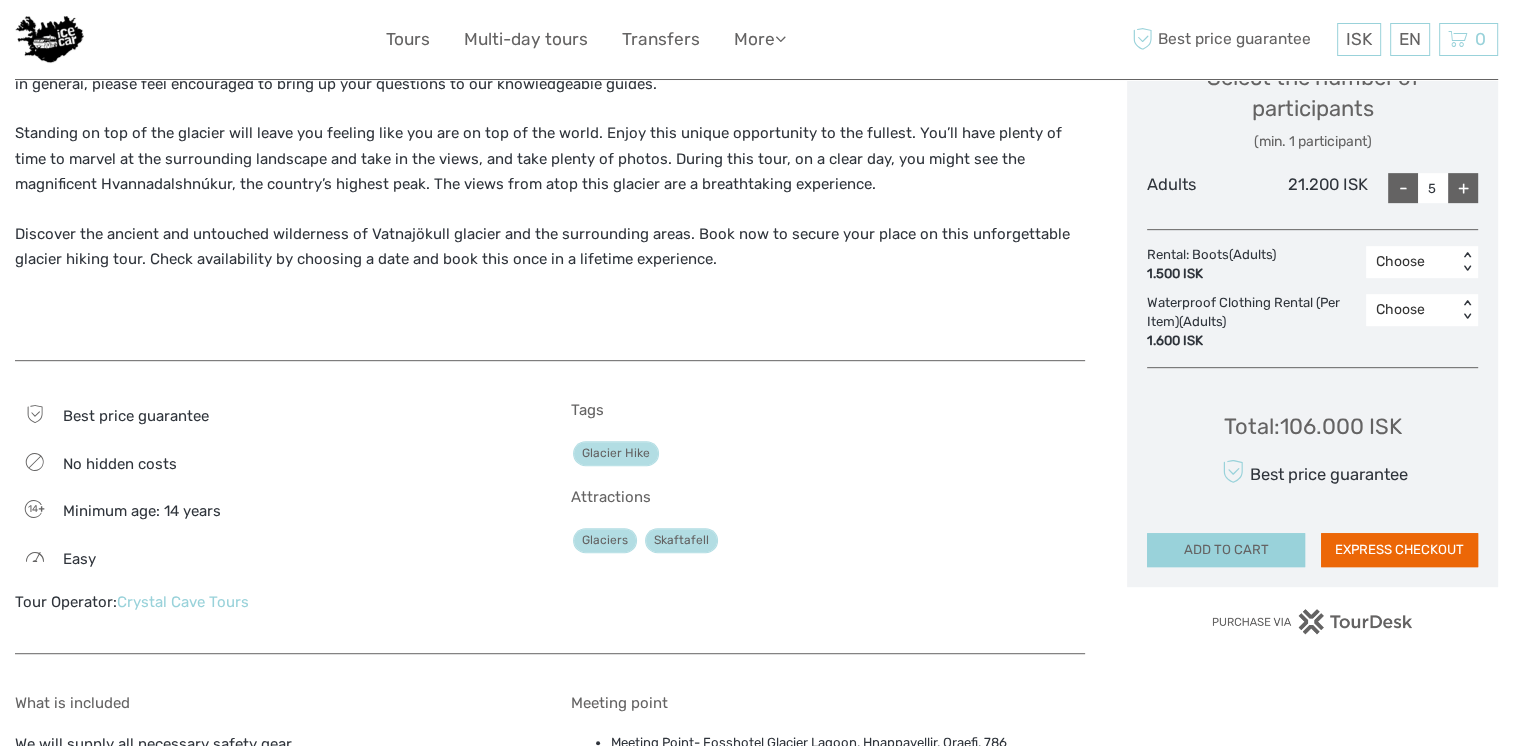 click on "EXPRESS CHECKOUT" at bounding box center [1399, 550] 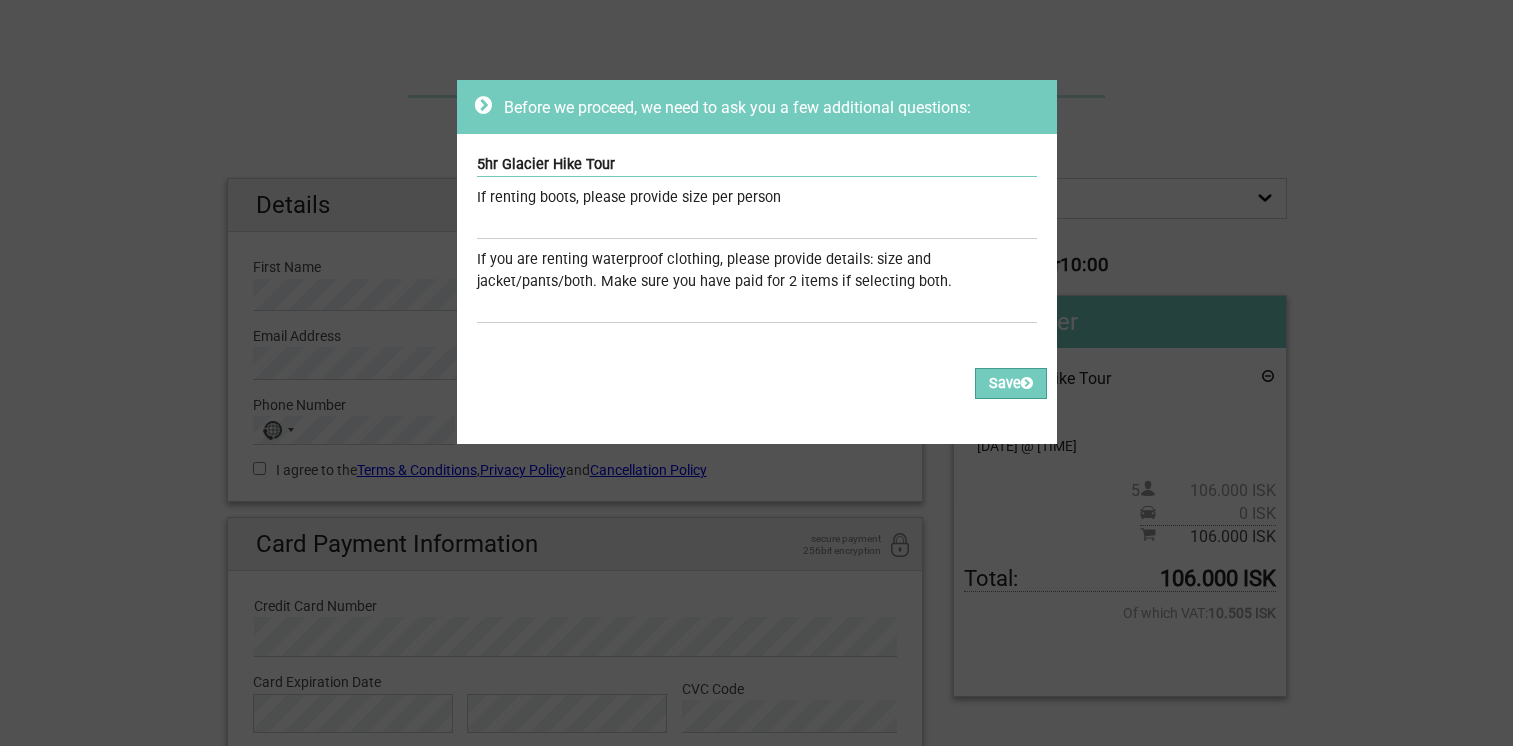 scroll, scrollTop: 0, scrollLeft: 0, axis: both 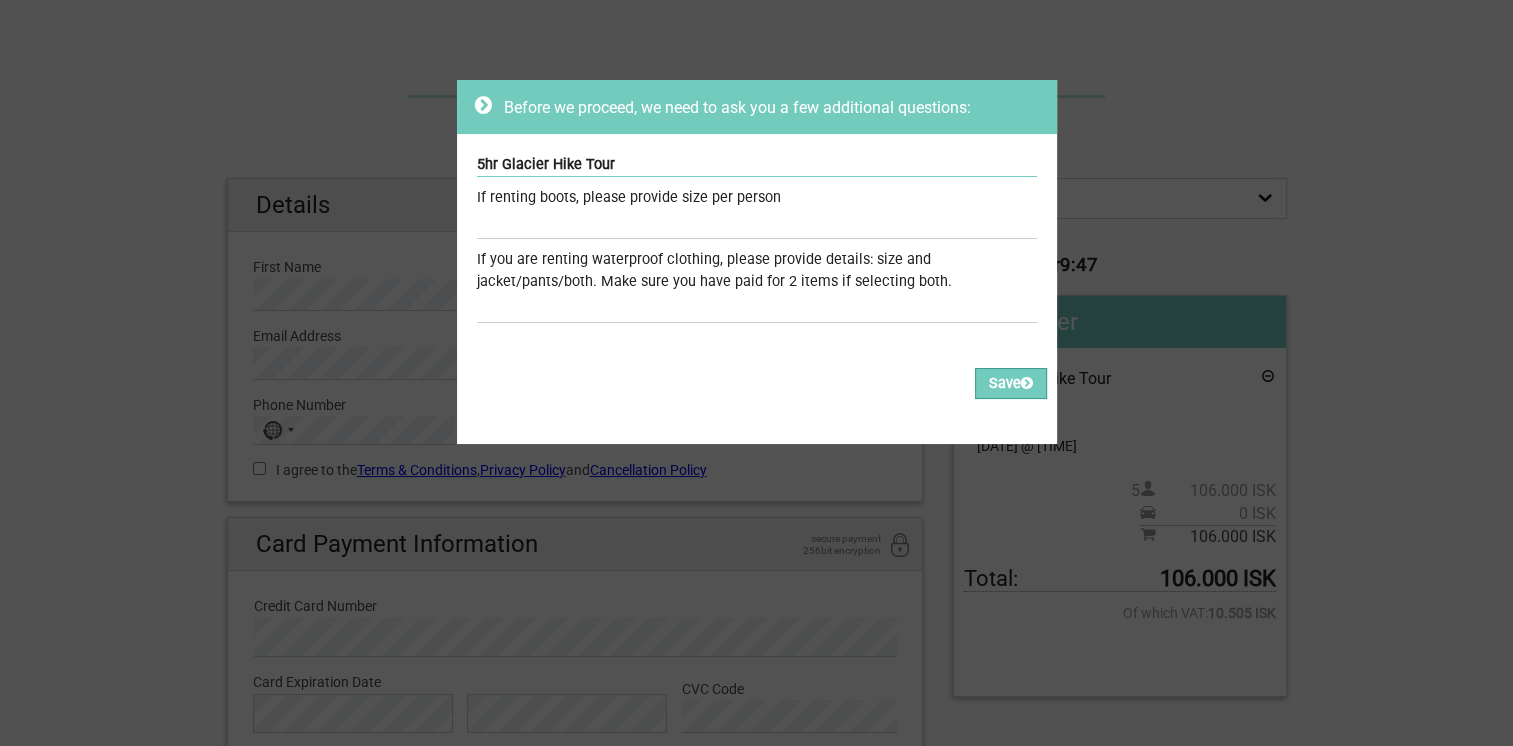 click on "Before we proceed, we need to ask you a few additional questions:
5hr Glacier Hike Tour
If renting boots, please provide size per person
Required
If you are renting waterproof clothing, please provide details: size and jacket/pants/both. Make sure you have paid for 2 items if selecting both.
Required
Please fill out all the Required fields, for all items.
Please correct the values of some of the fields, for all items.
Save" at bounding box center (756, 373) 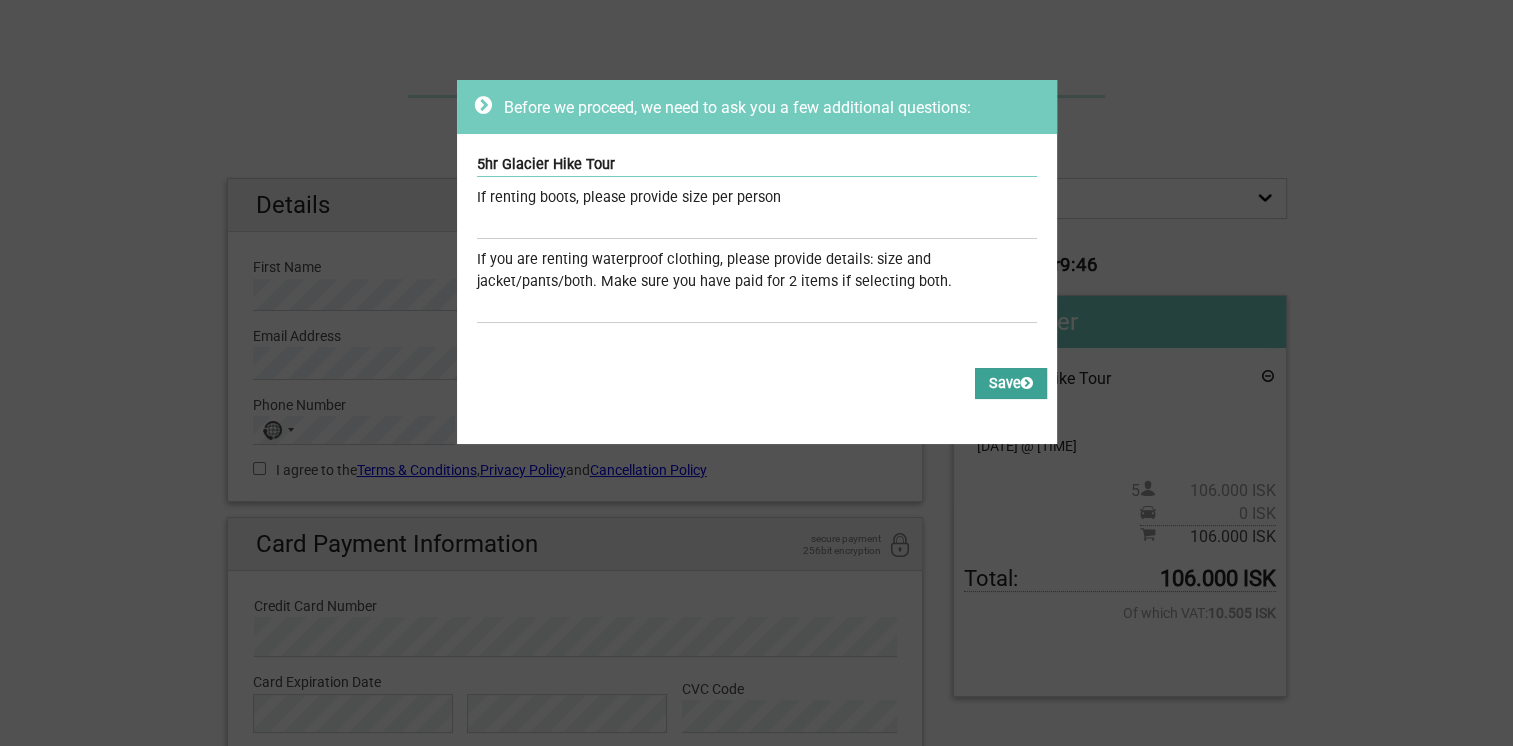 click on "Save" at bounding box center [1011, 383] 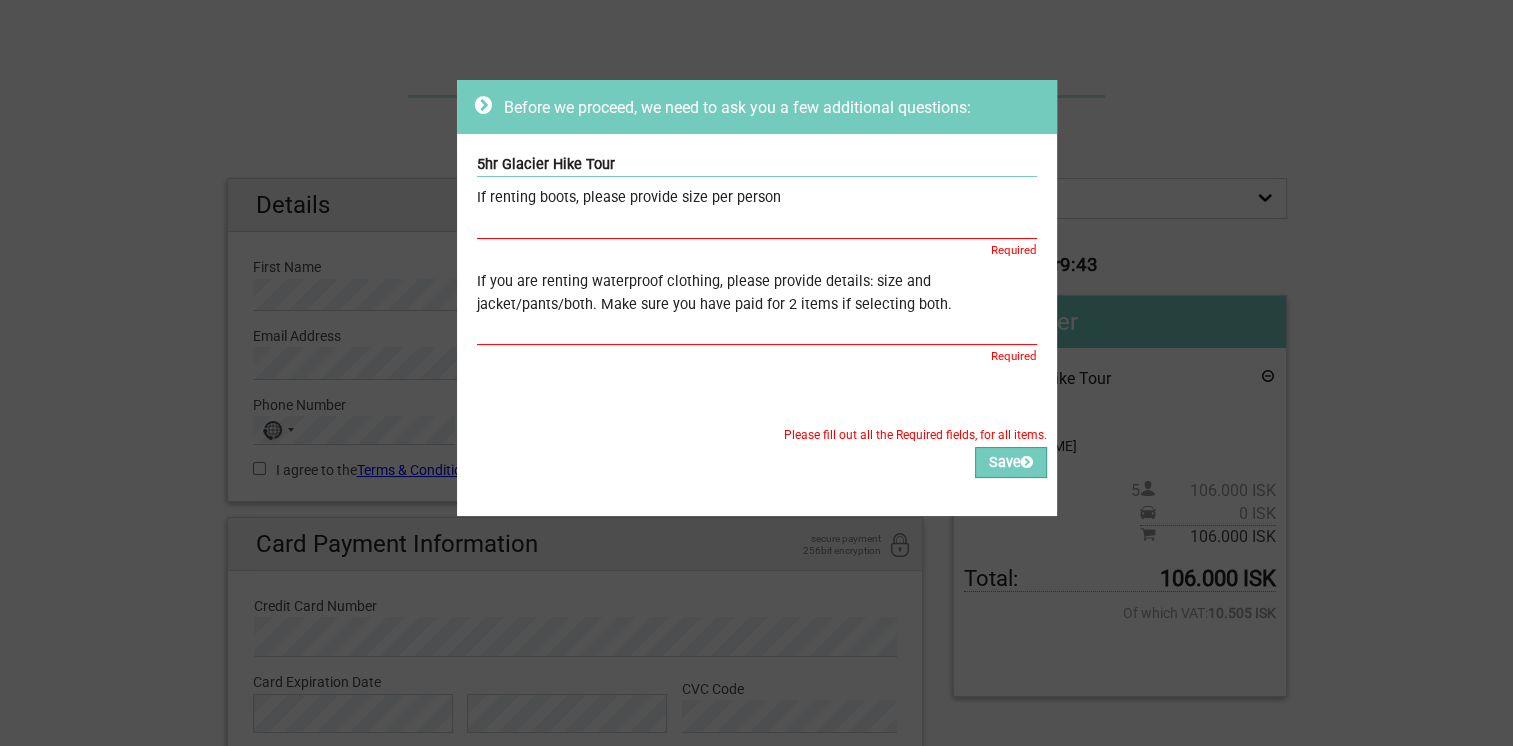 click at bounding box center [757, 224] 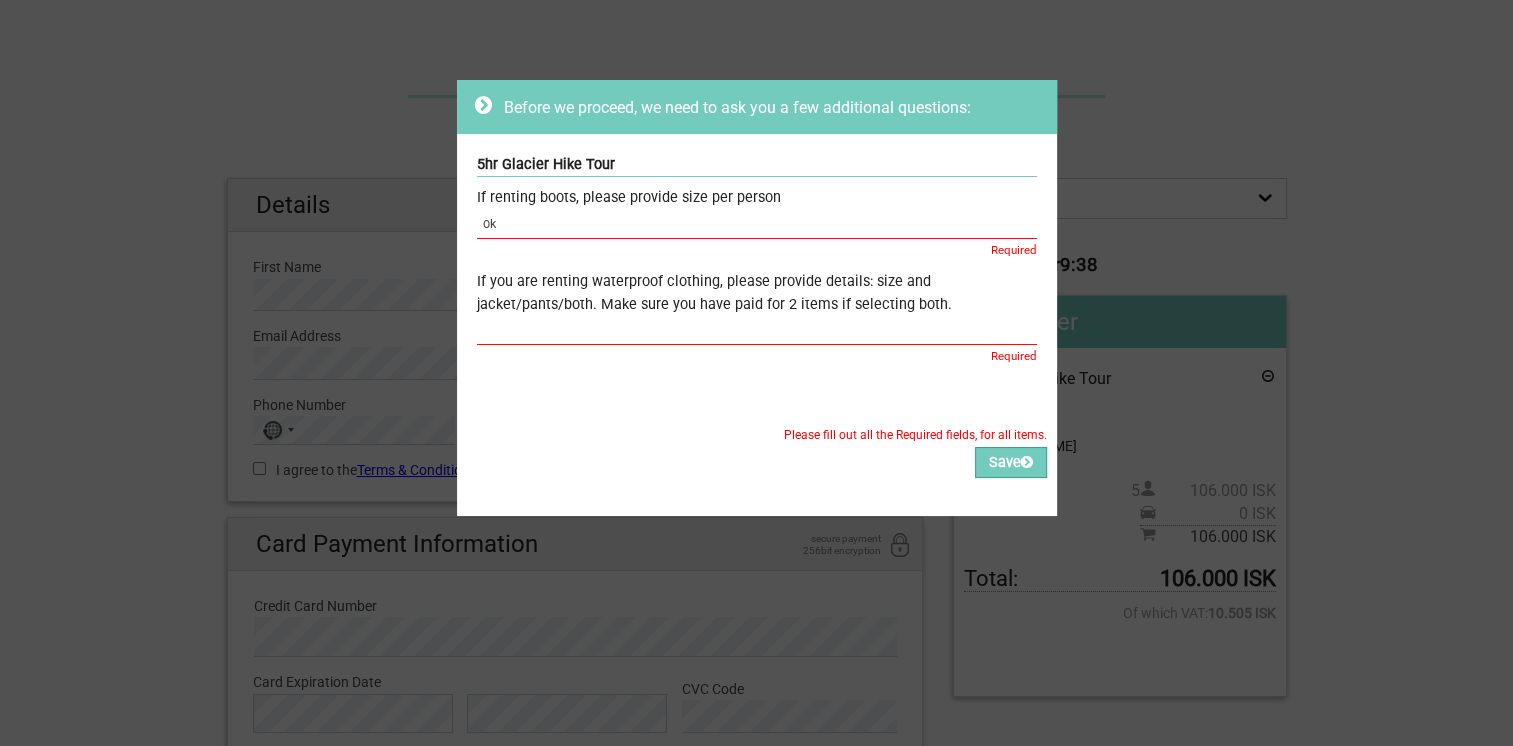 type on "ok" 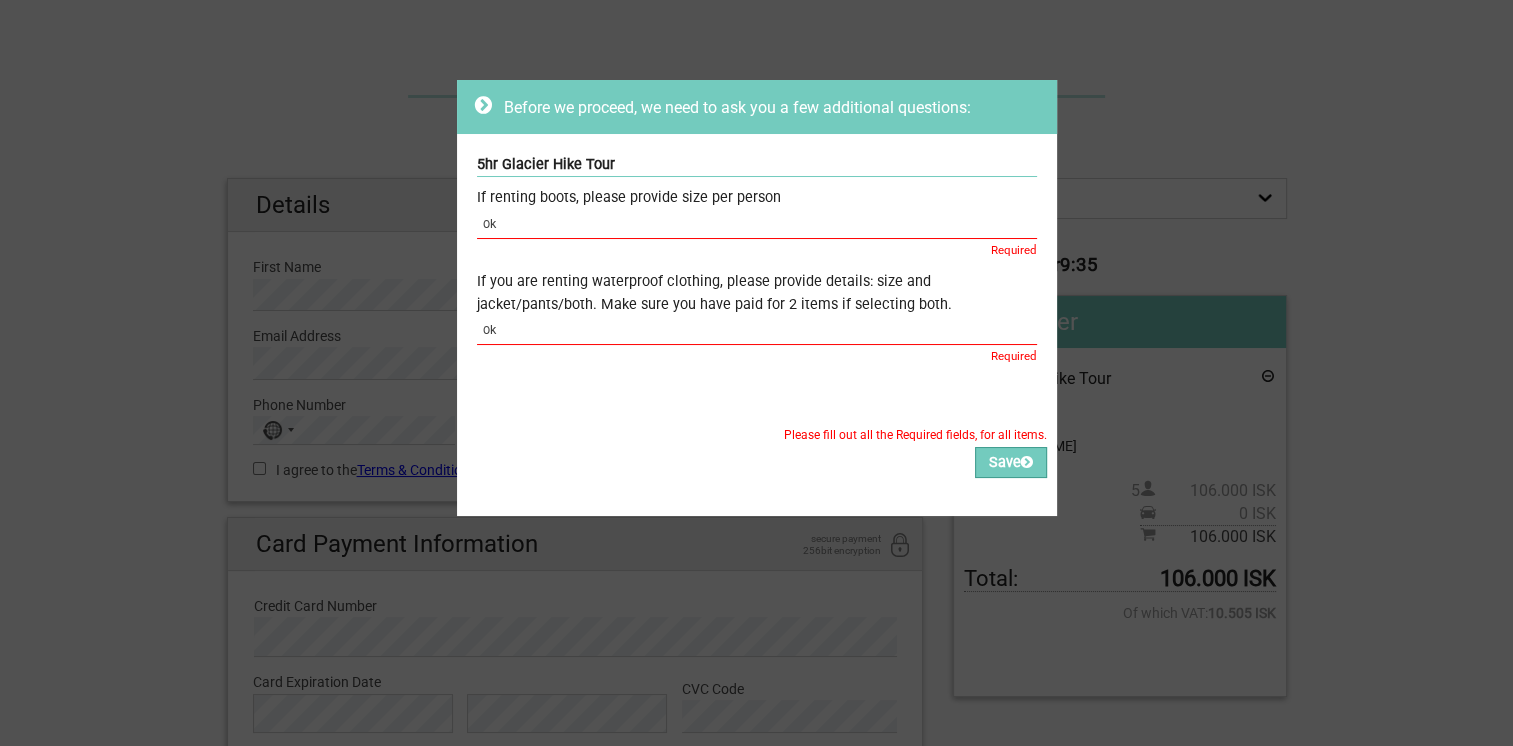 type on "ok" 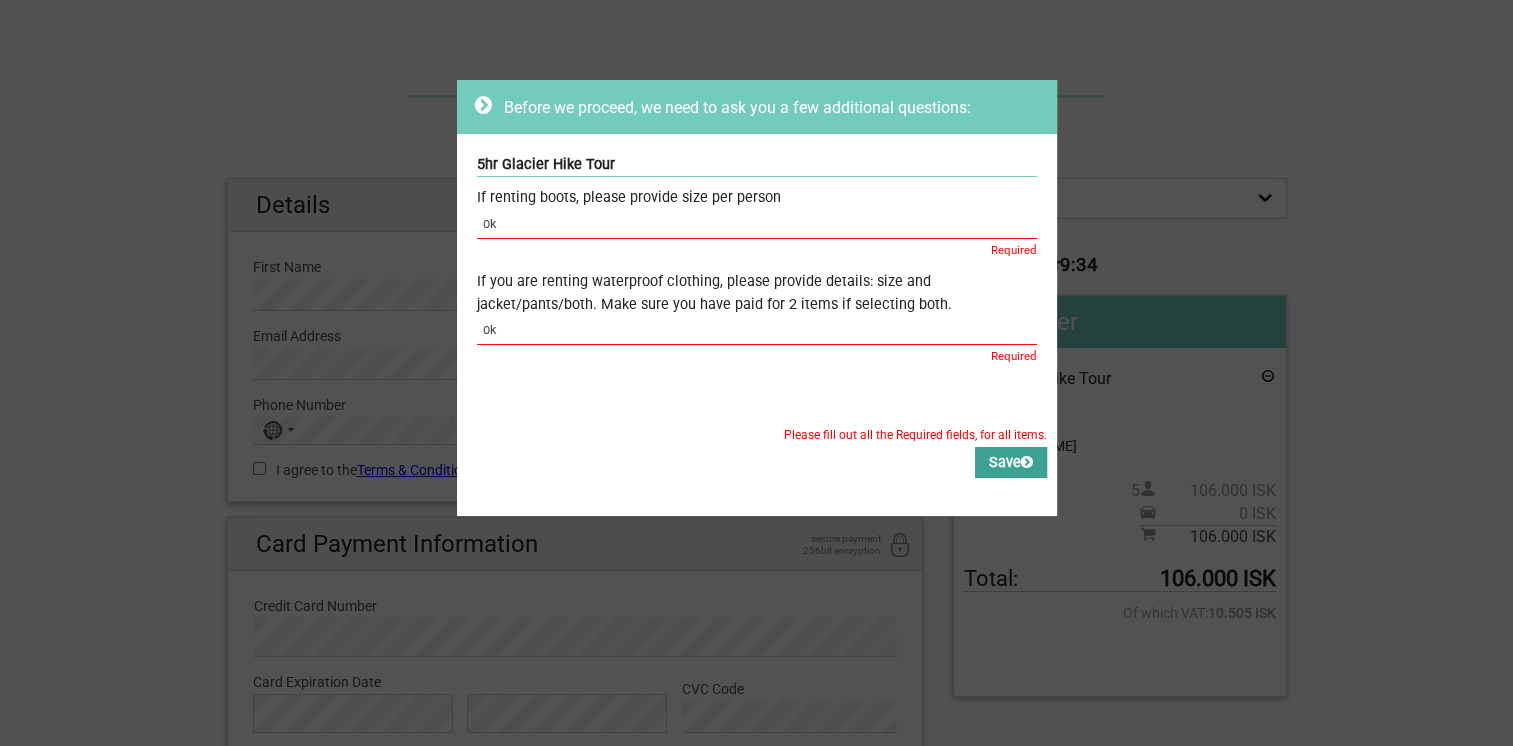 click on "Save" at bounding box center [1011, 462] 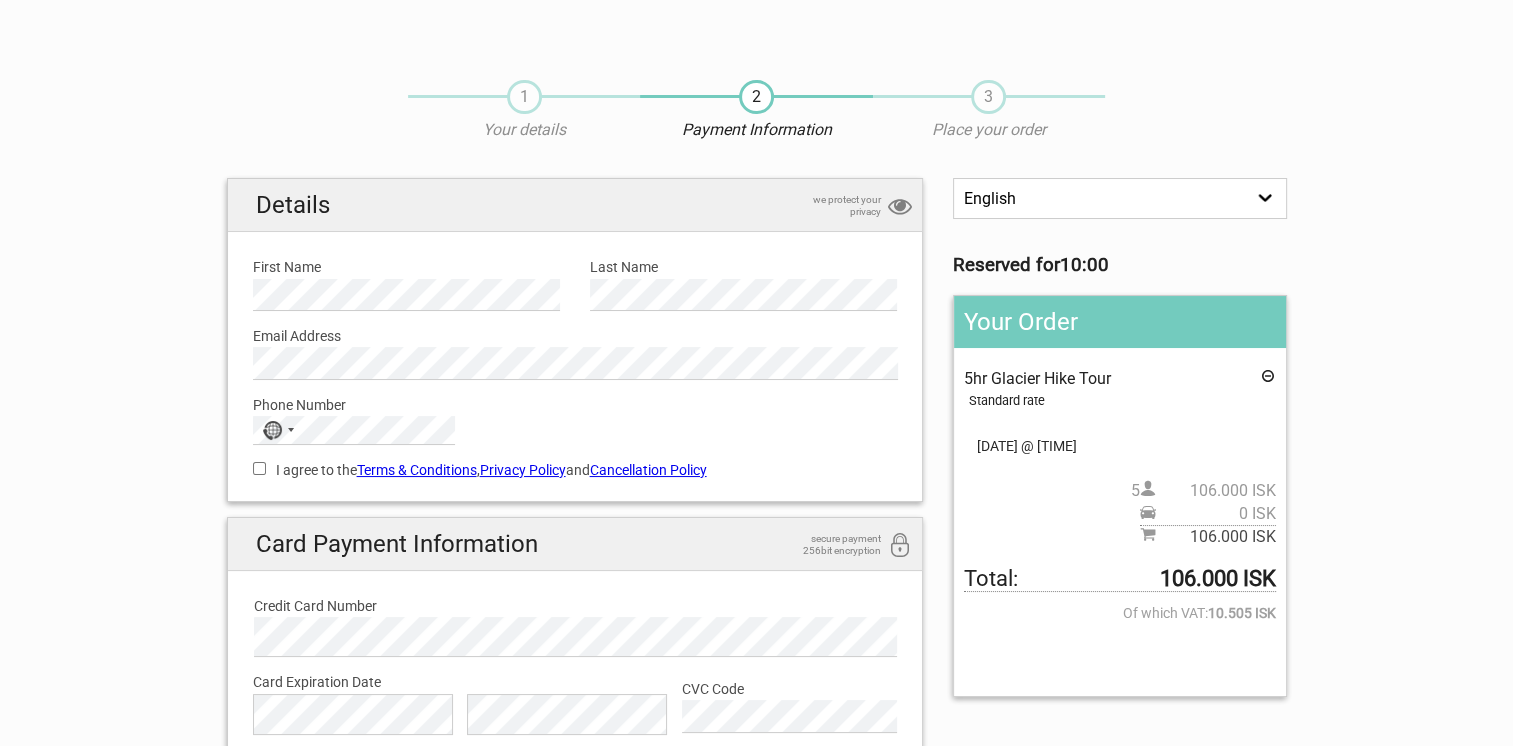 scroll, scrollTop: 135, scrollLeft: 0, axis: vertical 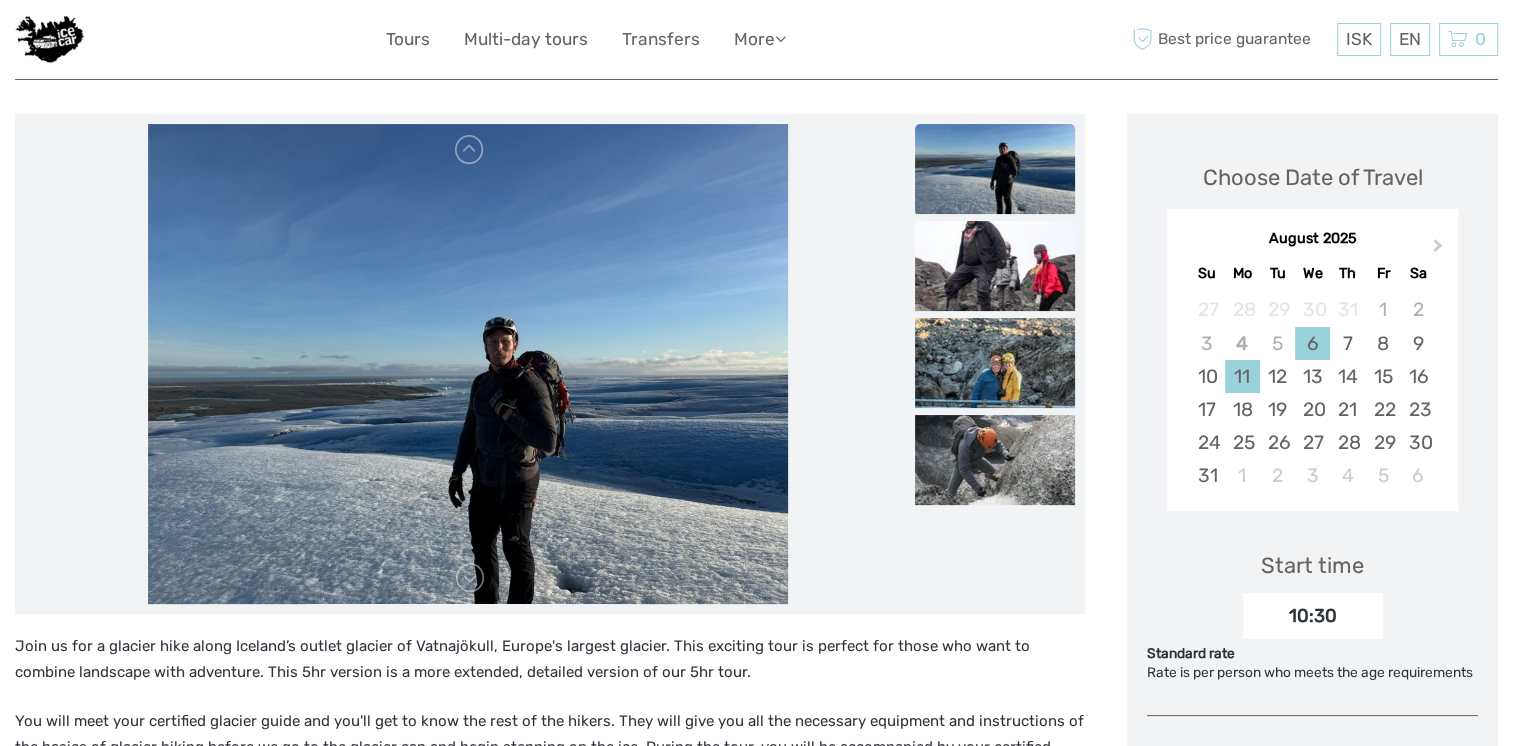 click on "11" at bounding box center [1242, 376] 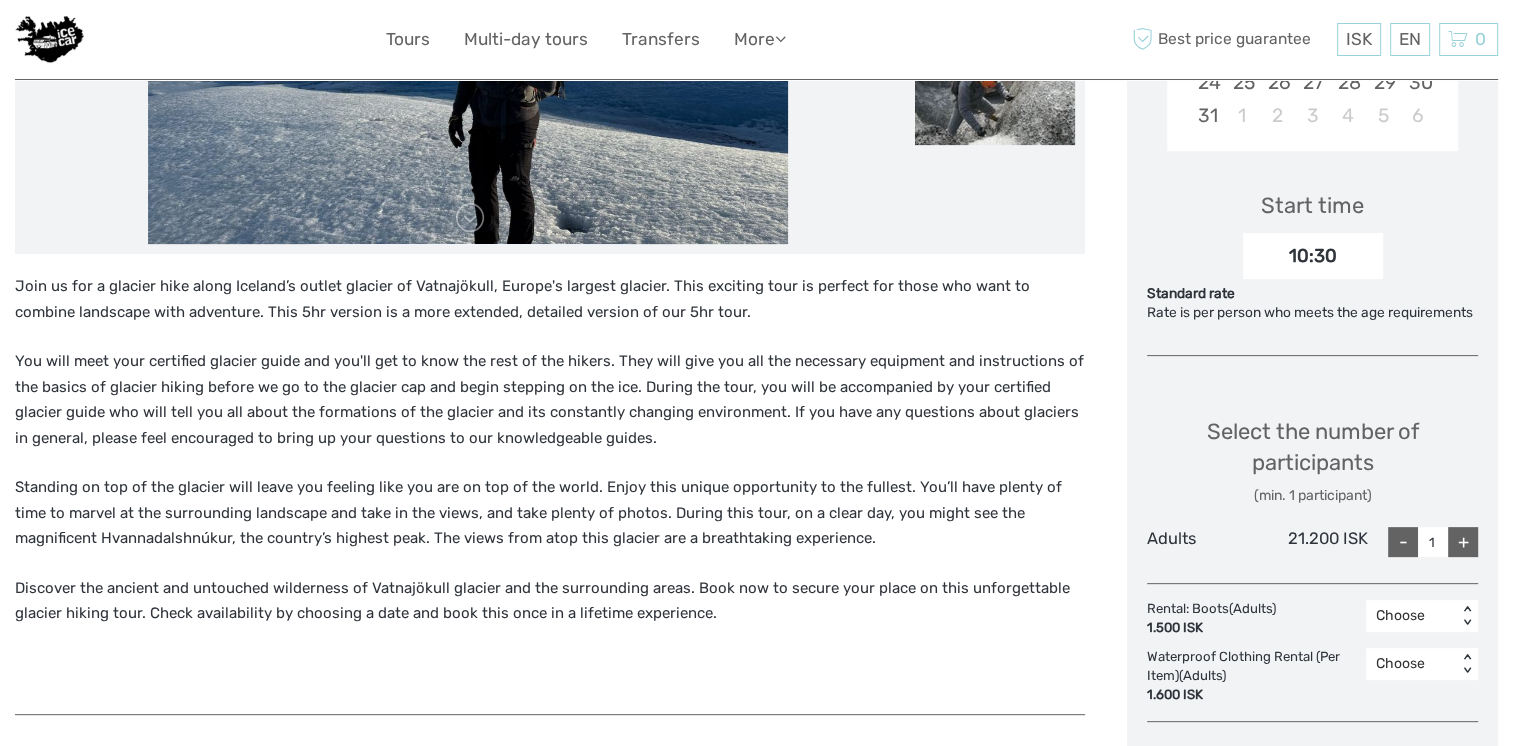 scroll, scrollTop: 552, scrollLeft: 0, axis: vertical 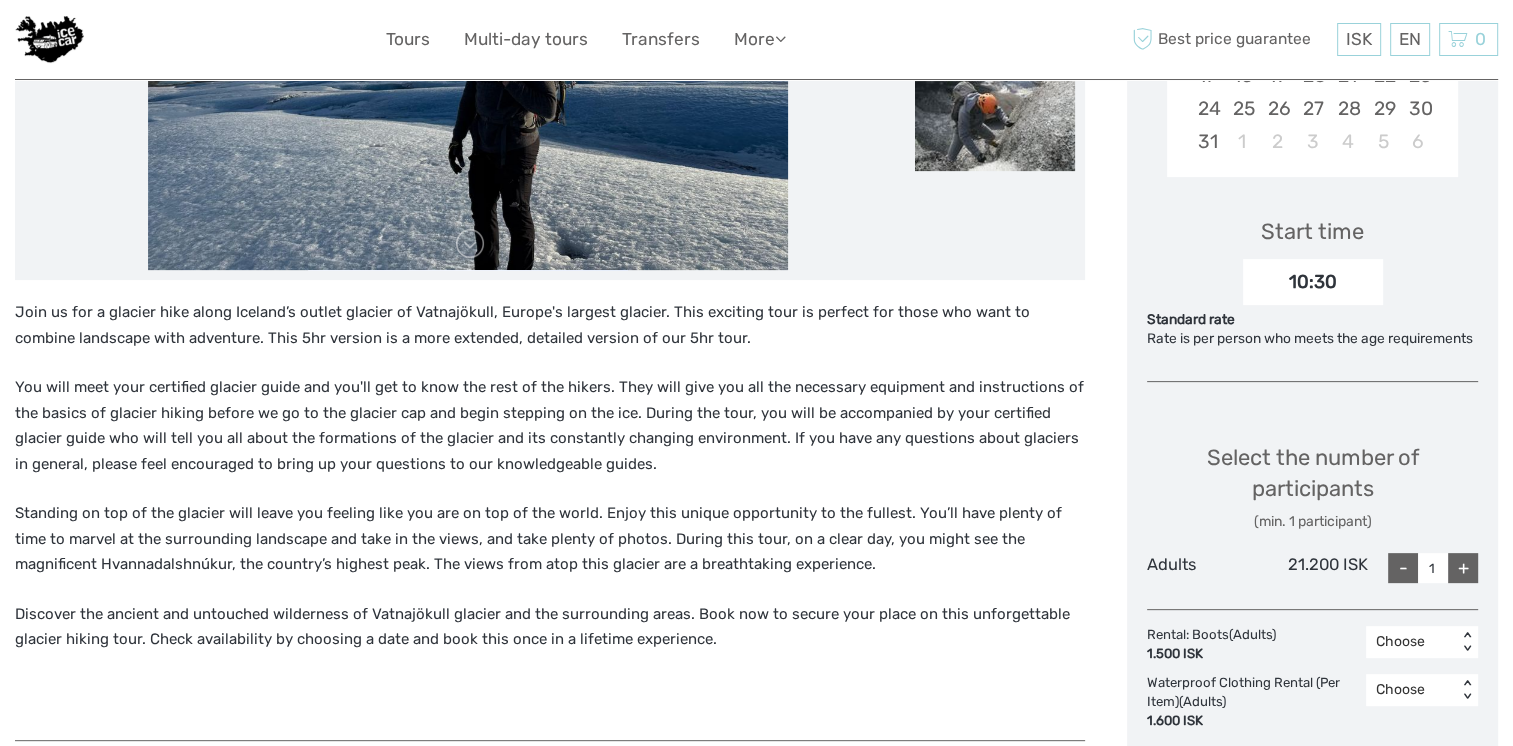 click on "+" at bounding box center (1463, 568) 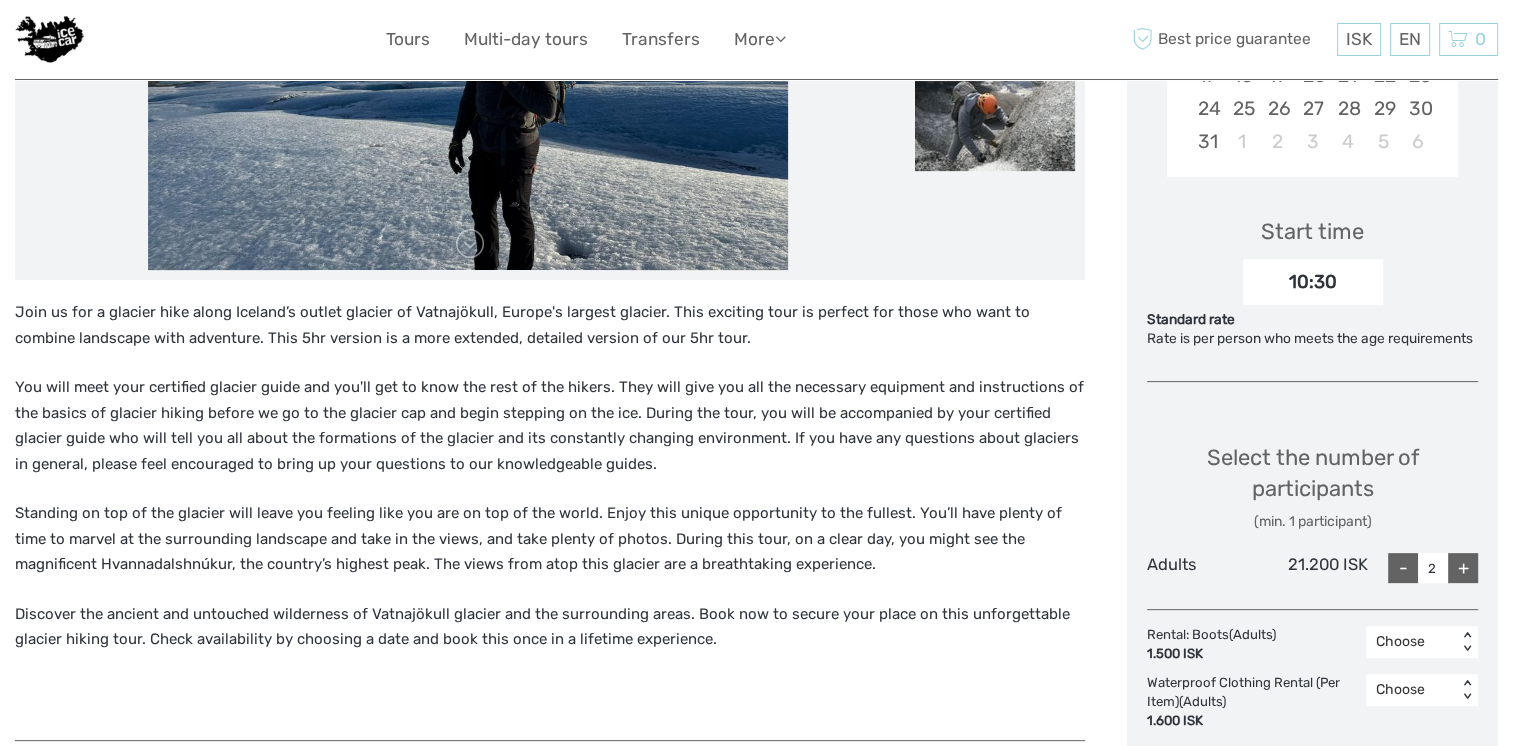 click on "+" at bounding box center [1463, 568] 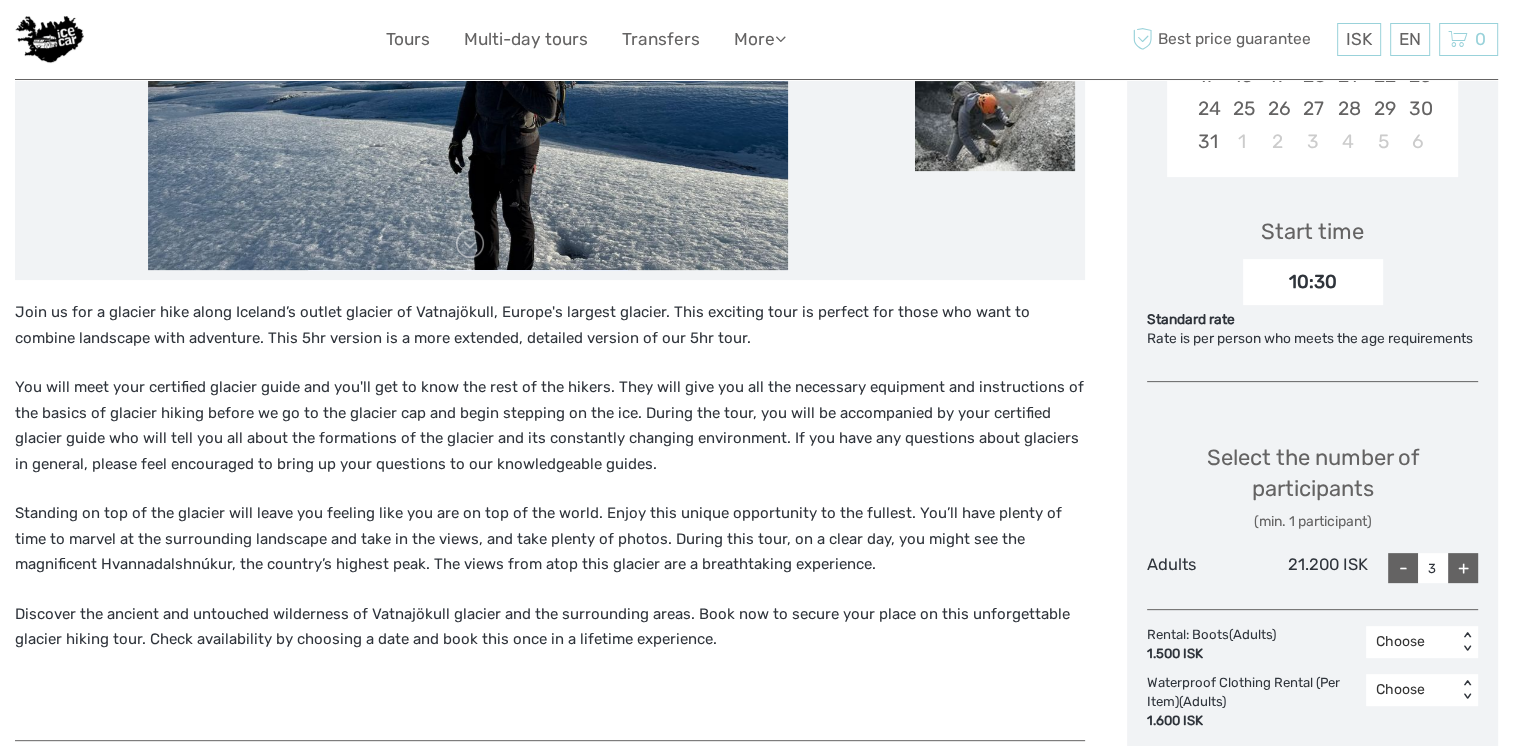 click on "+" at bounding box center [1463, 568] 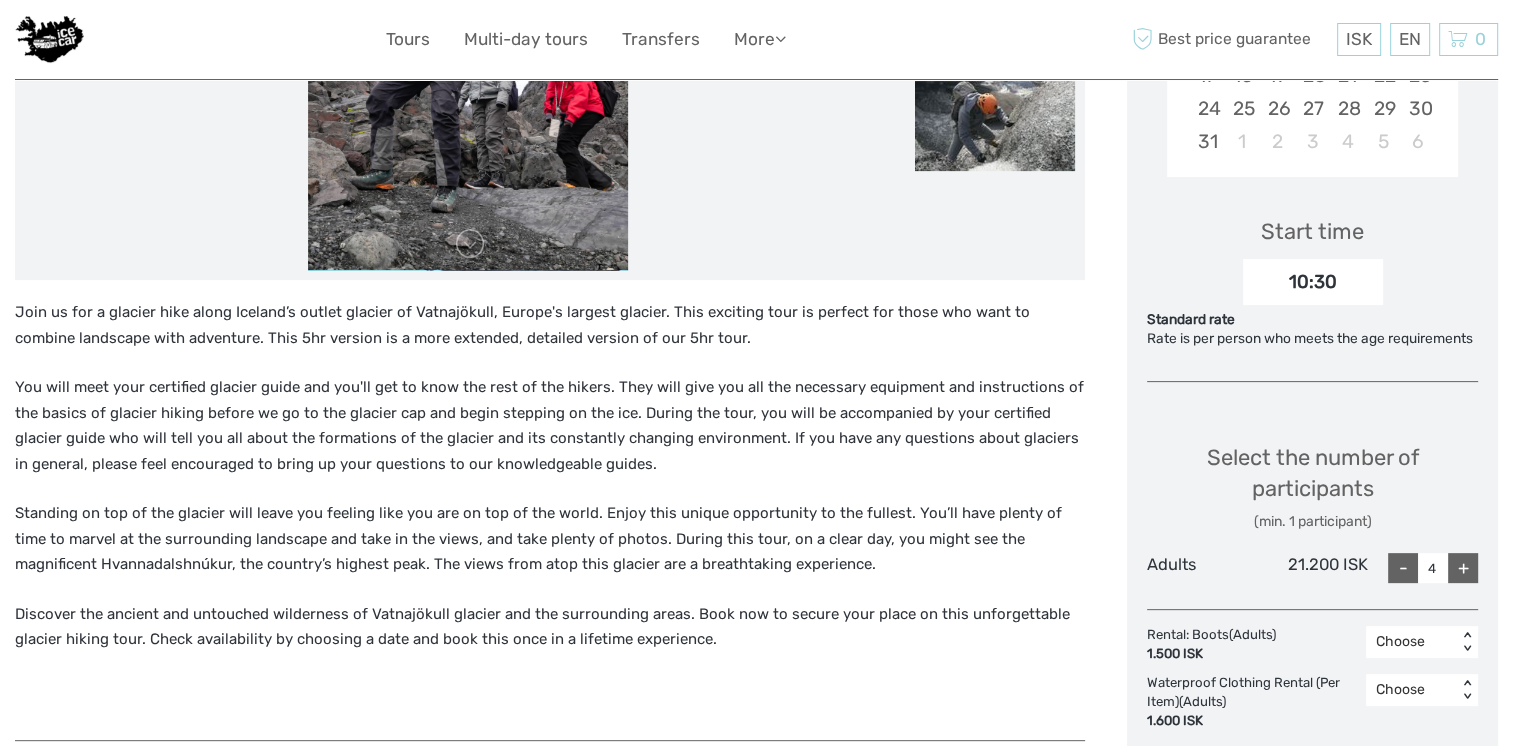 click on "+" at bounding box center (1463, 568) 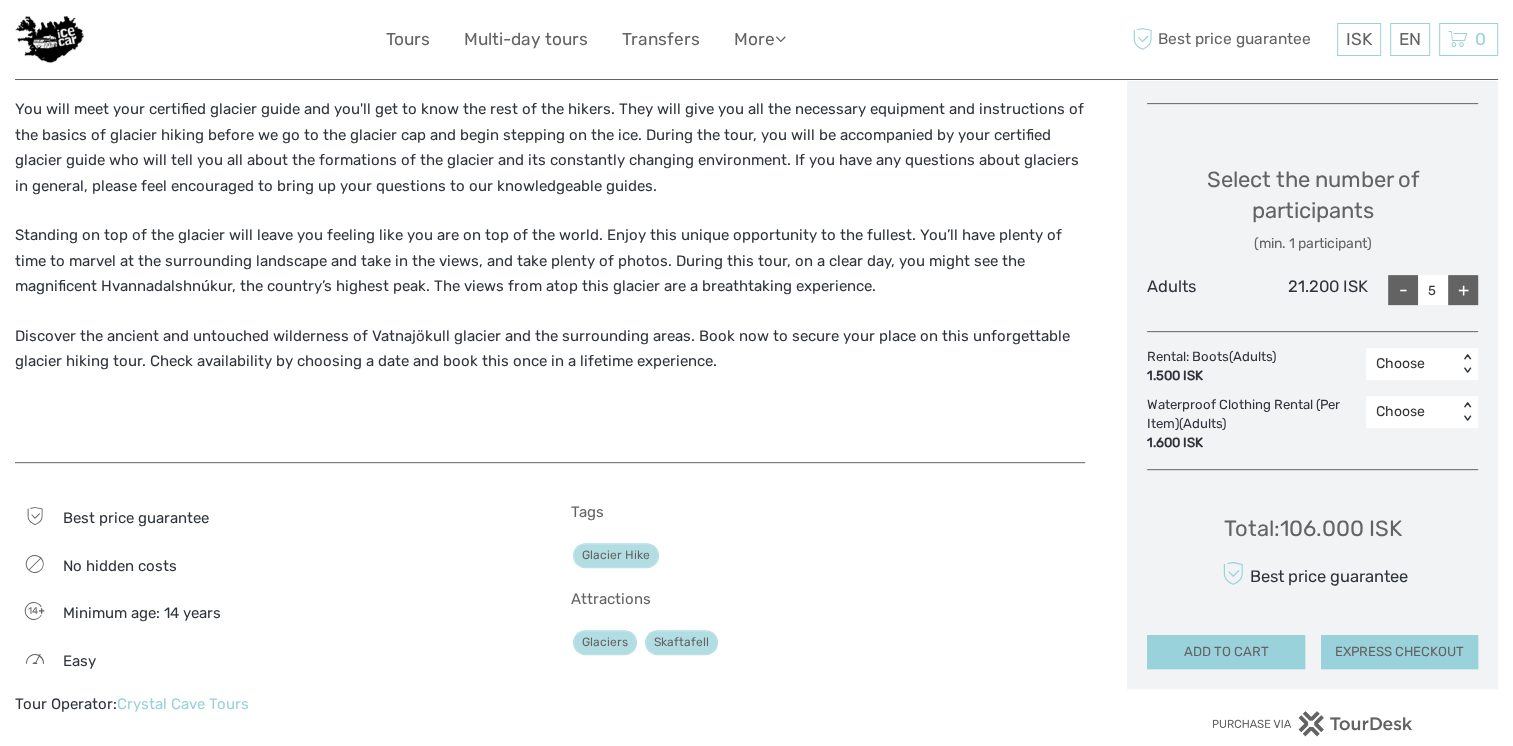 scroll, scrollTop: 833, scrollLeft: 0, axis: vertical 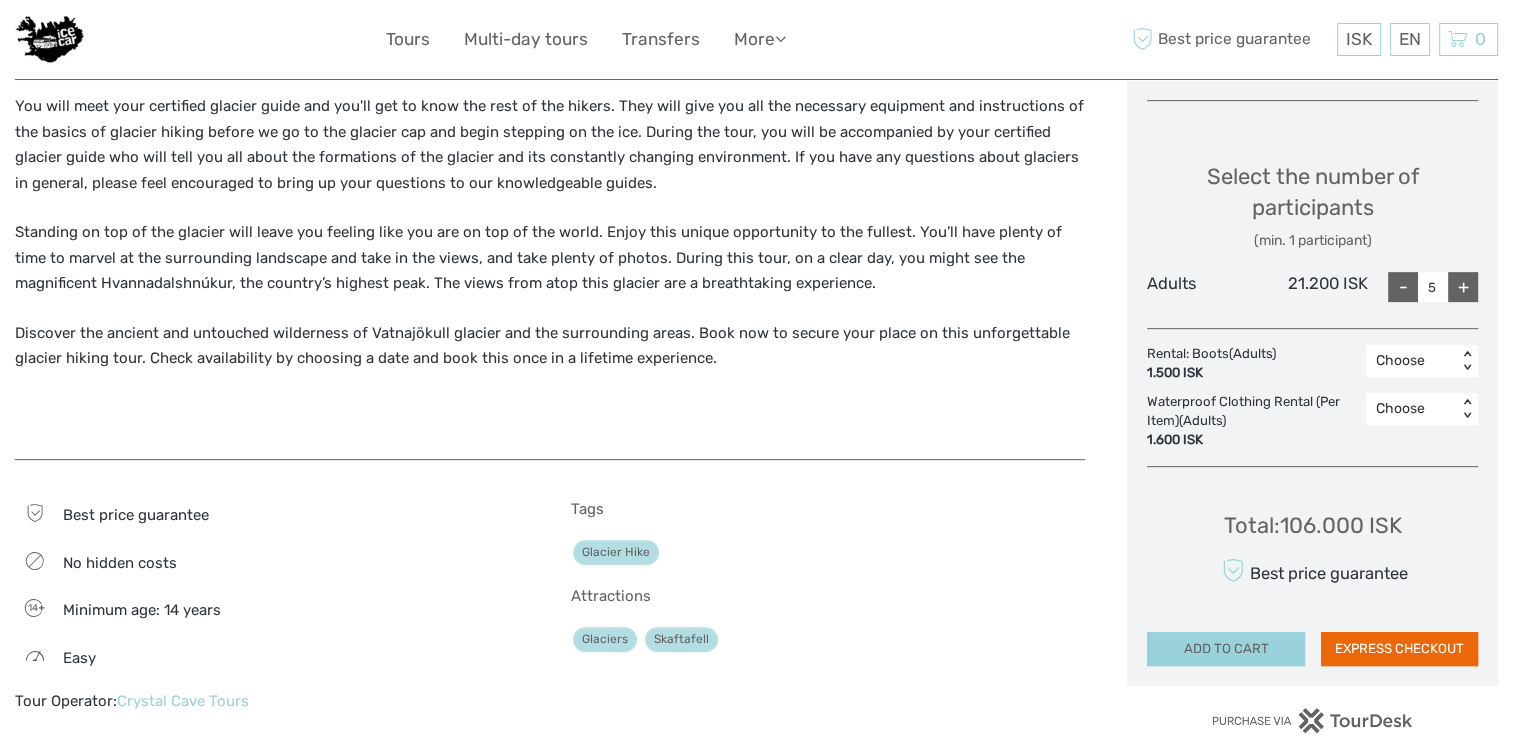 click on "EXPRESS CHECKOUT" at bounding box center [1399, 649] 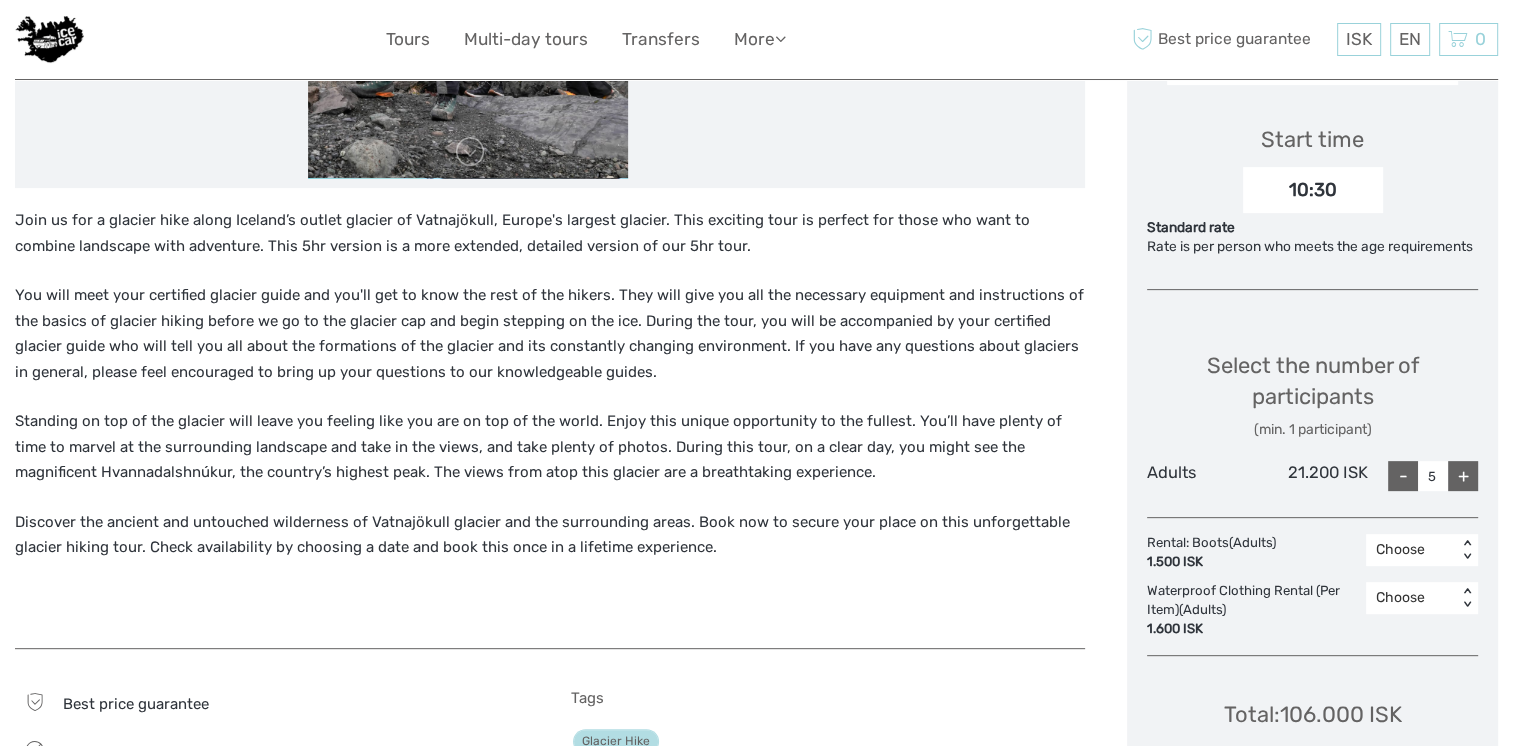 scroll, scrollTop: 601, scrollLeft: 0, axis: vertical 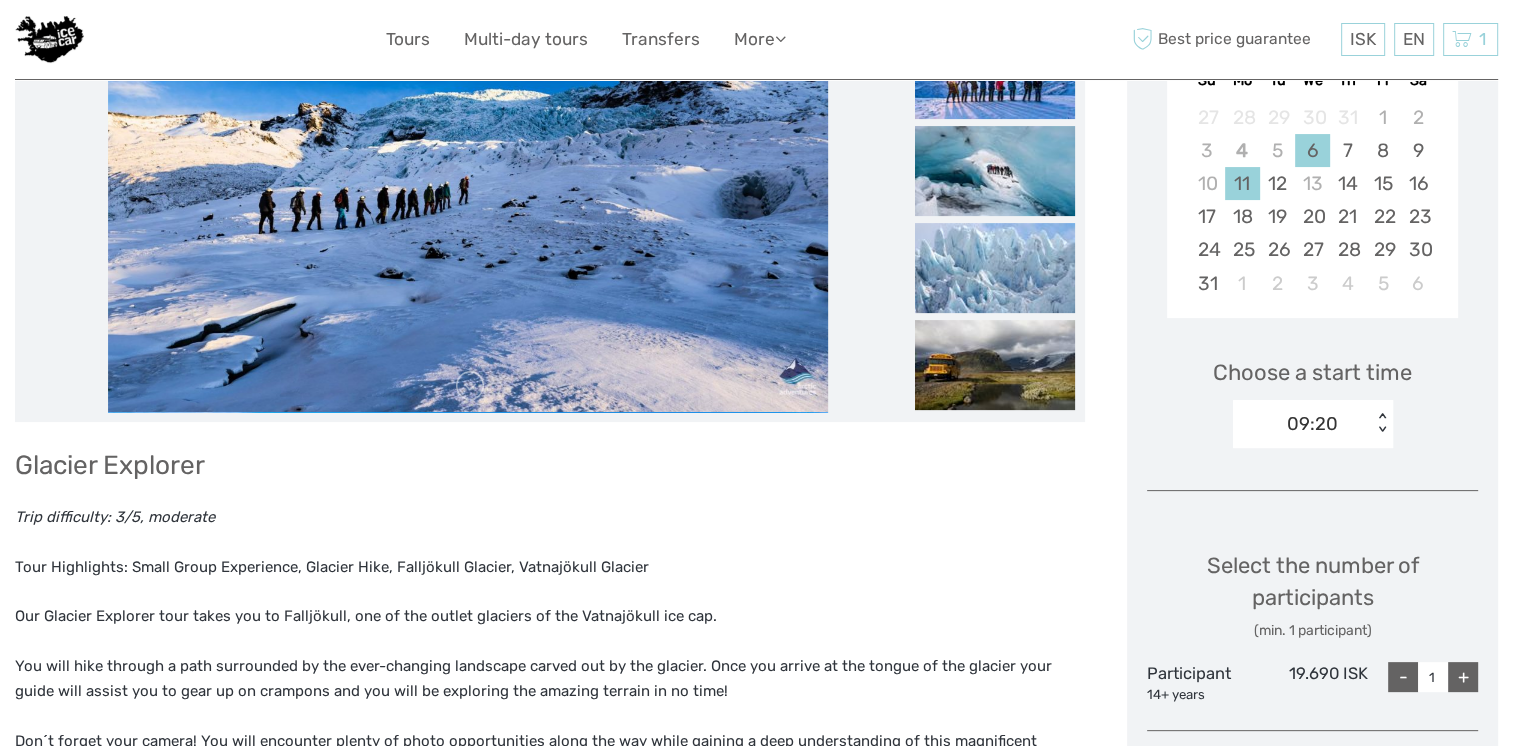 click on "11" at bounding box center [1242, 183] 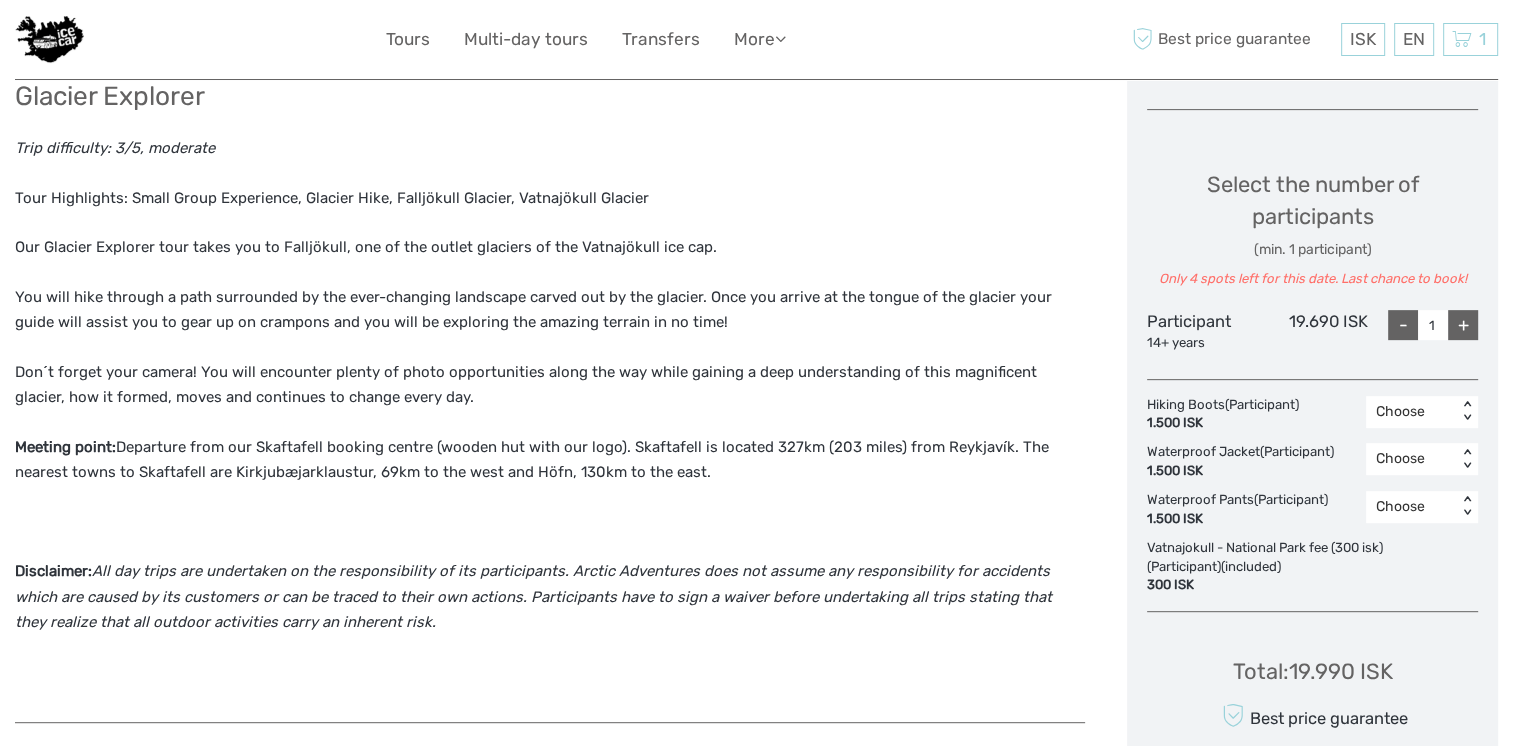 scroll, scrollTop: 786, scrollLeft: 0, axis: vertical 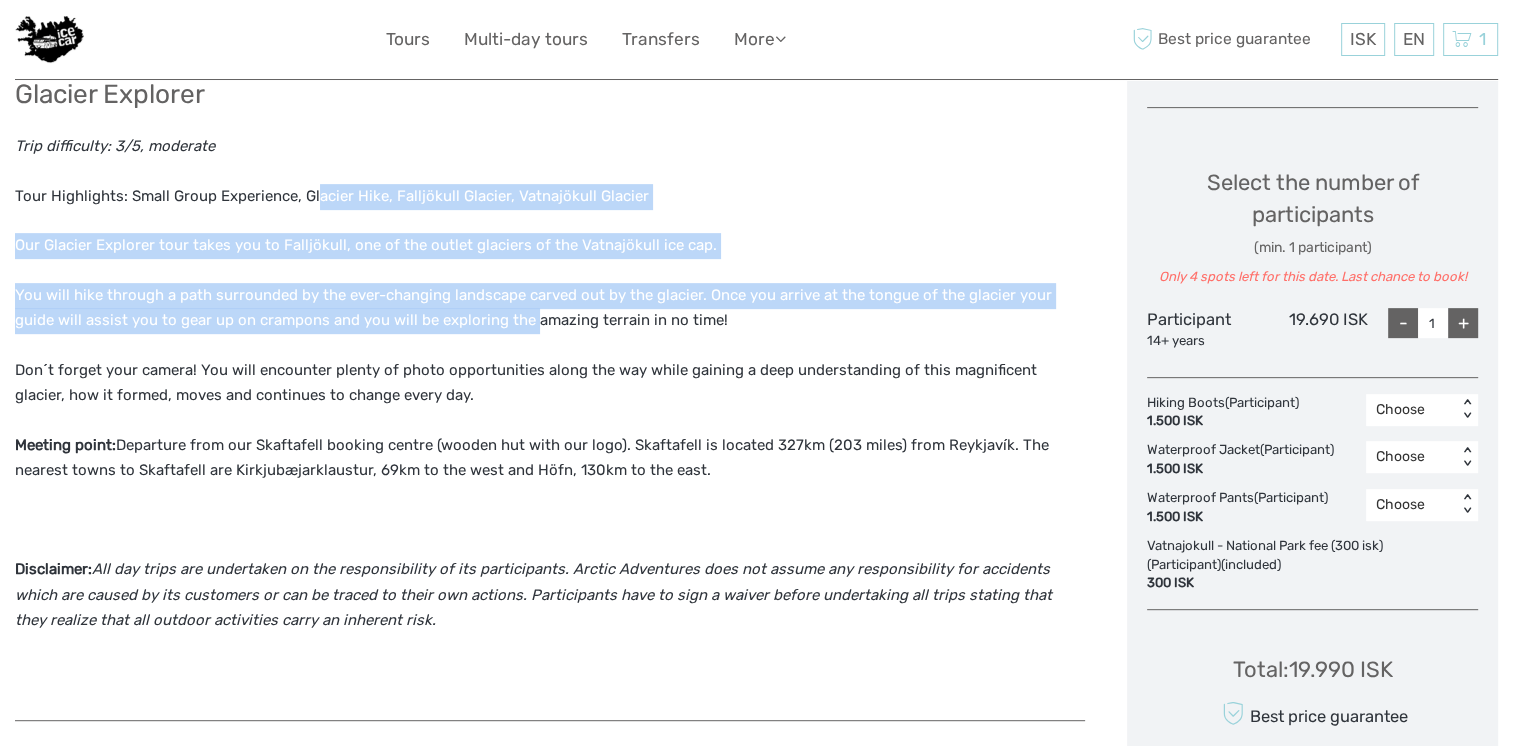 drag, startPoint x: 313, startPoint y: 186, endPoint x: 532, endPoint y: 358, distance: 278.46902 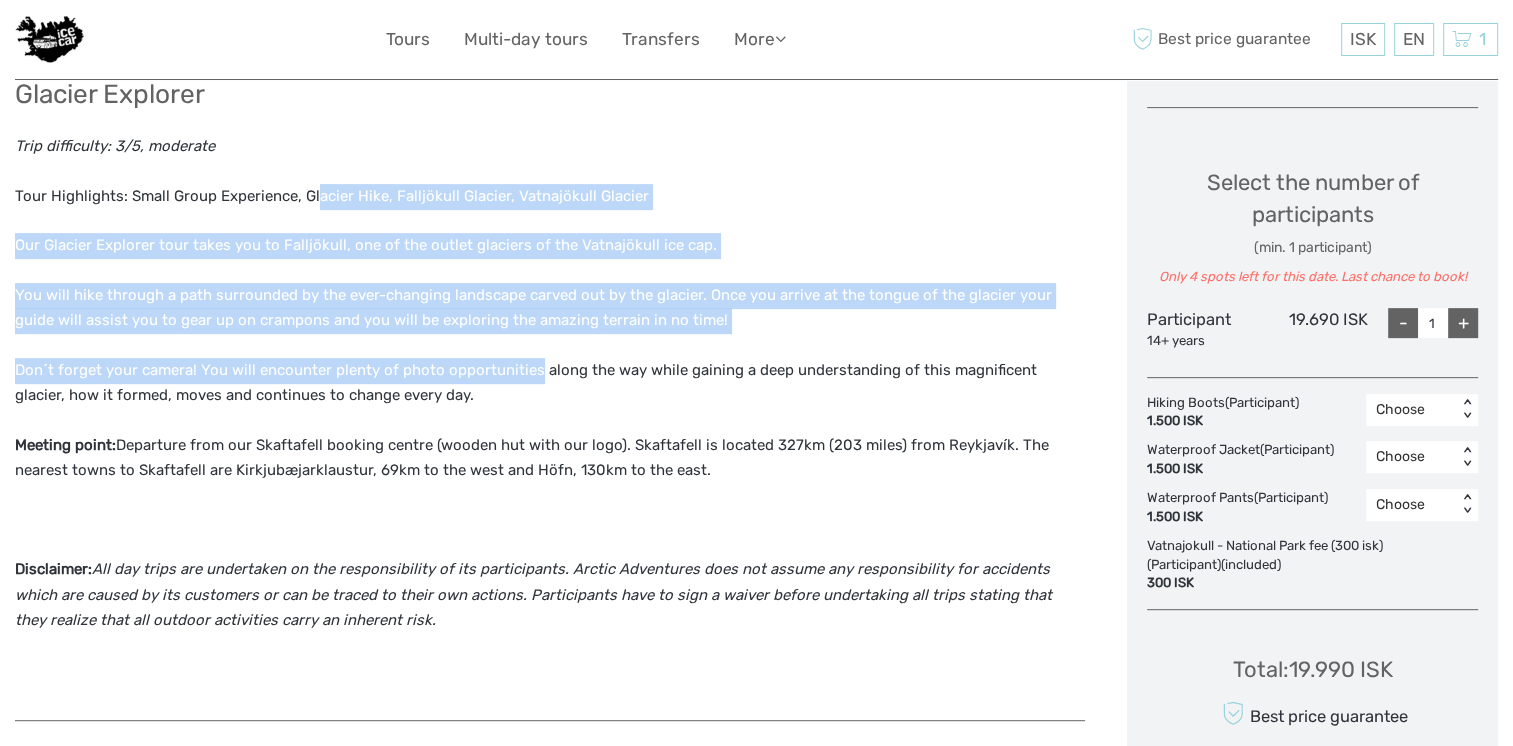 click on "Don´t forget your camera! You will encounter plenty of photo opportunities along the way while gaining a deep understanding of this magnificent glacier, how it formed, moves and continues to change every day." at bounding box center (550, 383) 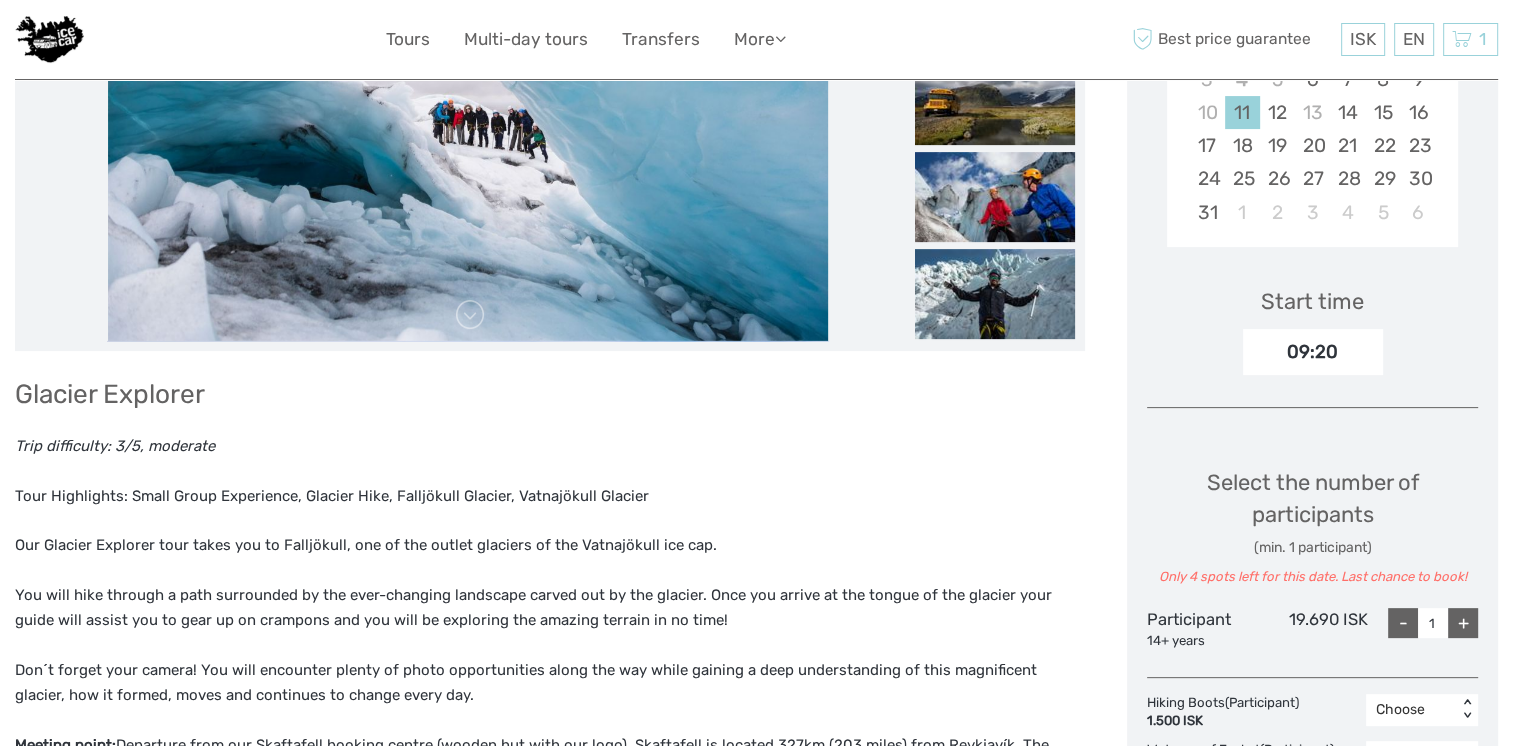 scroll, scrollTop: 476, scrollLeft: 0, axis: vertical 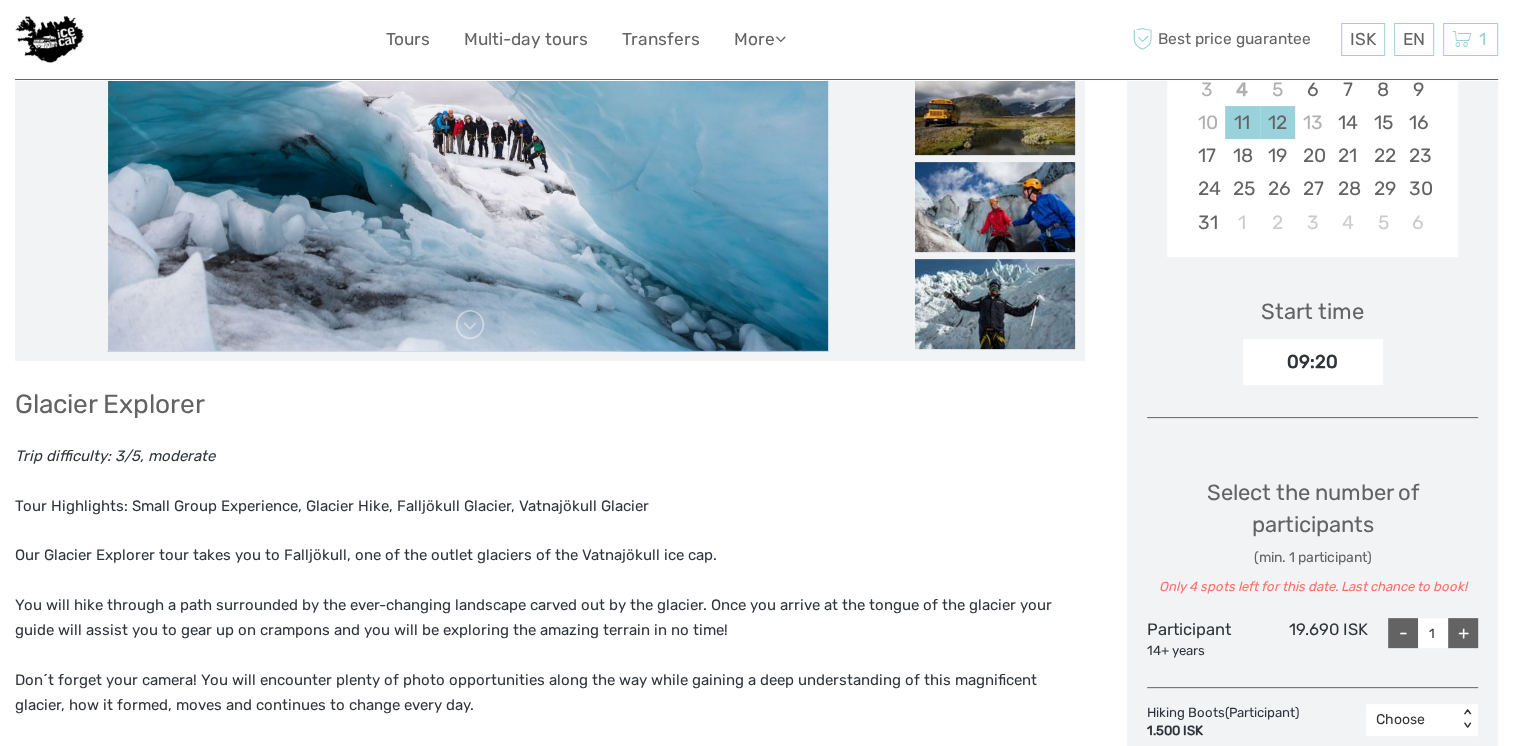 click on "12" at bounding box center [1277, 122] 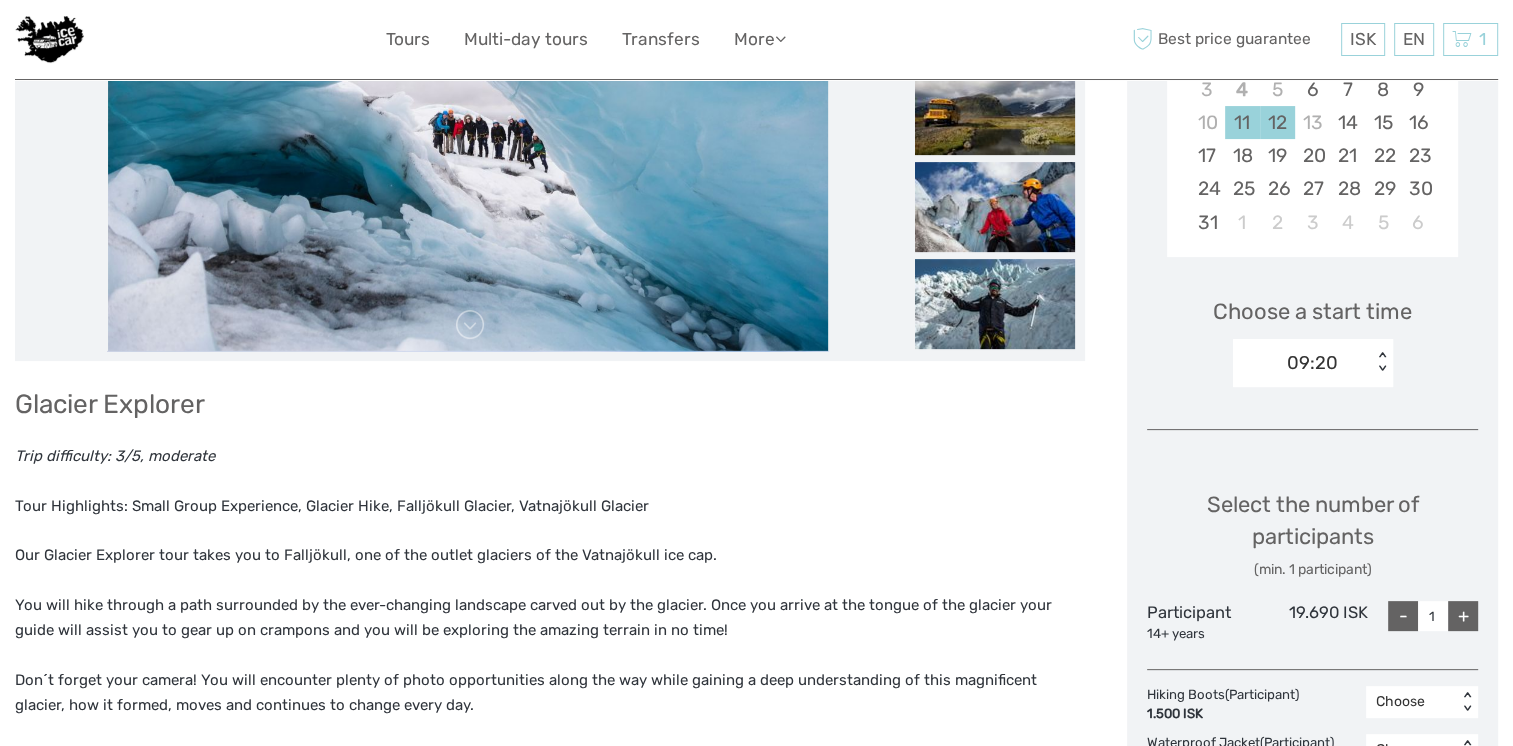 click on "11" at bounding box center (1242, 122) 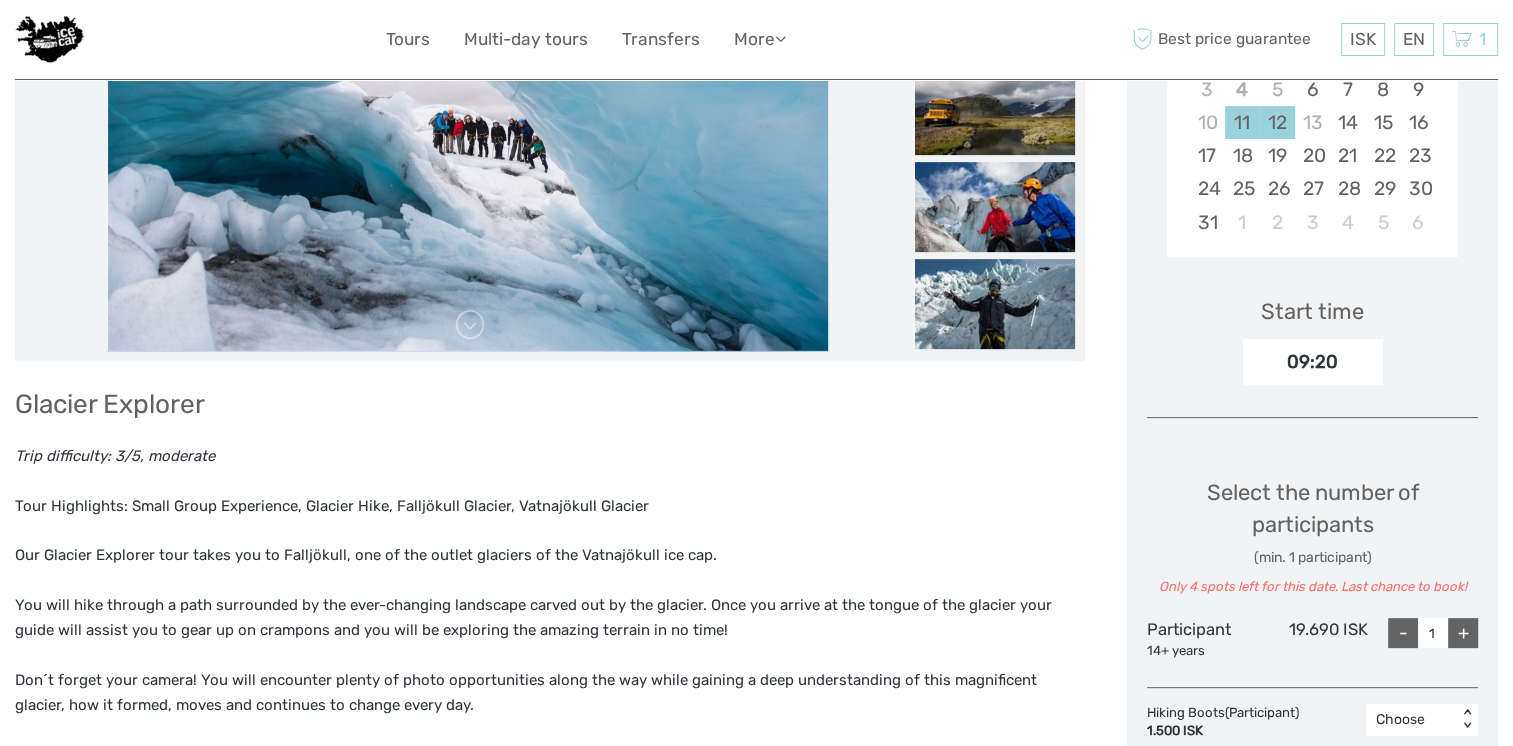 click on "12" at bounding box center (1277, 122) 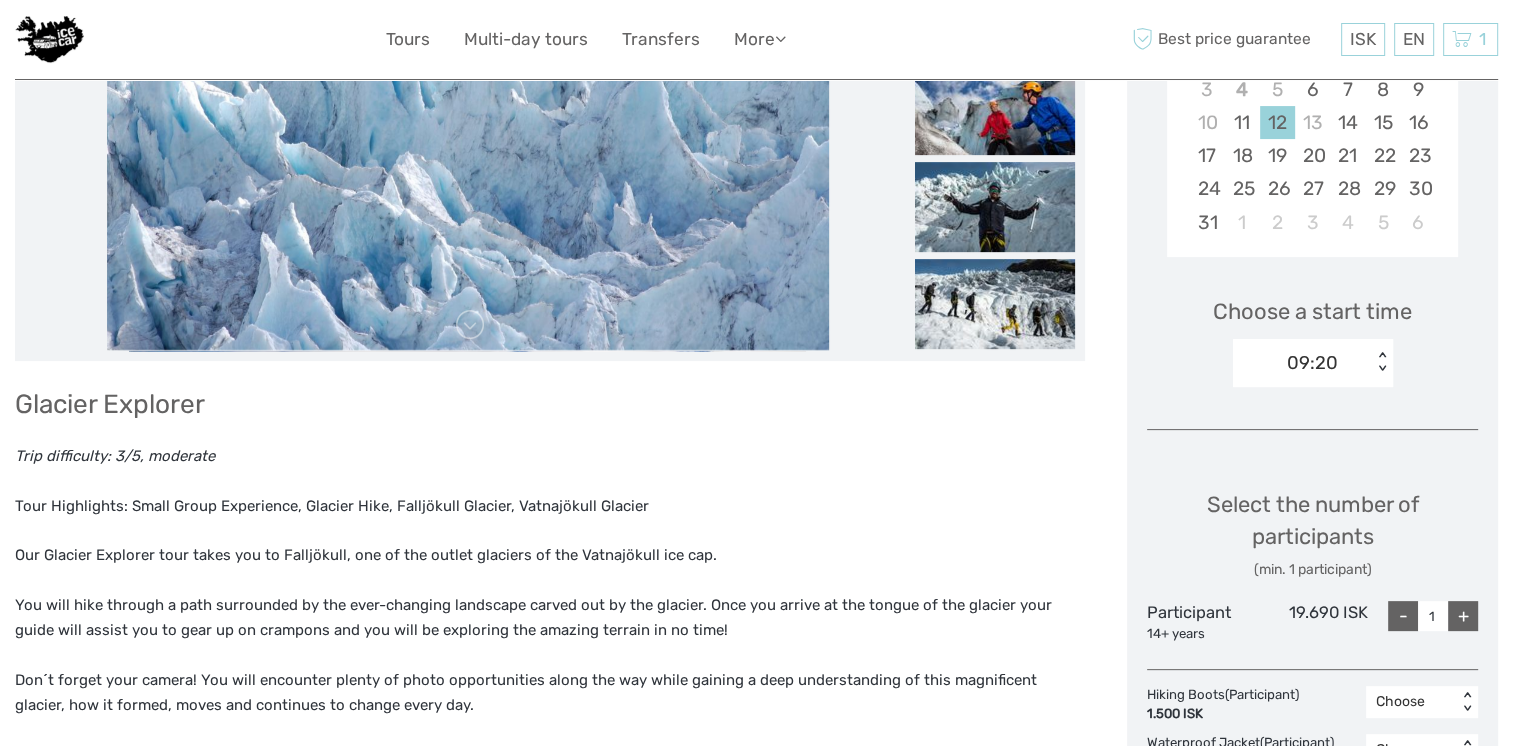 scroll, scrollTop: 500, scrollLeft: 0, axis: vertical 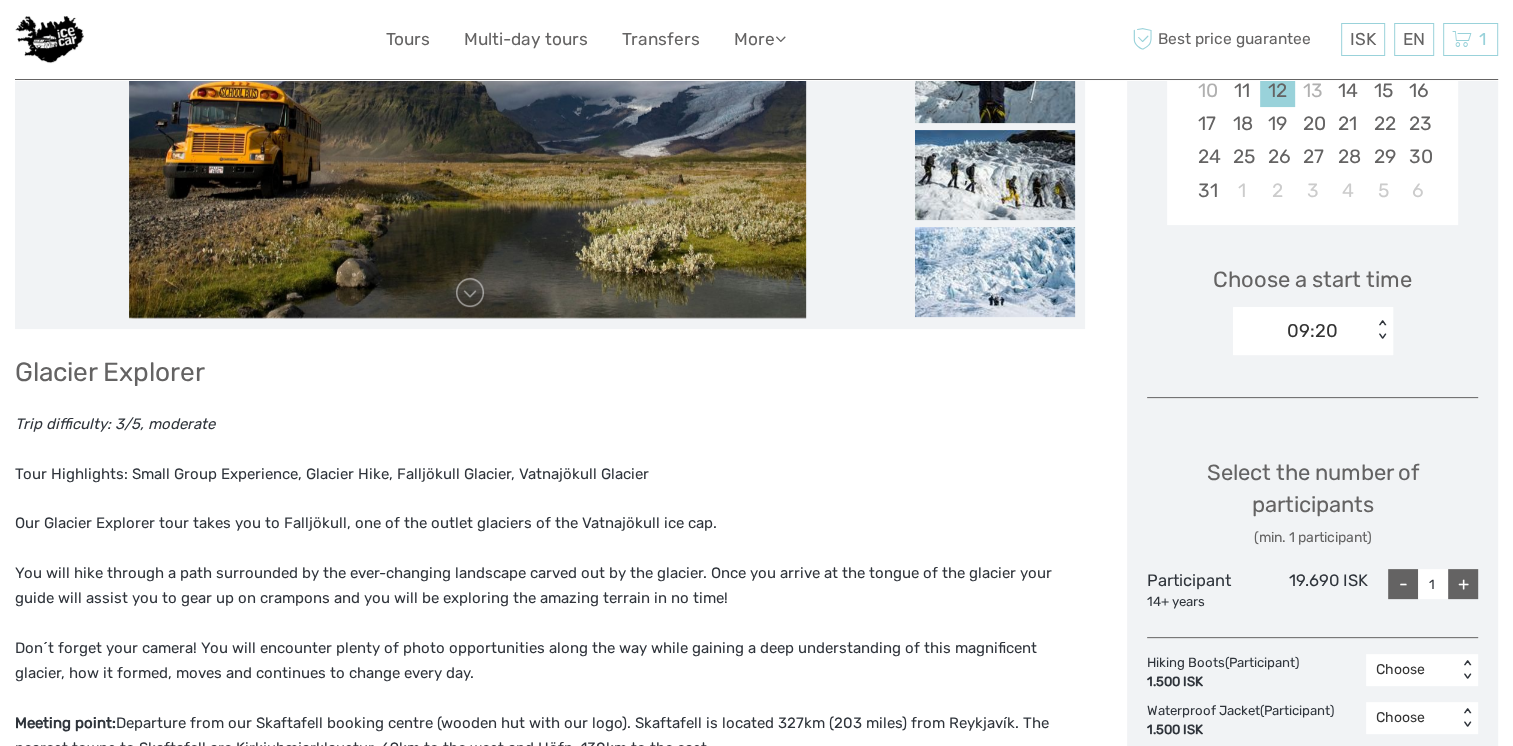 click on "ISK
ISK
€
$
£
EN
English
Español
Deutsch
Tours
Multi-day tours
Transfers
More
Food & drink
Travel Articles
Food & drink
Travel Articles
Best price guarantee
Best price guarantee
ISK
ISK
€
$
£
EN
English
Español
Deutsch
1
Items" at bounding box center [756, 39] 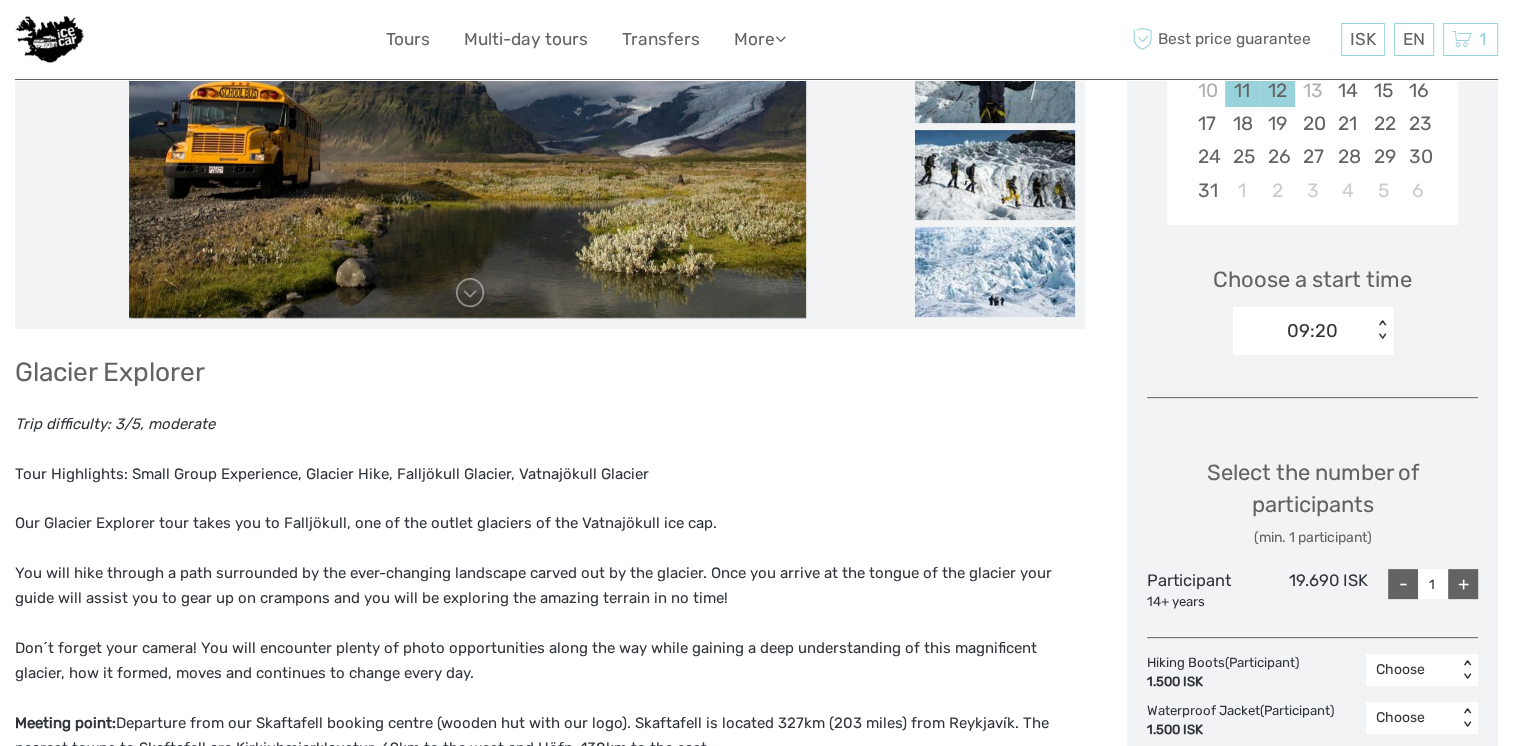 click on "11" at bounding box center (1242, 90) 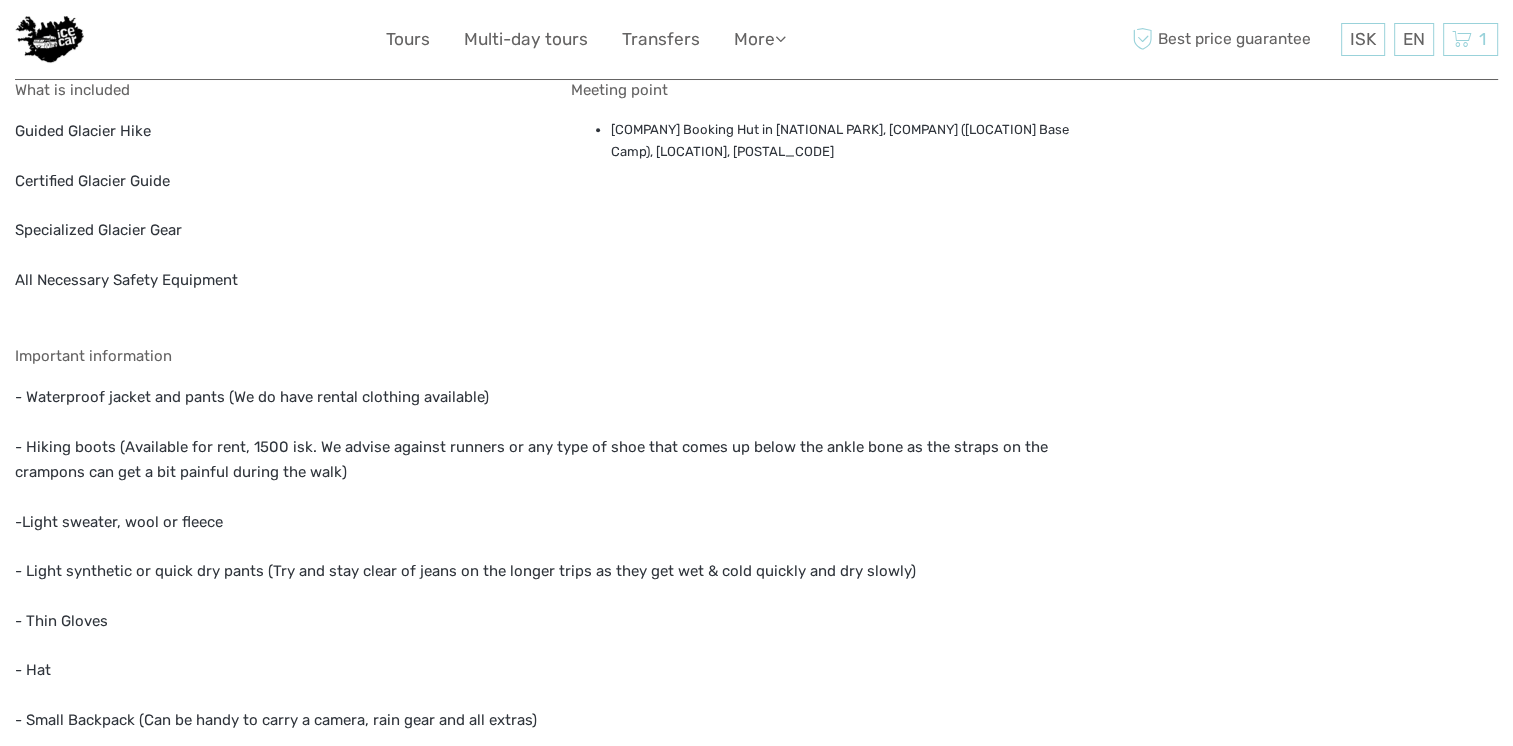 scroll, scrollTop: 1762, scrollLeft: 0, axis: vertical 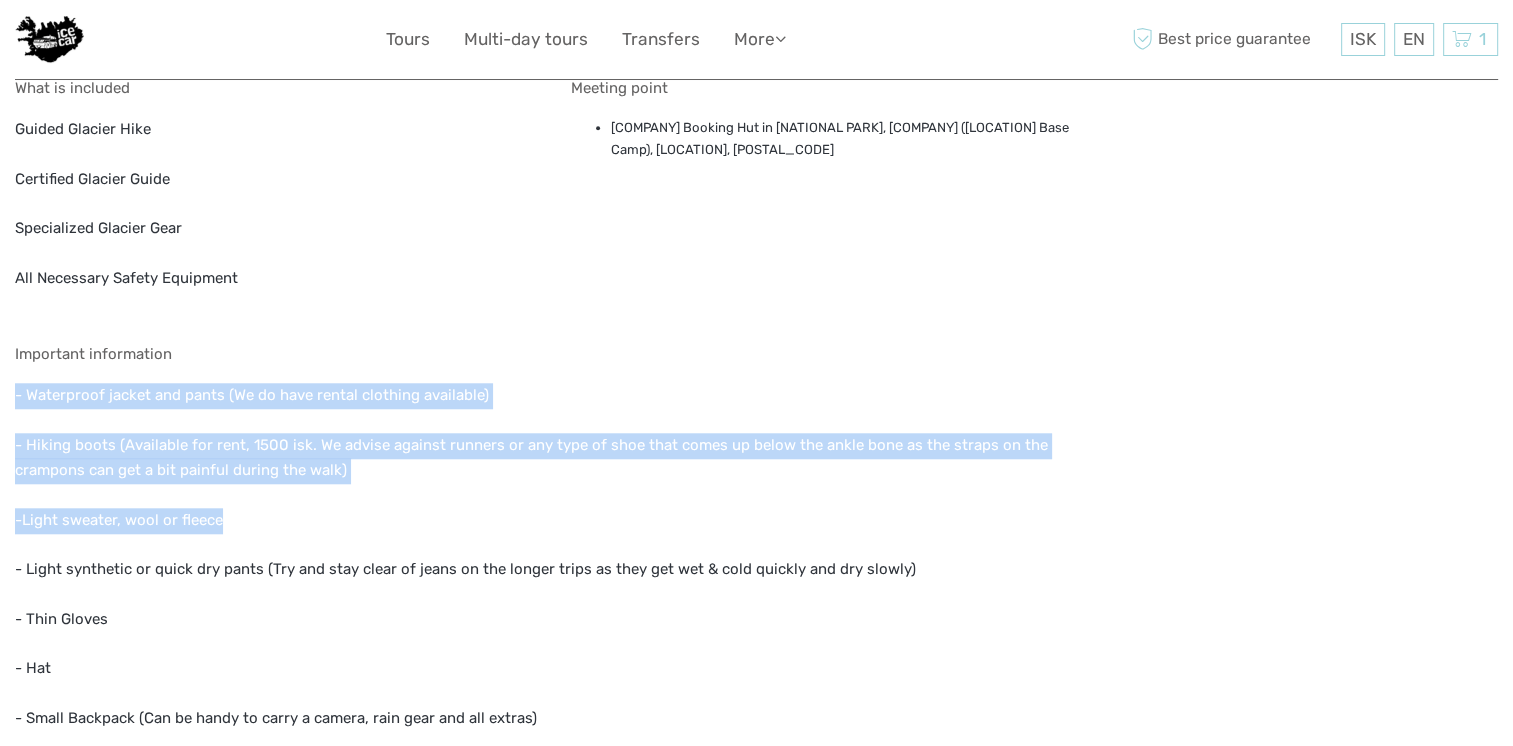 drag, startPoint x: 284, startPoint y: 337, endPoint x: 501, endPoint y: 506, distance: 275.04544 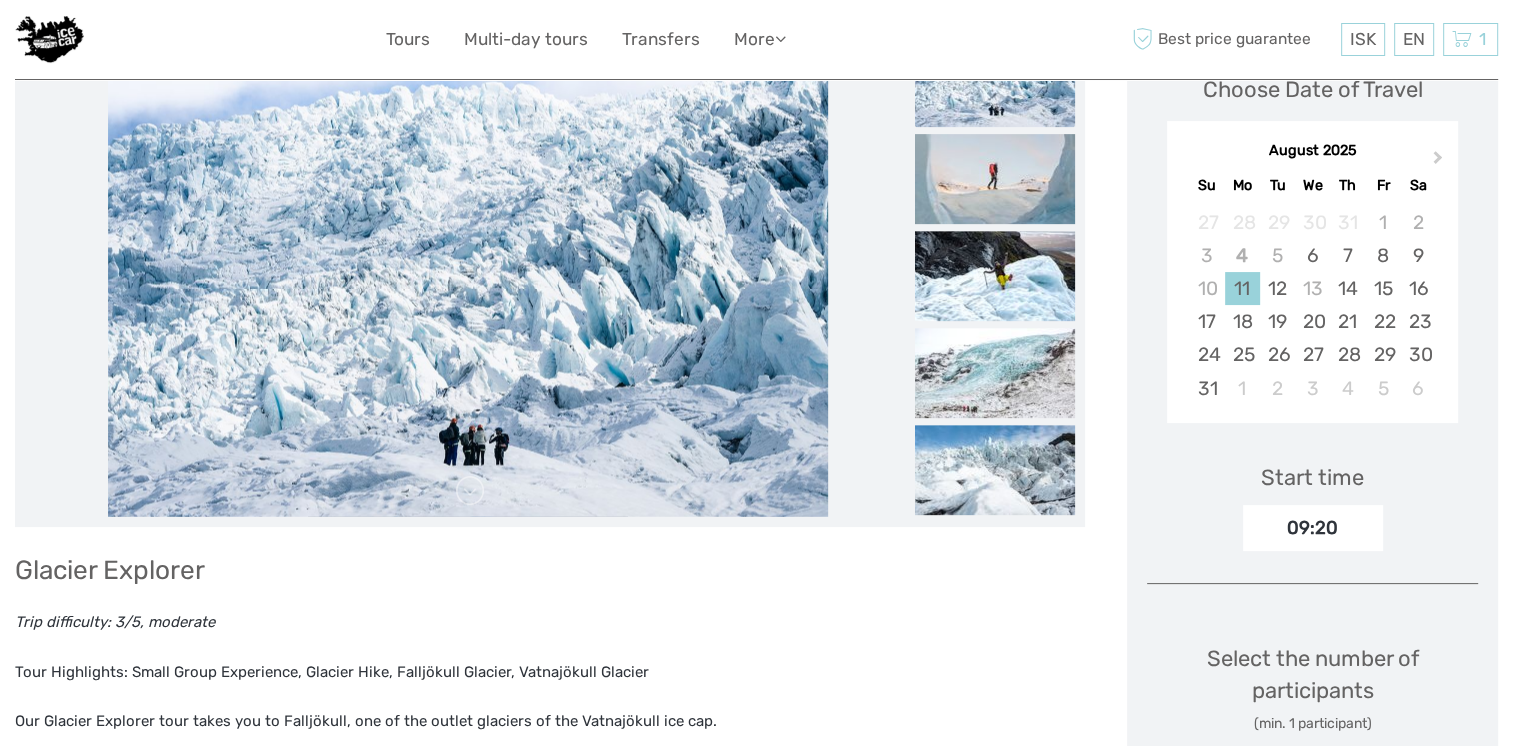 scroll, scrollTop: 307, scrollLeft: 0, axis: vertical 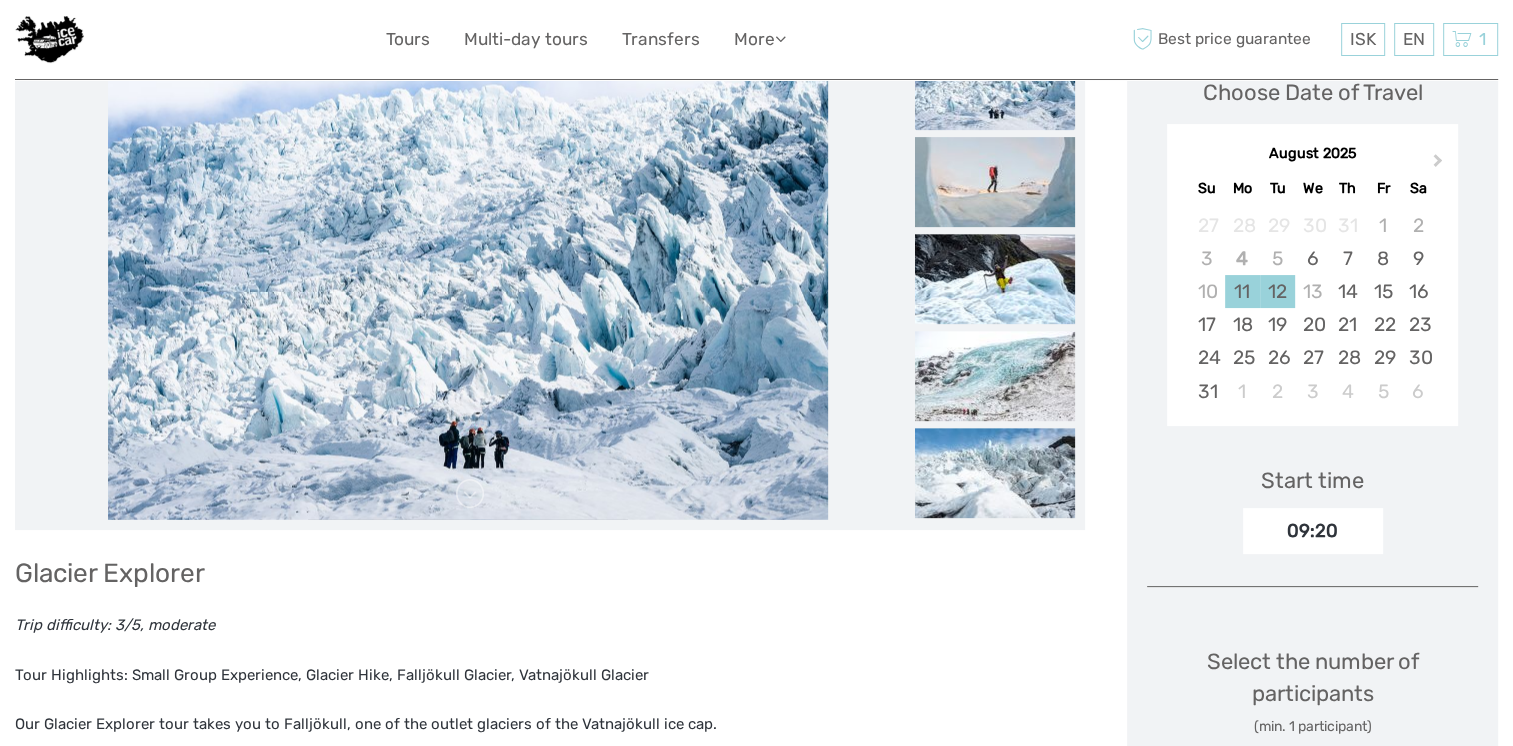 click on "12" at bounding box center (1277, 291) 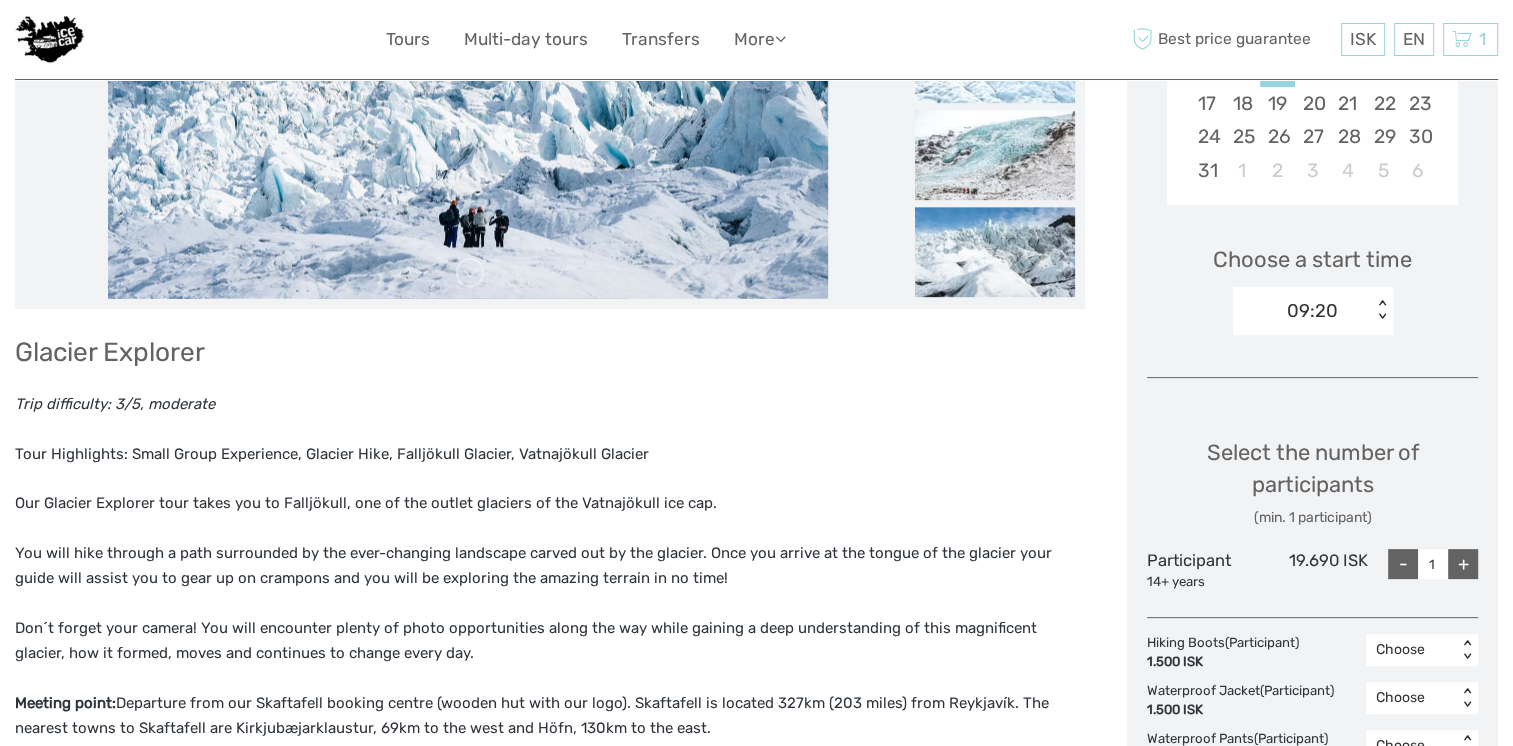 scroll, scrollTop: 538, scrollLeft: 0, axis: vertical 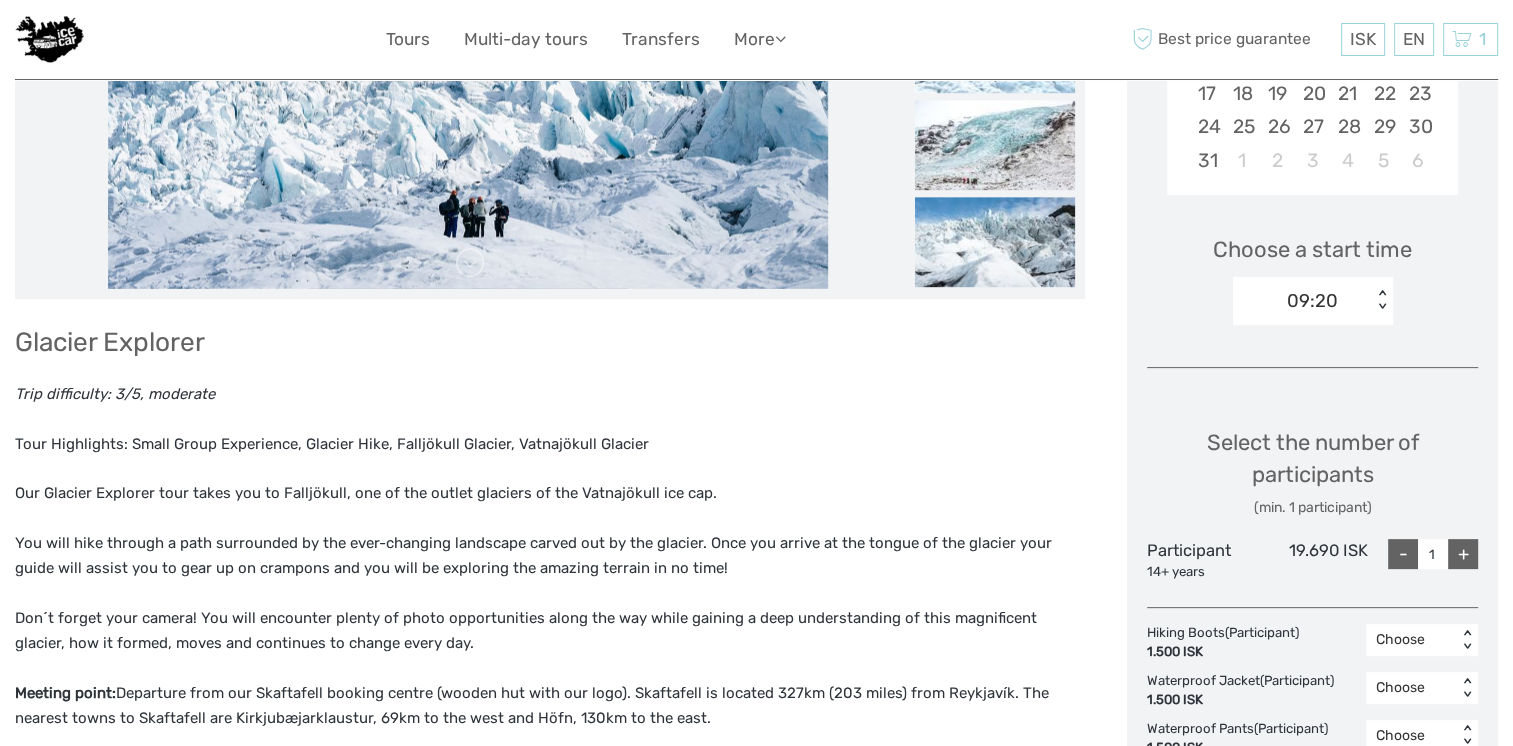 click on "Select the number of participants (min. 1 participant) Participant 14+ years 19.690 ISK - 1 +" at bounding box center [1312, 496] 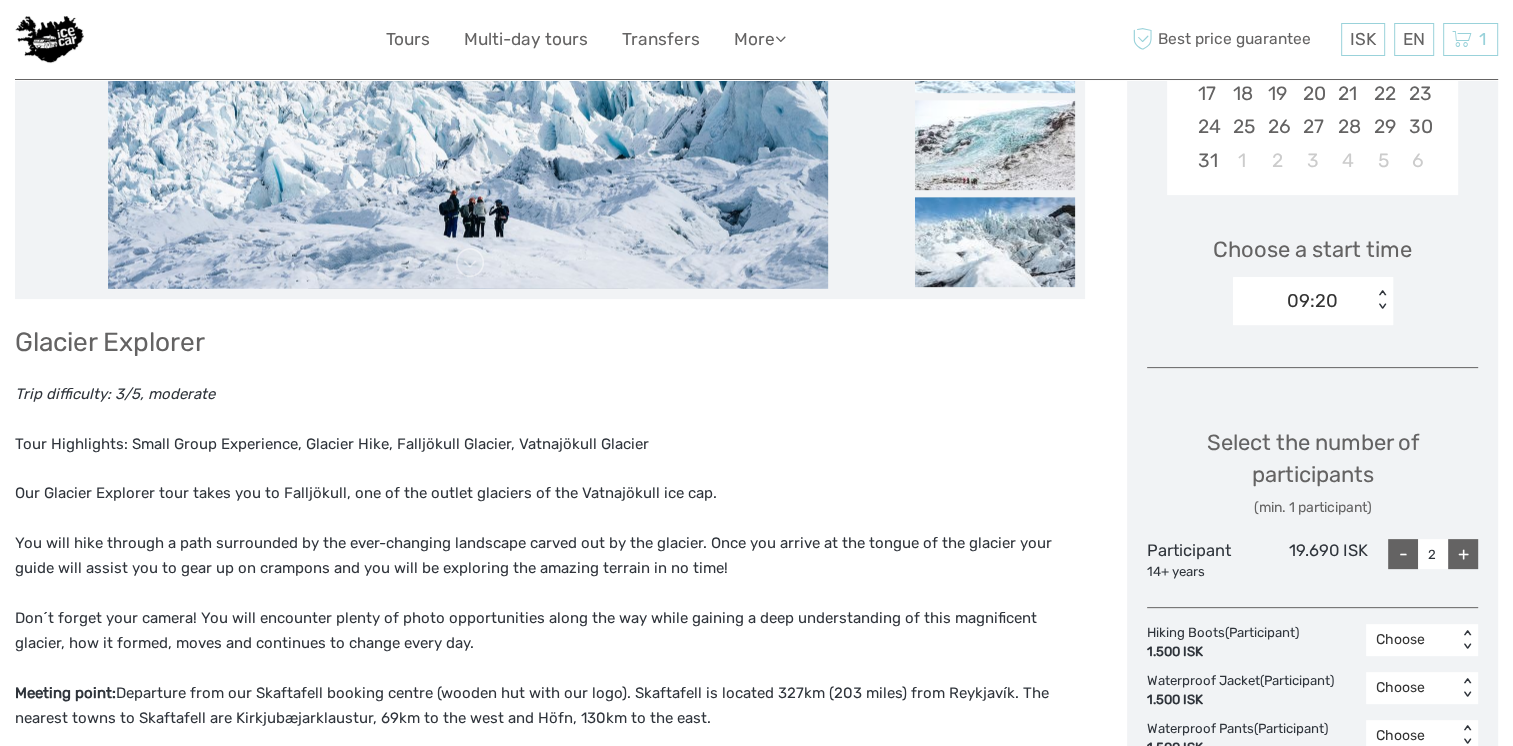 click on "+" at bounding box center (1463, 554) 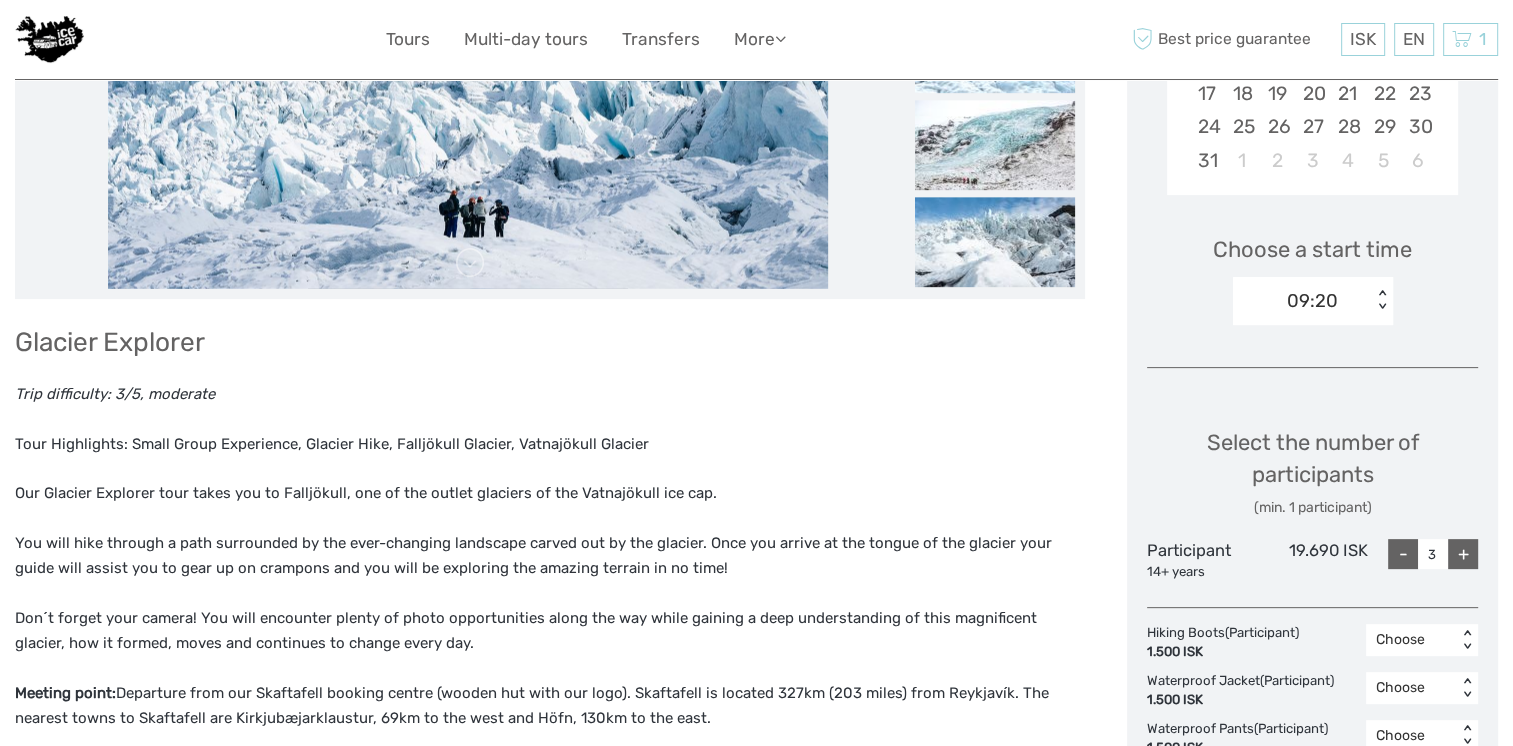click on "+" at bounding box center (1463, 554) 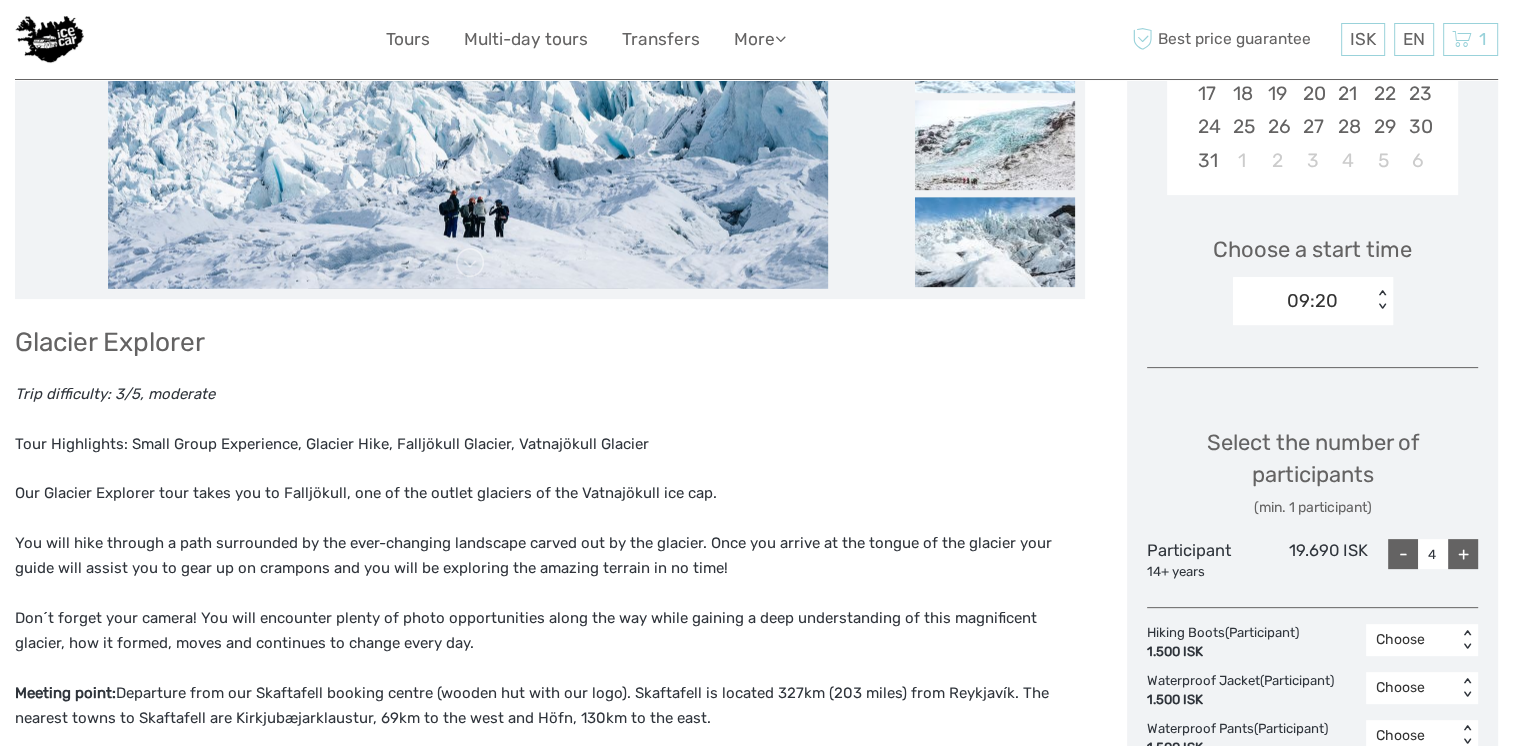click on "+" at bounding box center (1463, 554) 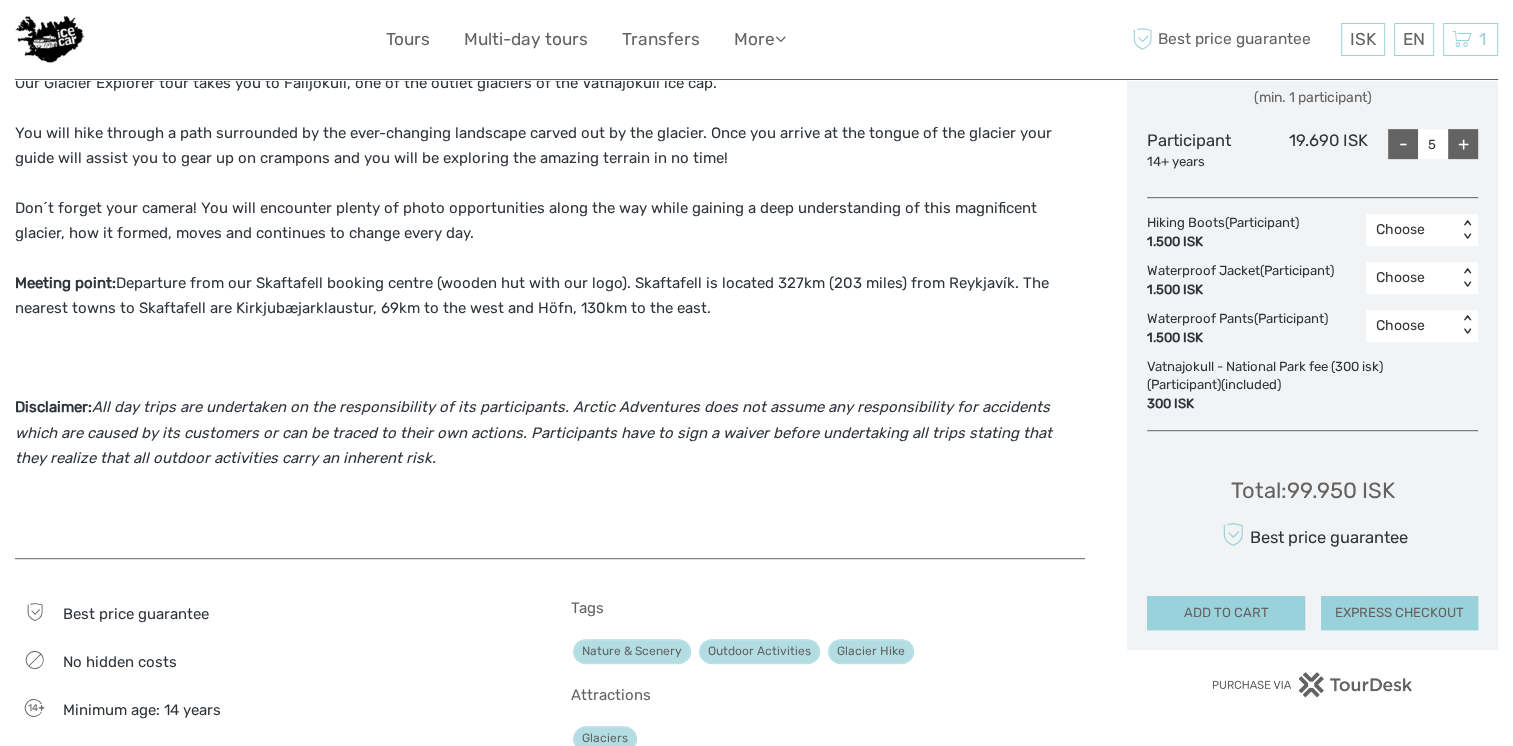 scroll, scrollTop: 946, scrollLeft: 0, axis: vertical 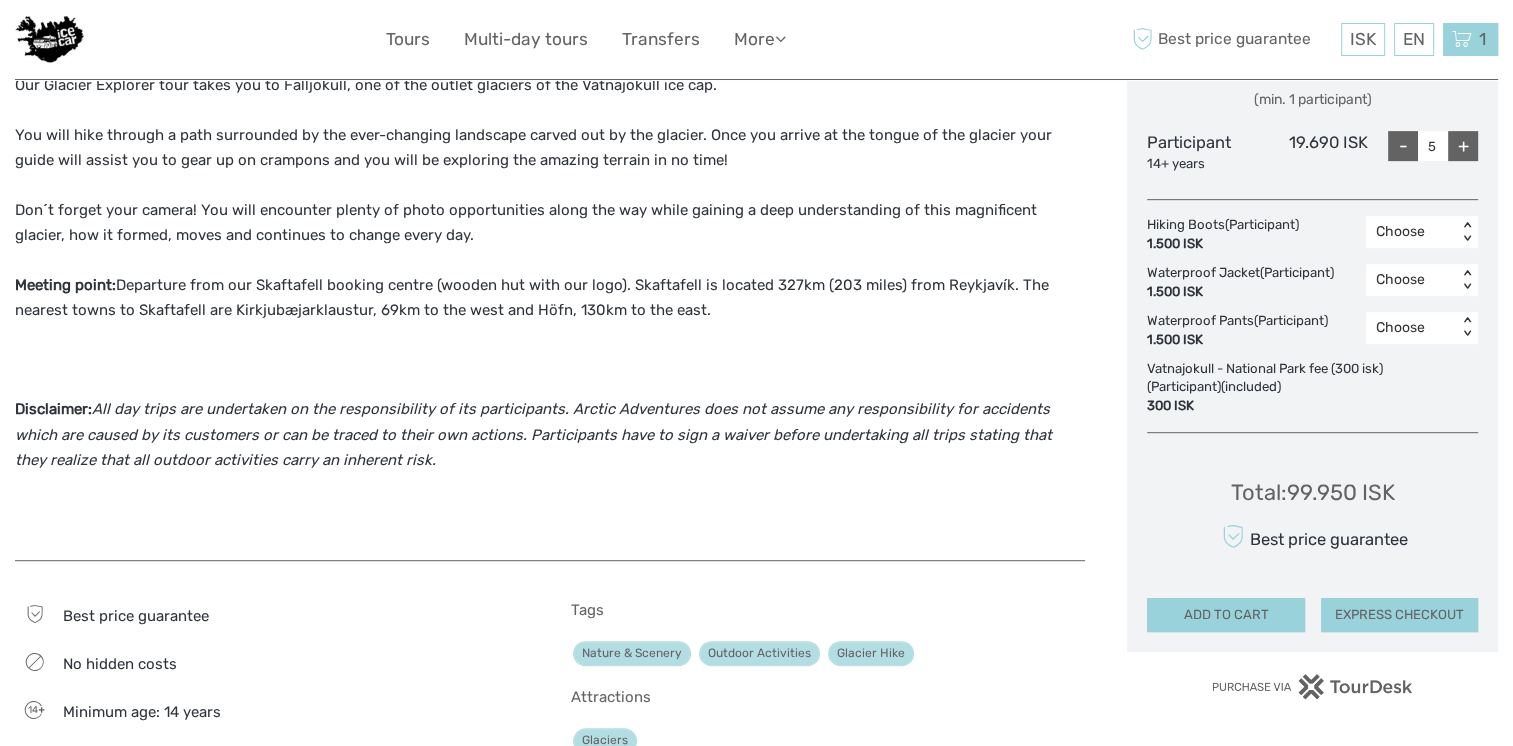click on "1
Items
5hr Glacier Hike Tour
5x Adults
Monday, 11 August 2025 - 10:30 AM
106.000 ISK
Total
106.000 ISK
Checkout
The shopping cart is empty." at bounding box center (1470, 39) 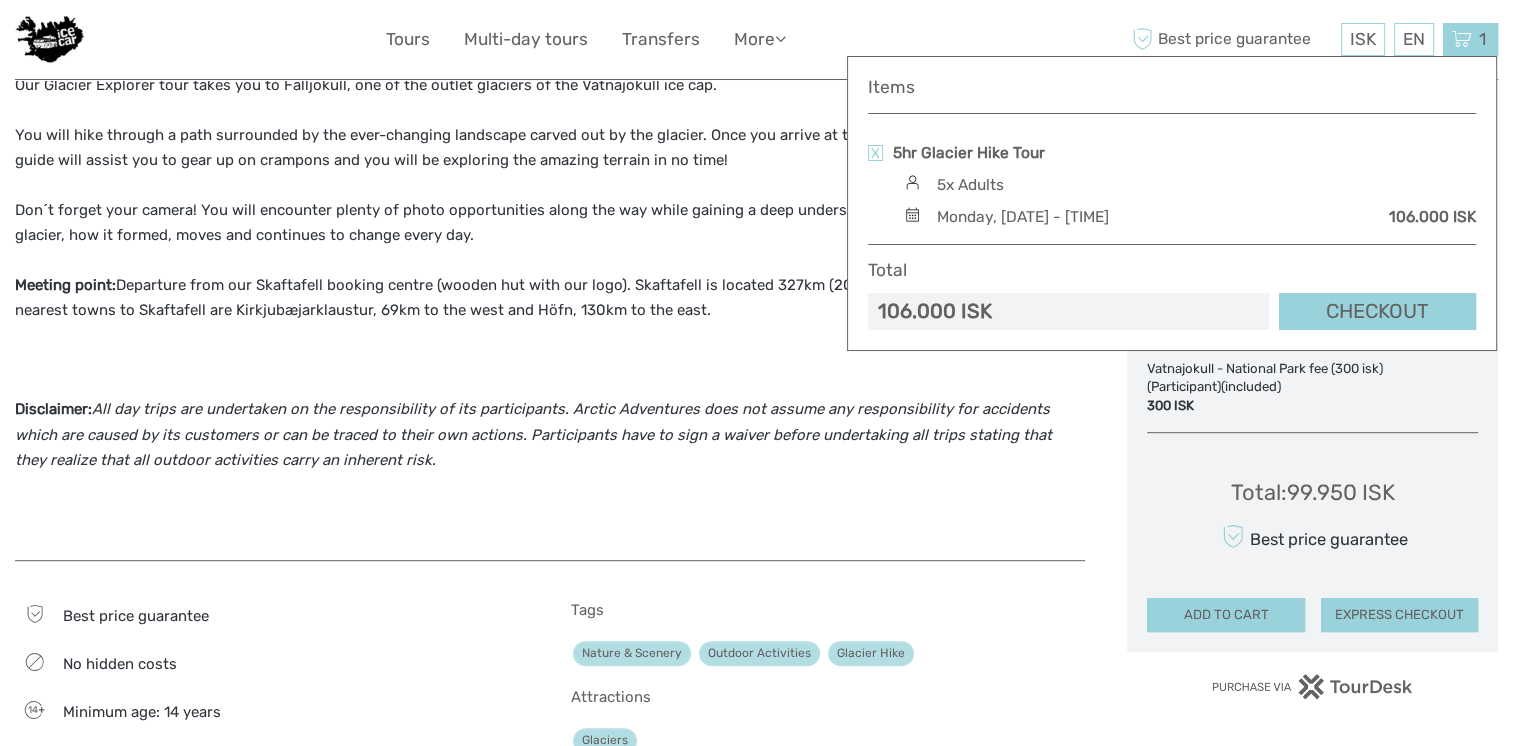 click on "Meeting point:  Departure from our Skaftafell booking centre (wooden hut with our logo). Skaftafell is located 327km (203 miles) from Reykjavík. The nearest towns to Skaftafell are Kirkjubæjarklaustur, 69km to the west and Höfn, 130km to the east." at bounding box center (550, 298) 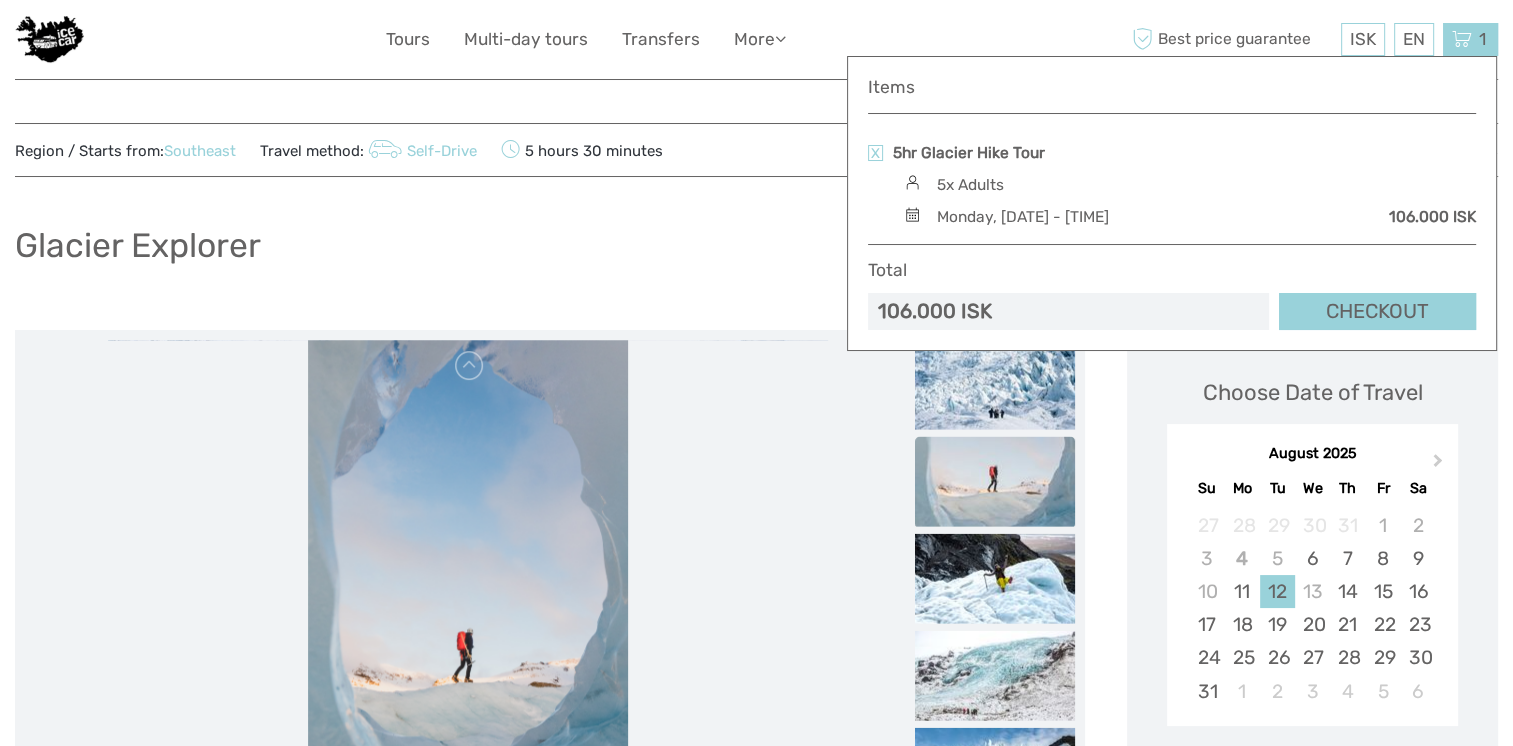 scroll, scrollTop: 0, scrollLeft: 0, axis: both 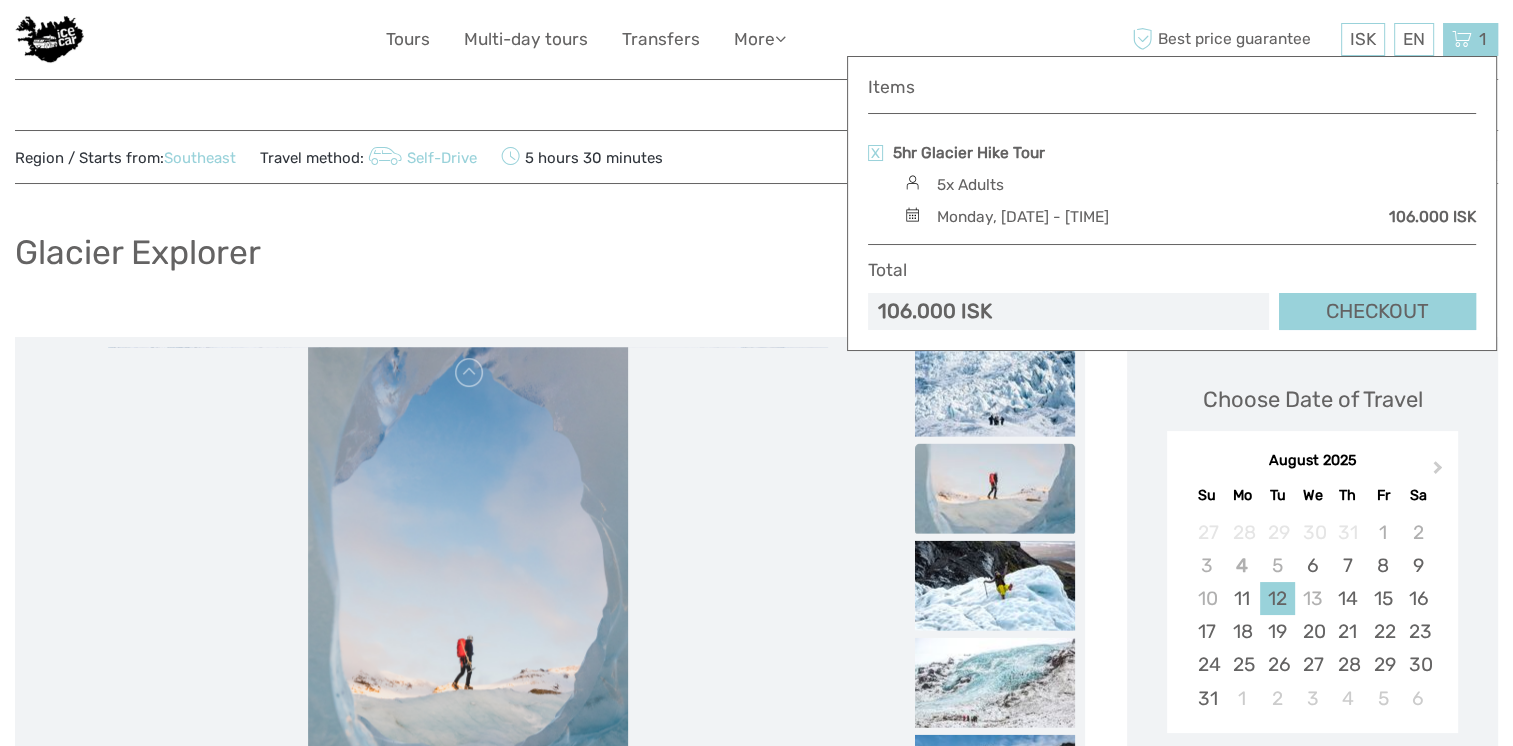 click on "Glacier Explorer" at bounding box center (756, 260) 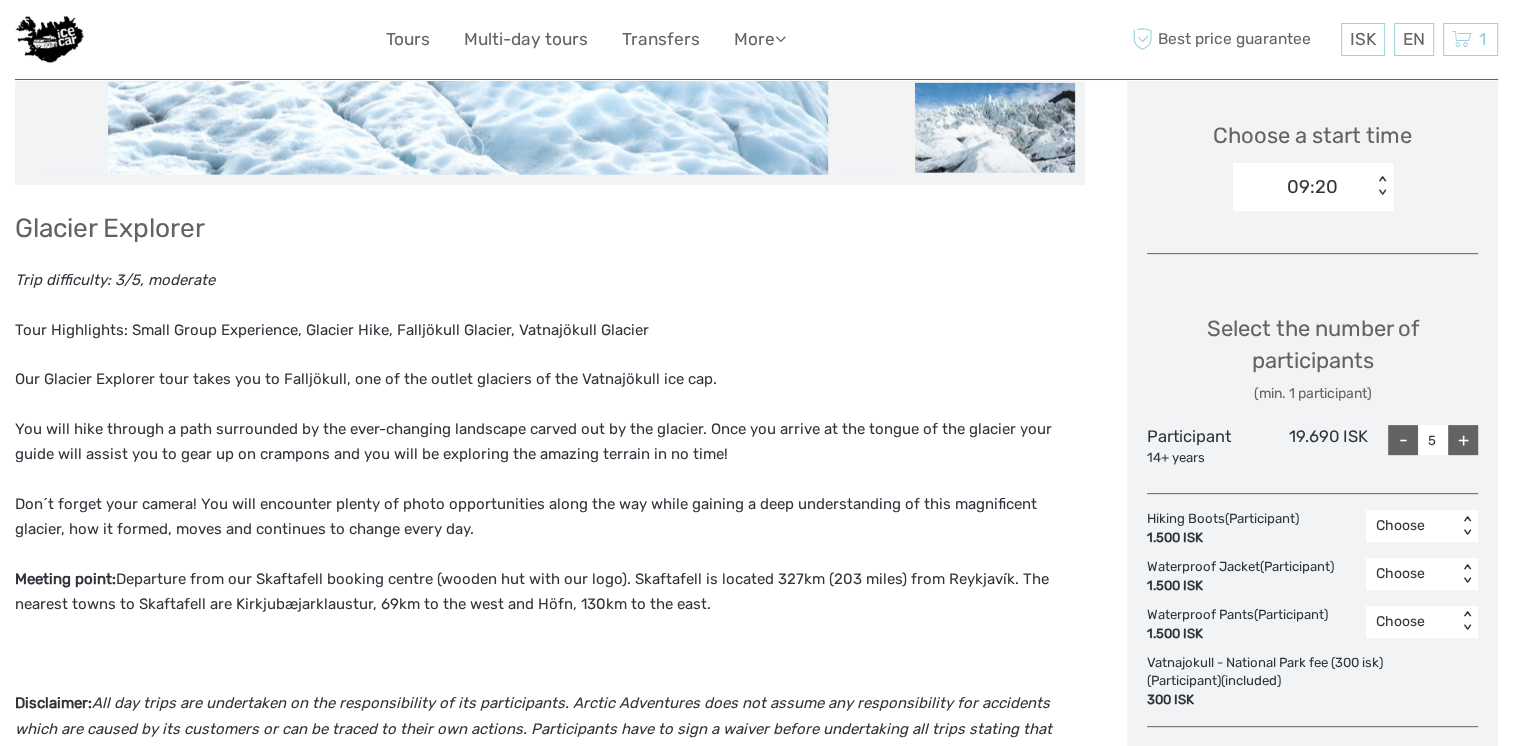 scroll, scrollTop: 0, scrollLeft: 0, axis: both 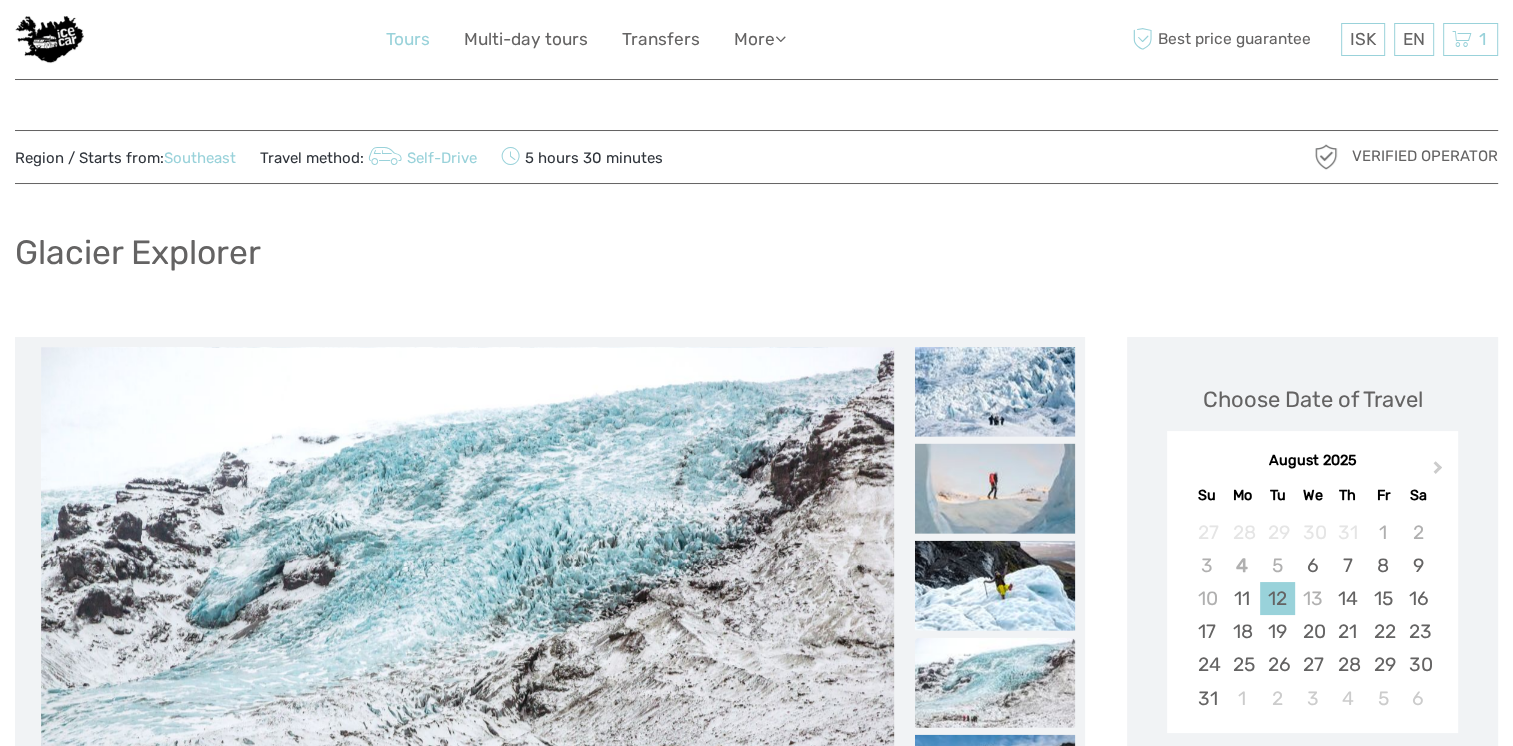 click on "Tours" at bounding box center (408, 39) 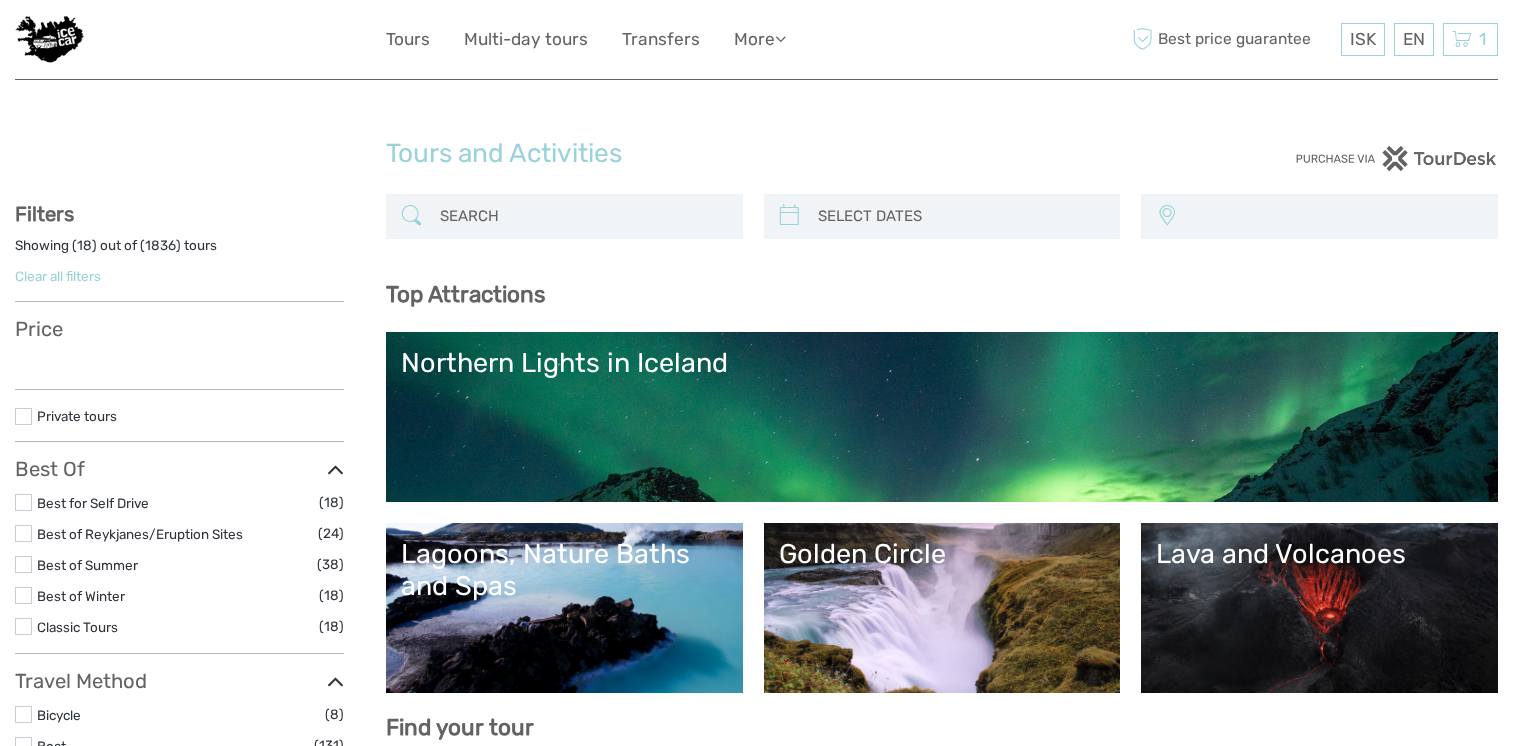select 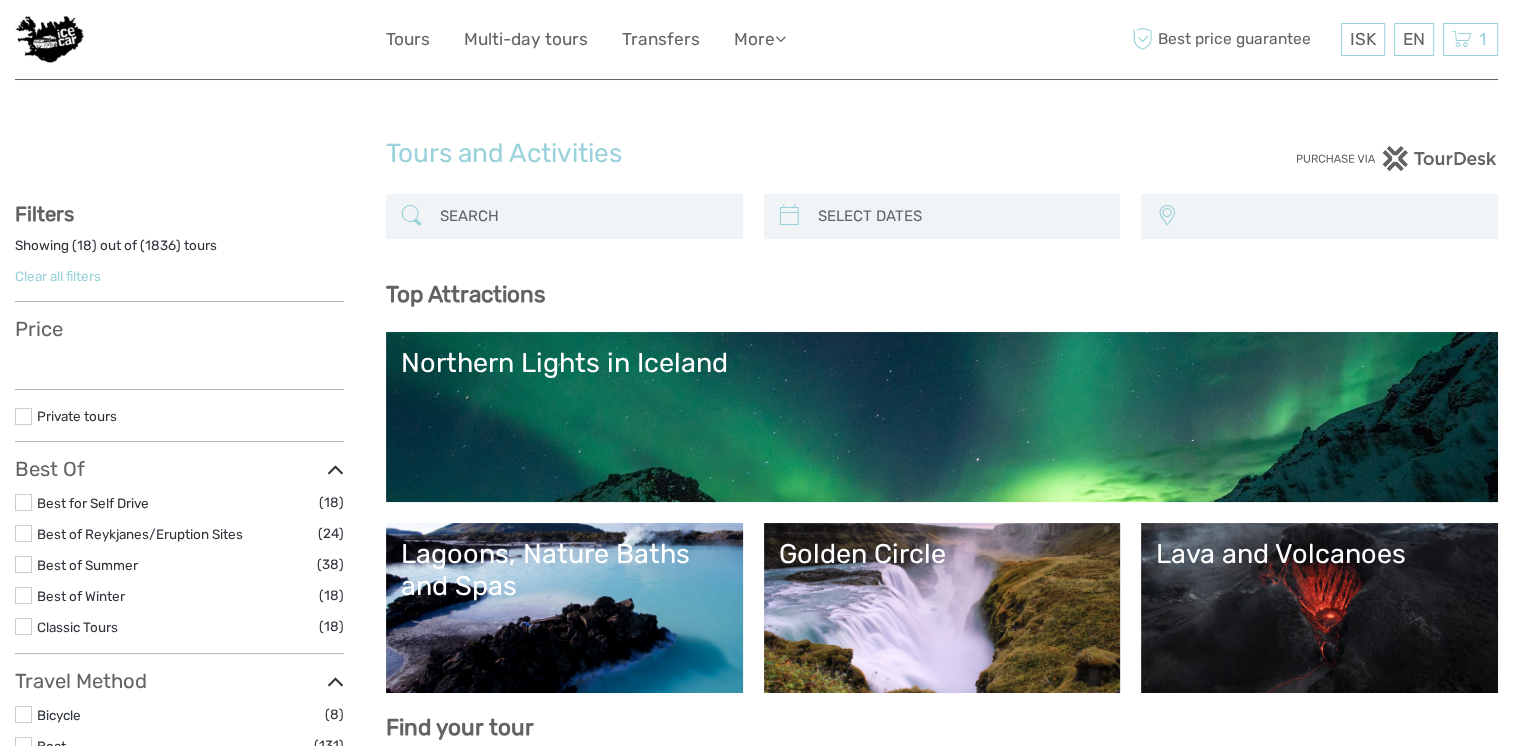 scroll, scrollTop: 0, scrollLeft: 0, axis: both 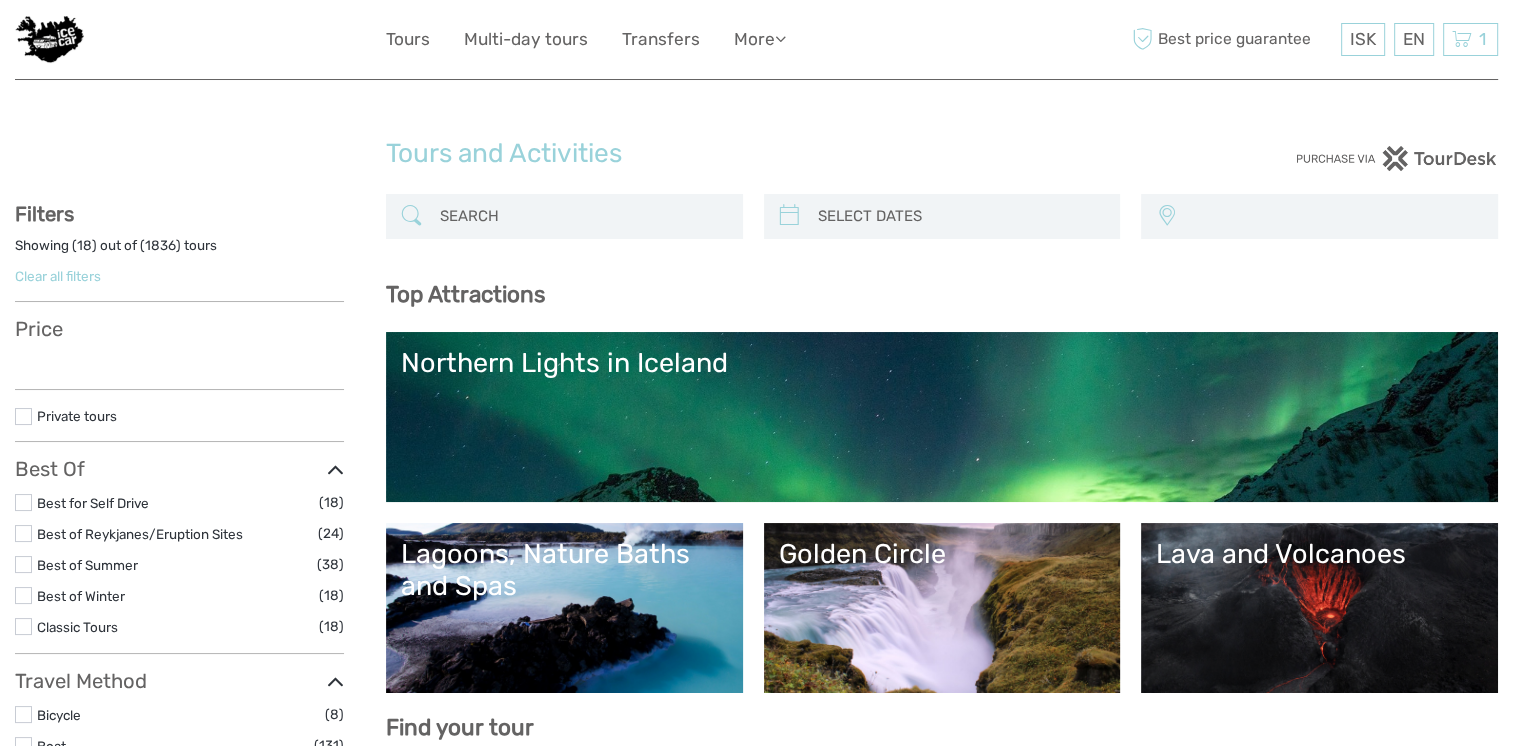 select 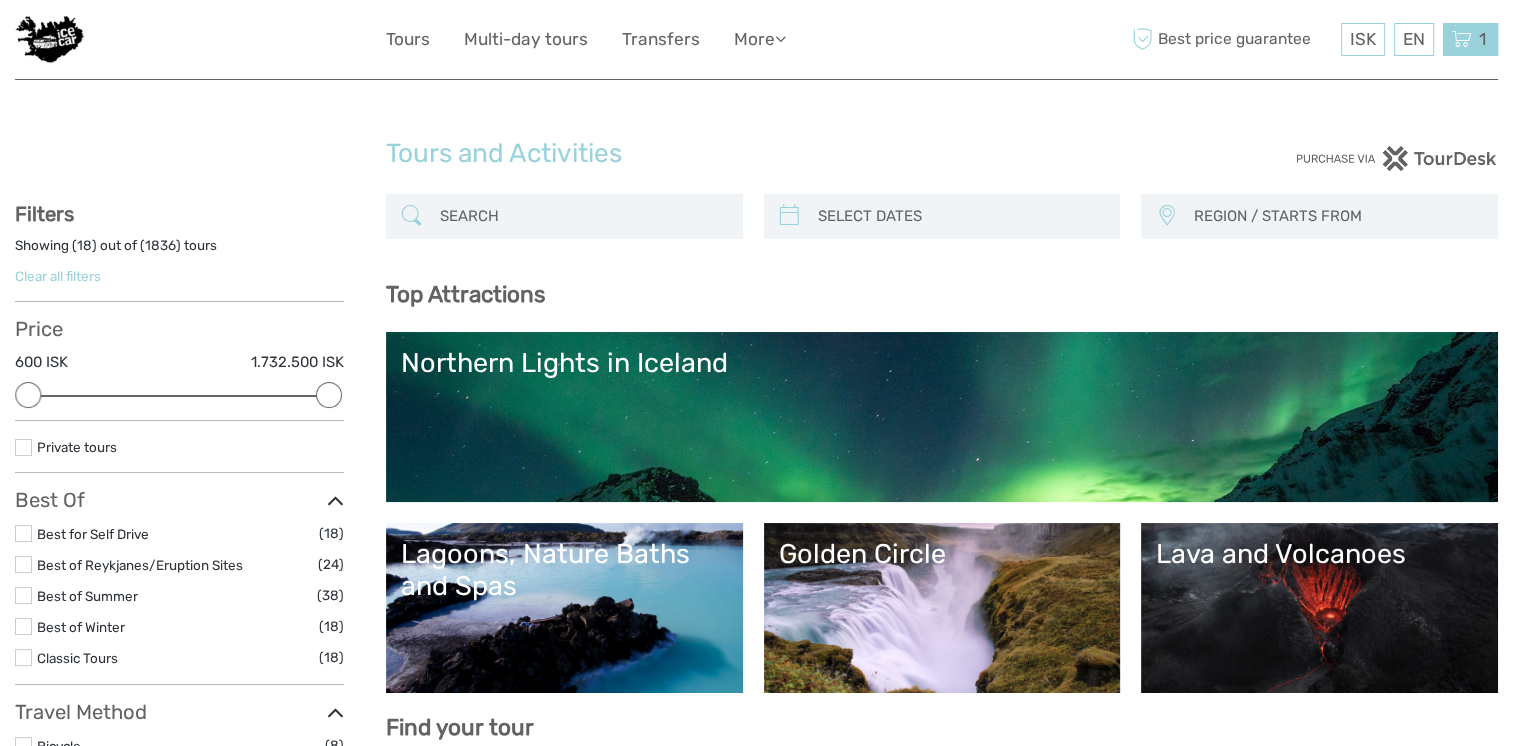 scroll, scrollTop: 0, scrollLeft: 0, axis: both 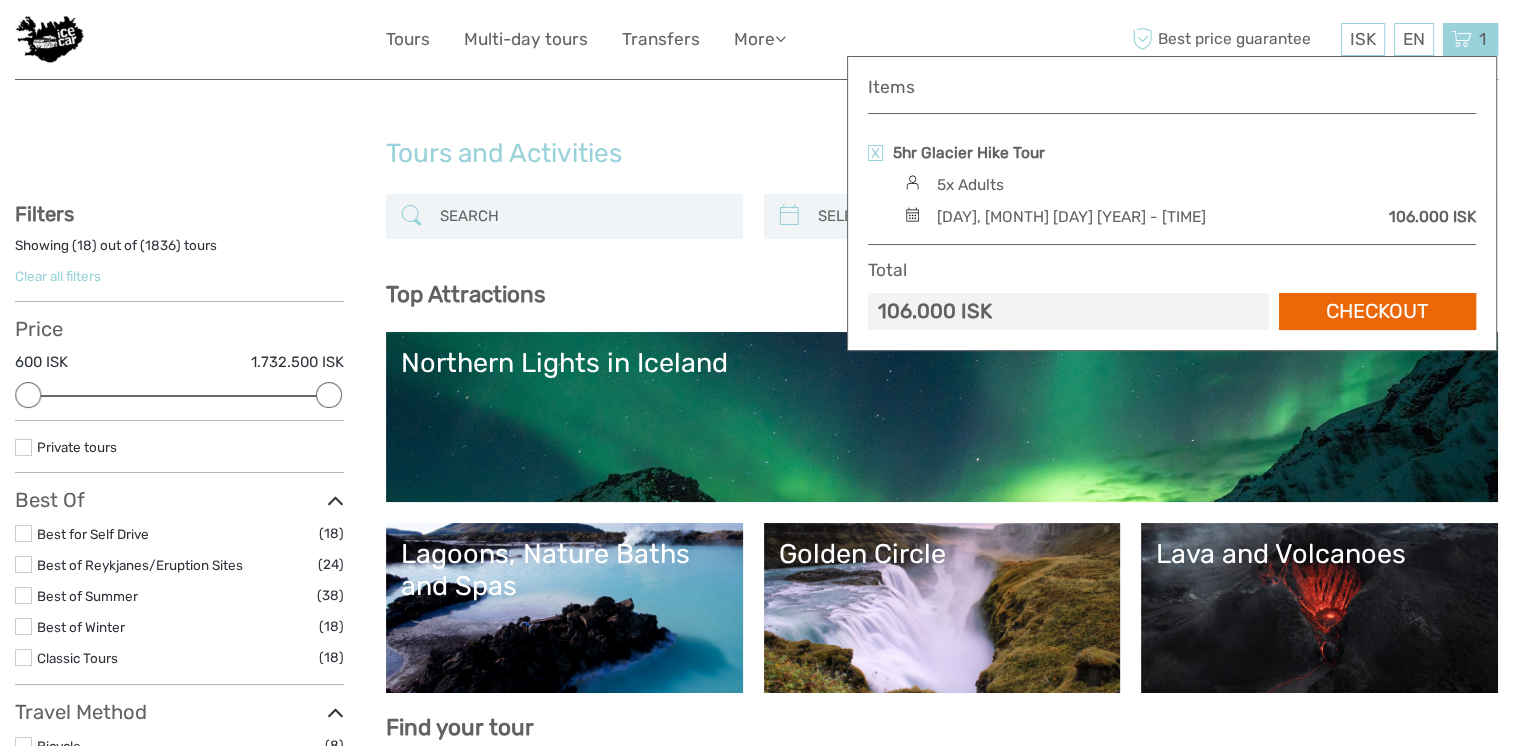 click on "Checkout" at bounding box center (1377, 311) 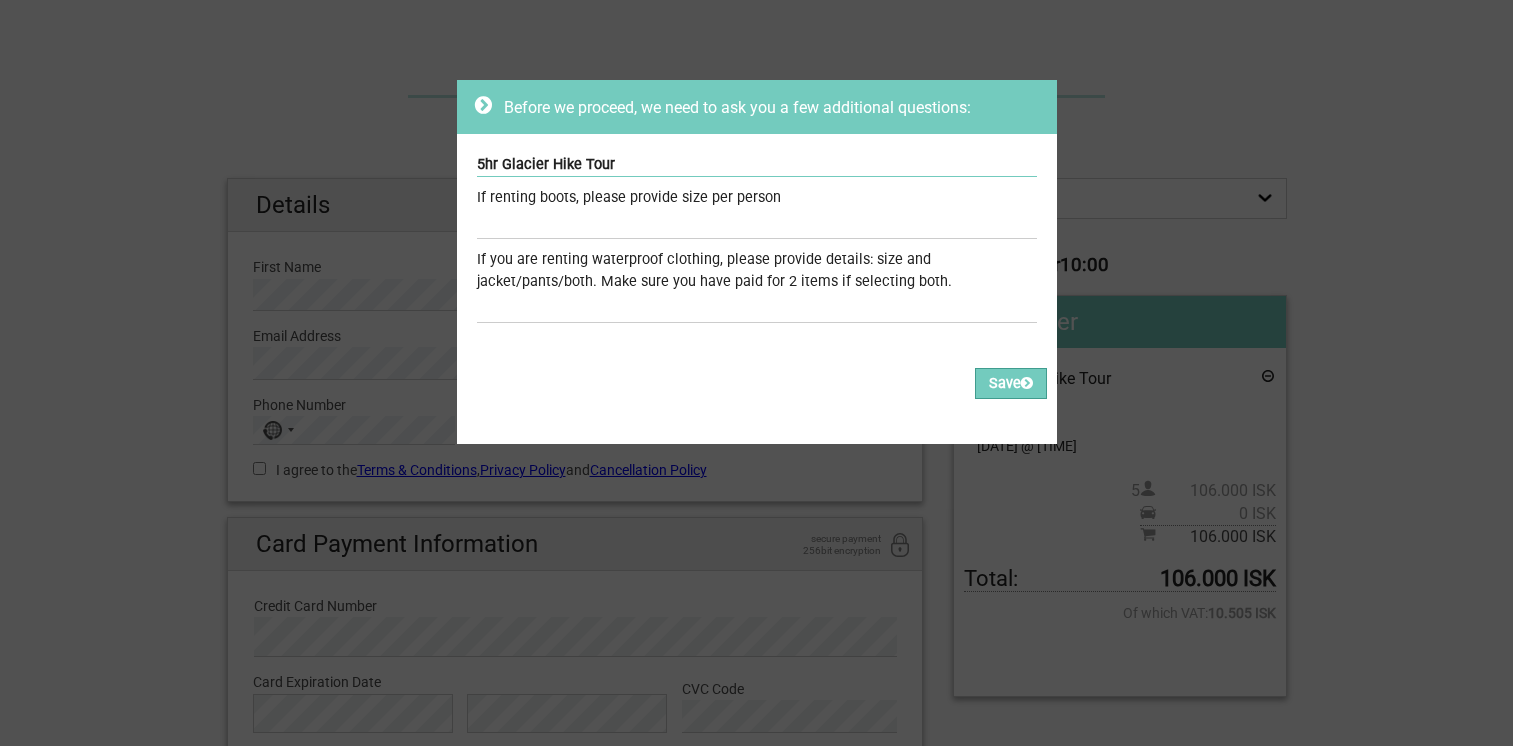 scroll, scrollTop: 0, scrollLeft: 0, axis: both 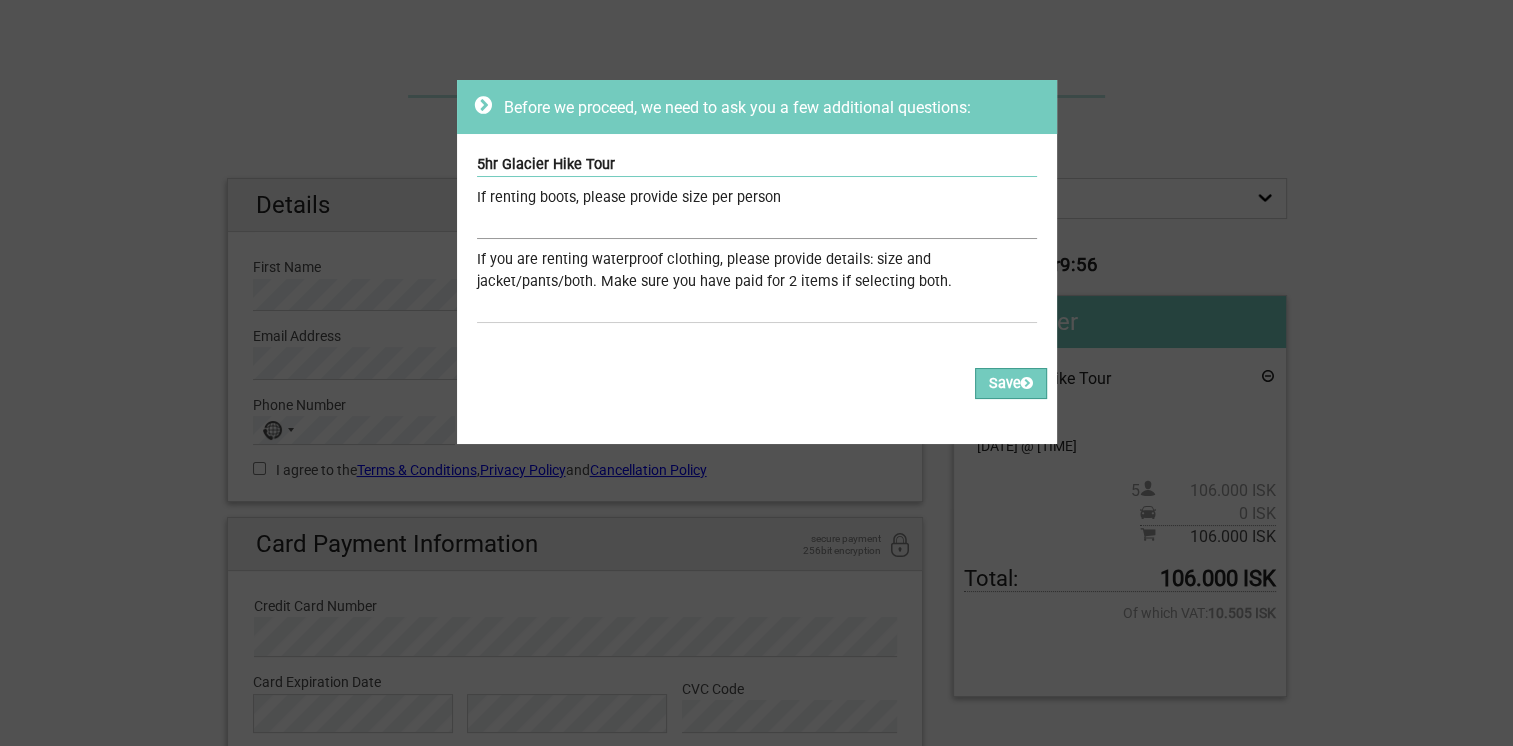 click at bounding box center [757, 224] 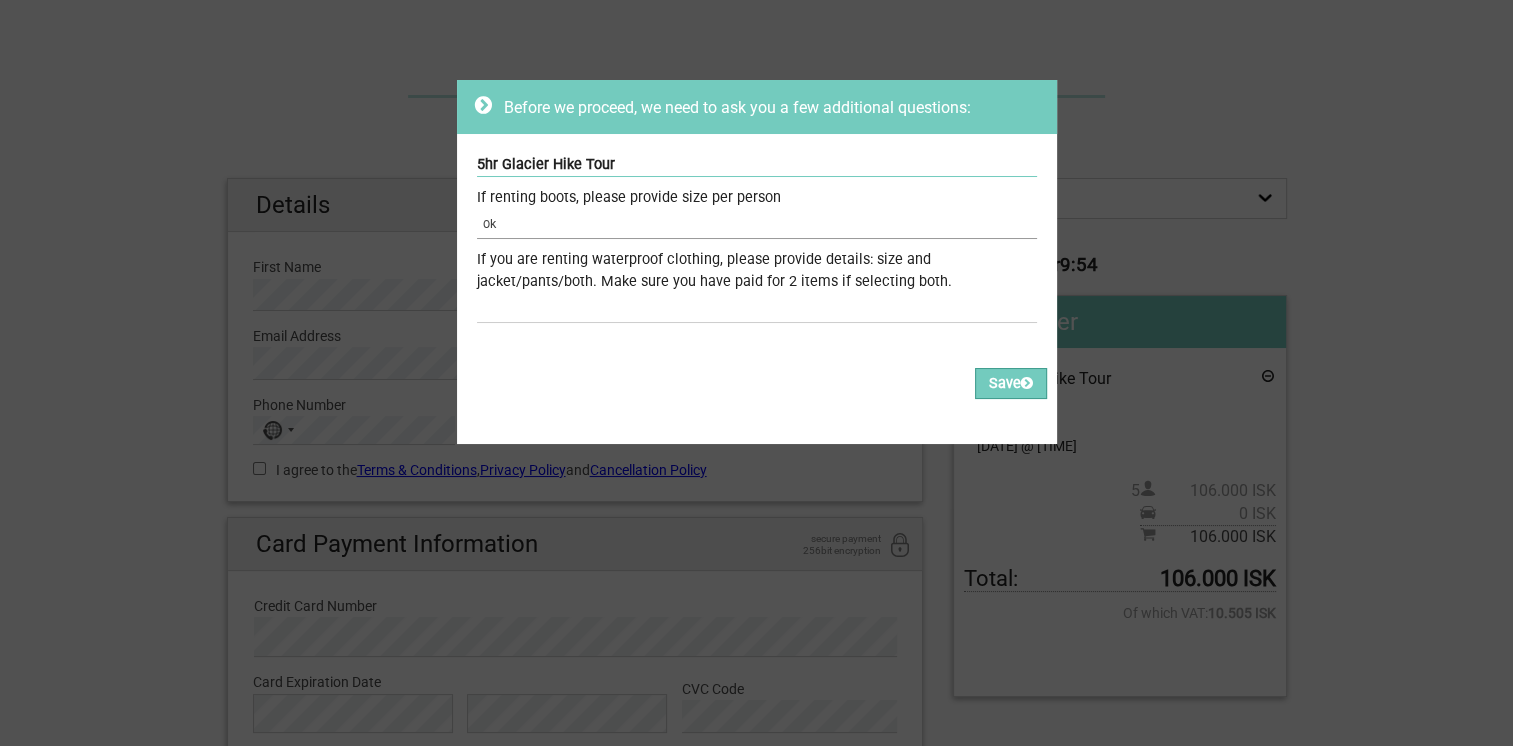 type on "ok" 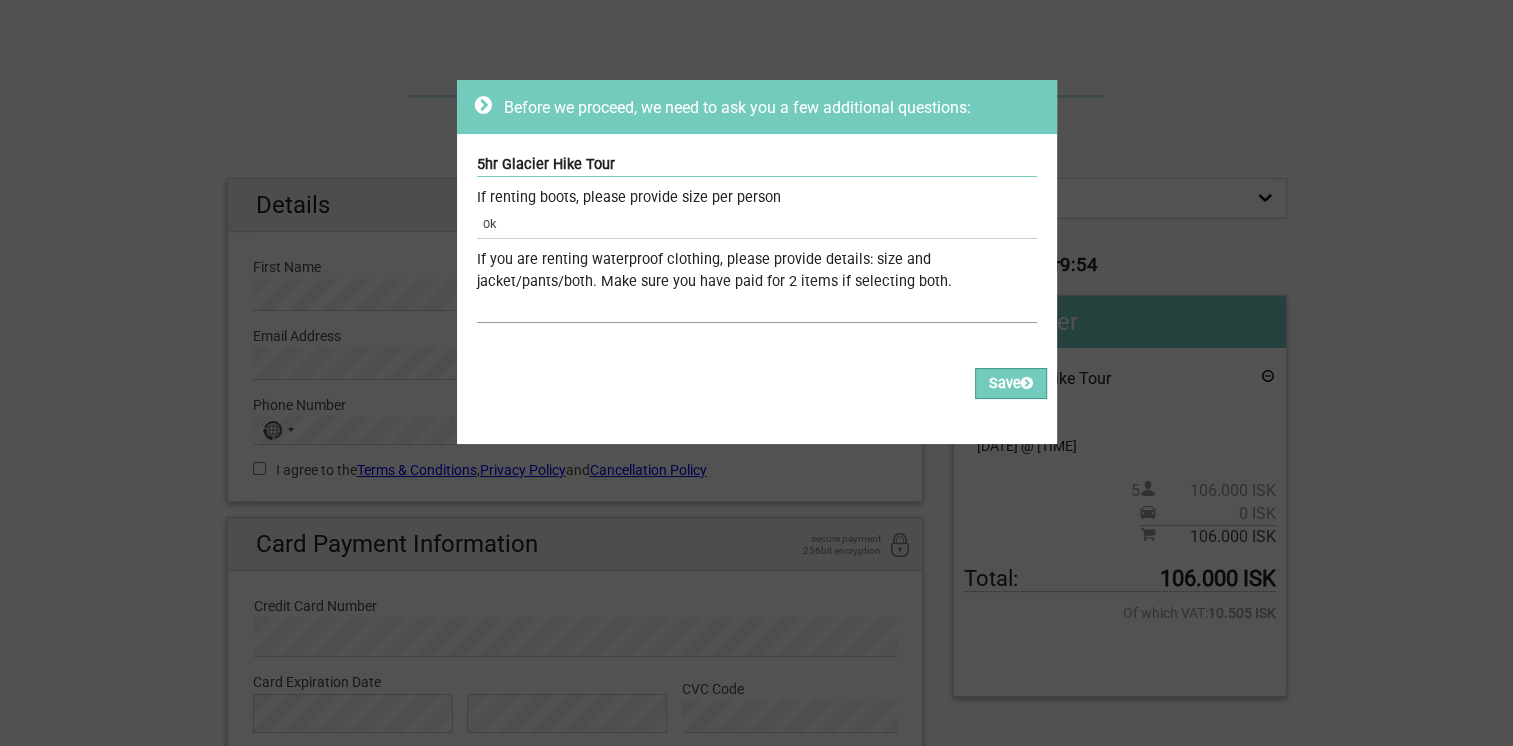 click at bounding box center [757, 308] 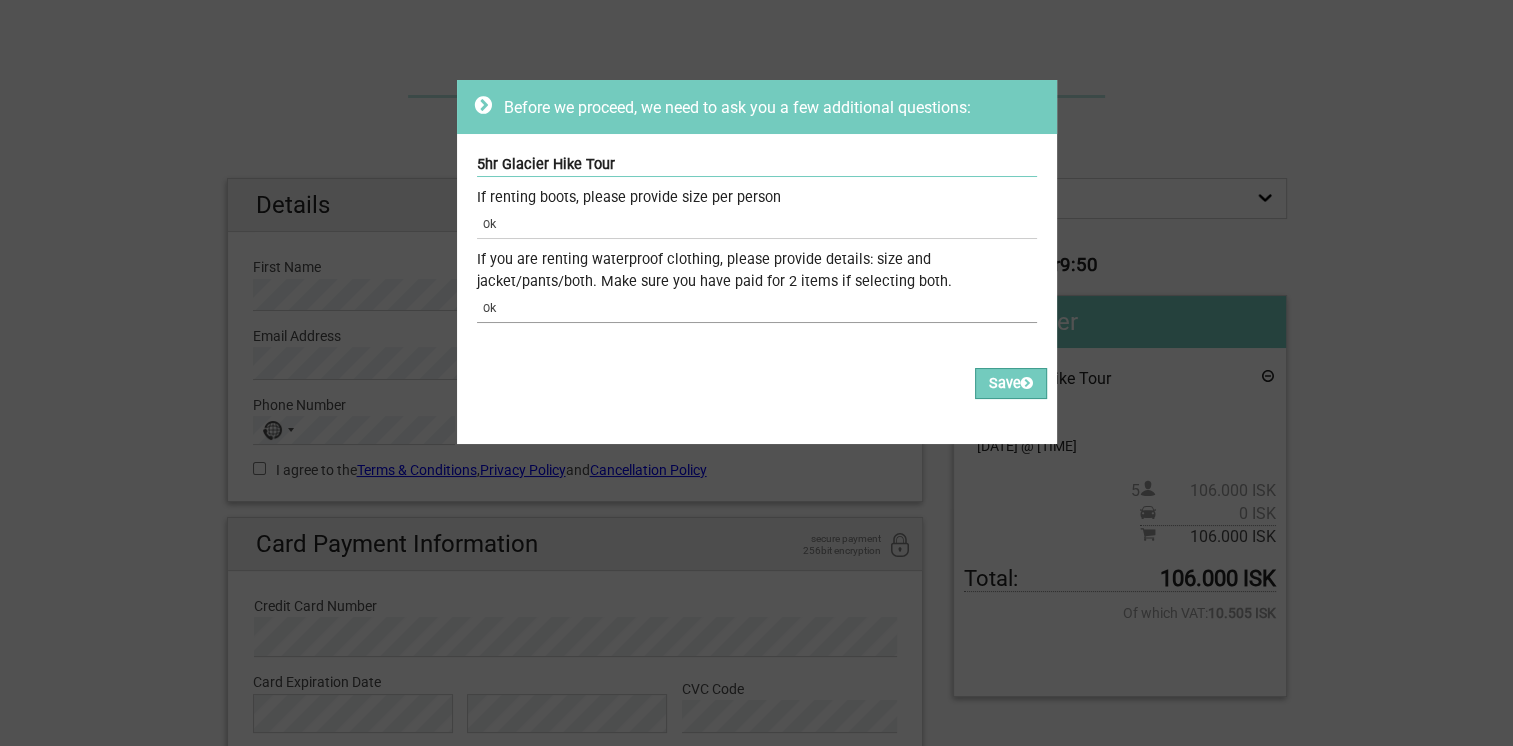 type on "ok" 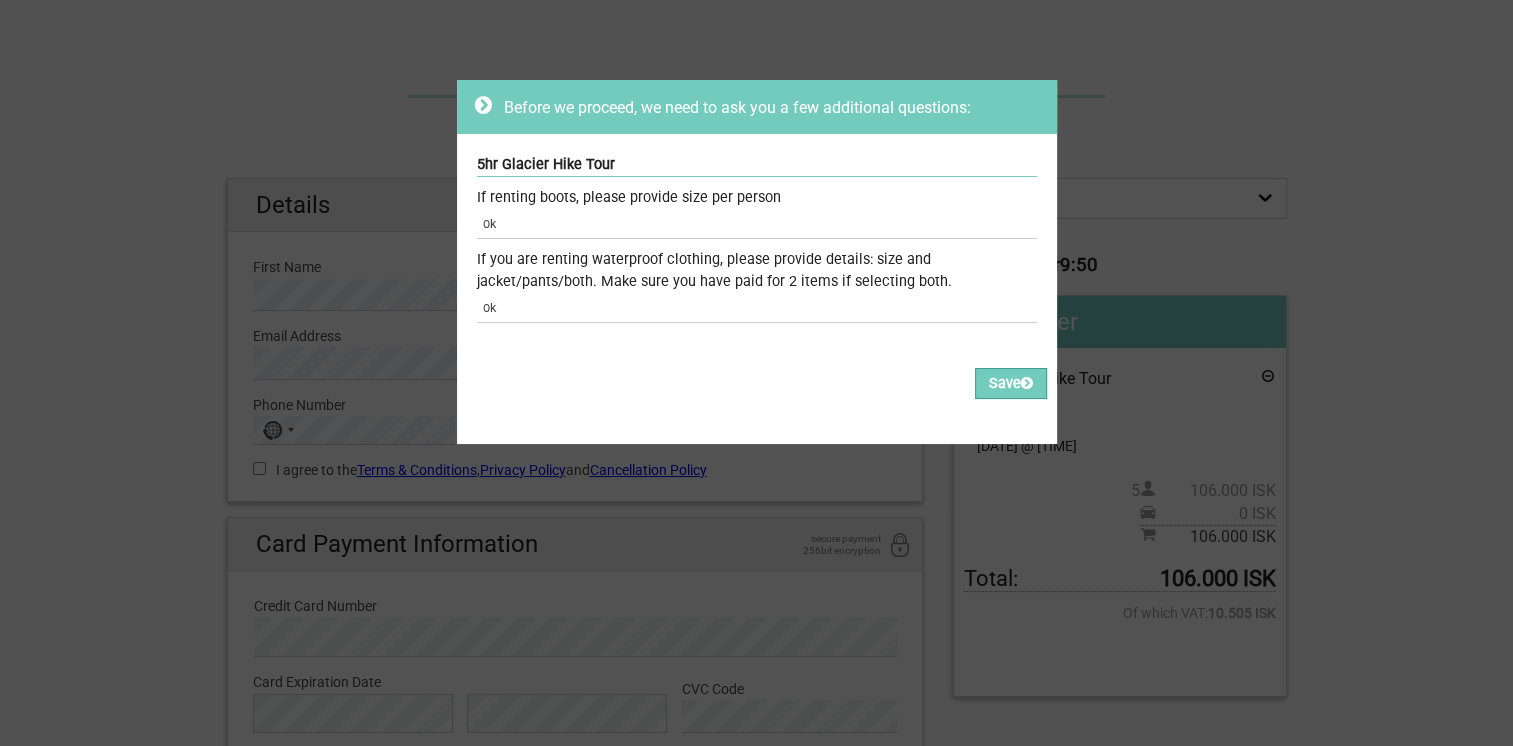 click on "Please fill out all the Required fields, for all items.
Please correct the values of some of the fields, for all items.
Save" at bounding box center (757, 392) 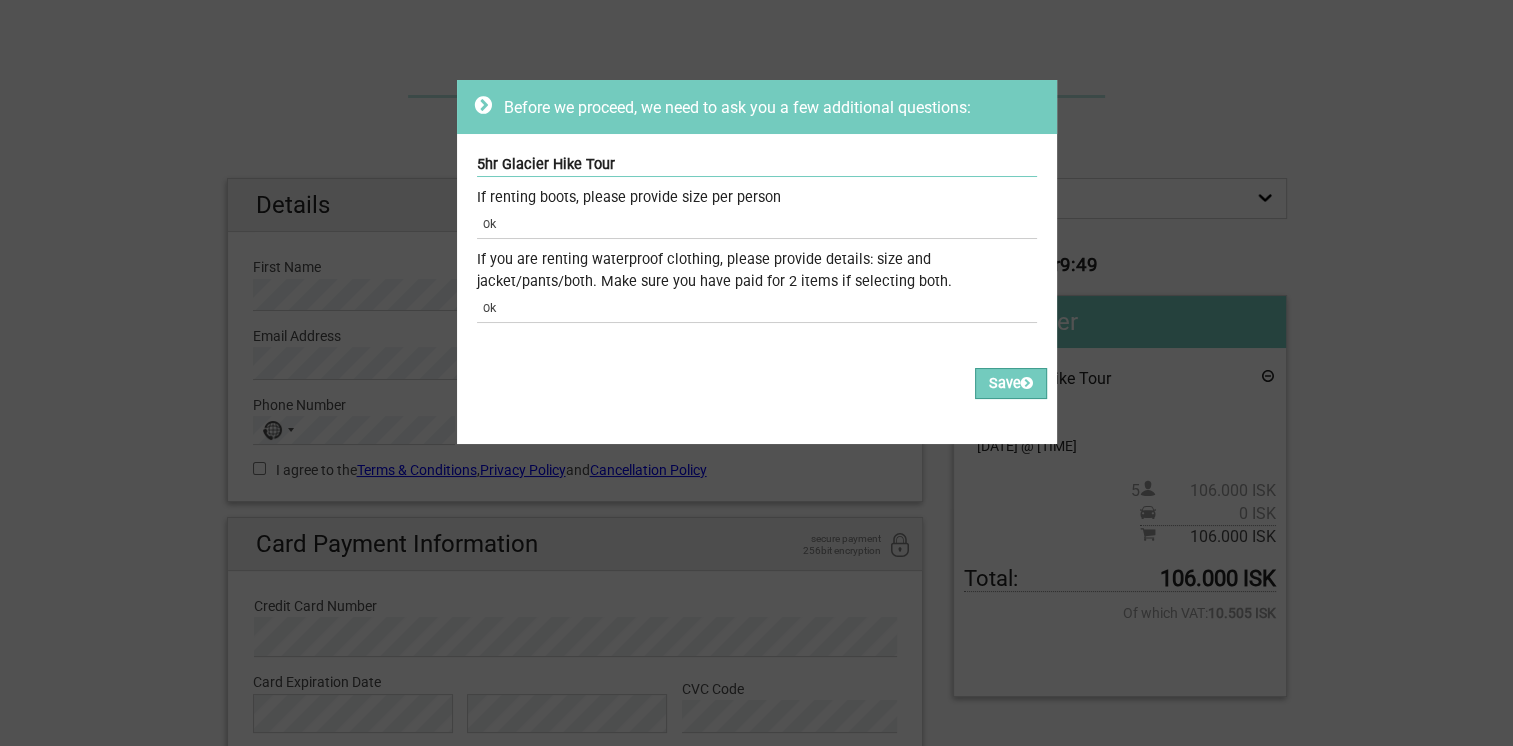 click on "Please fill out all the Required fields, for all items.
Please correct the values of some of the fields, for all items.
Save" at bounding box center (757, 392) 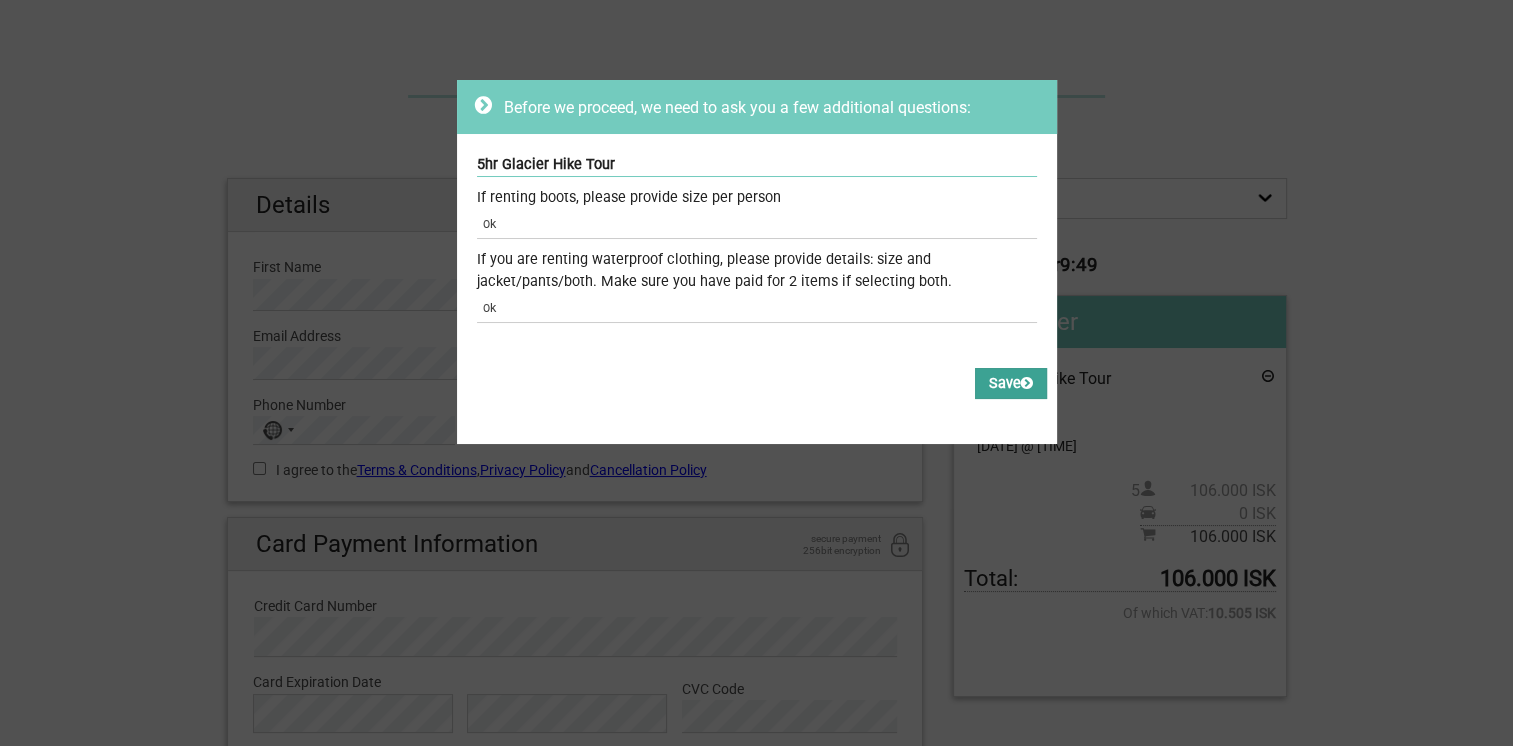 click on "Save" at bounding box center (1011, 383) 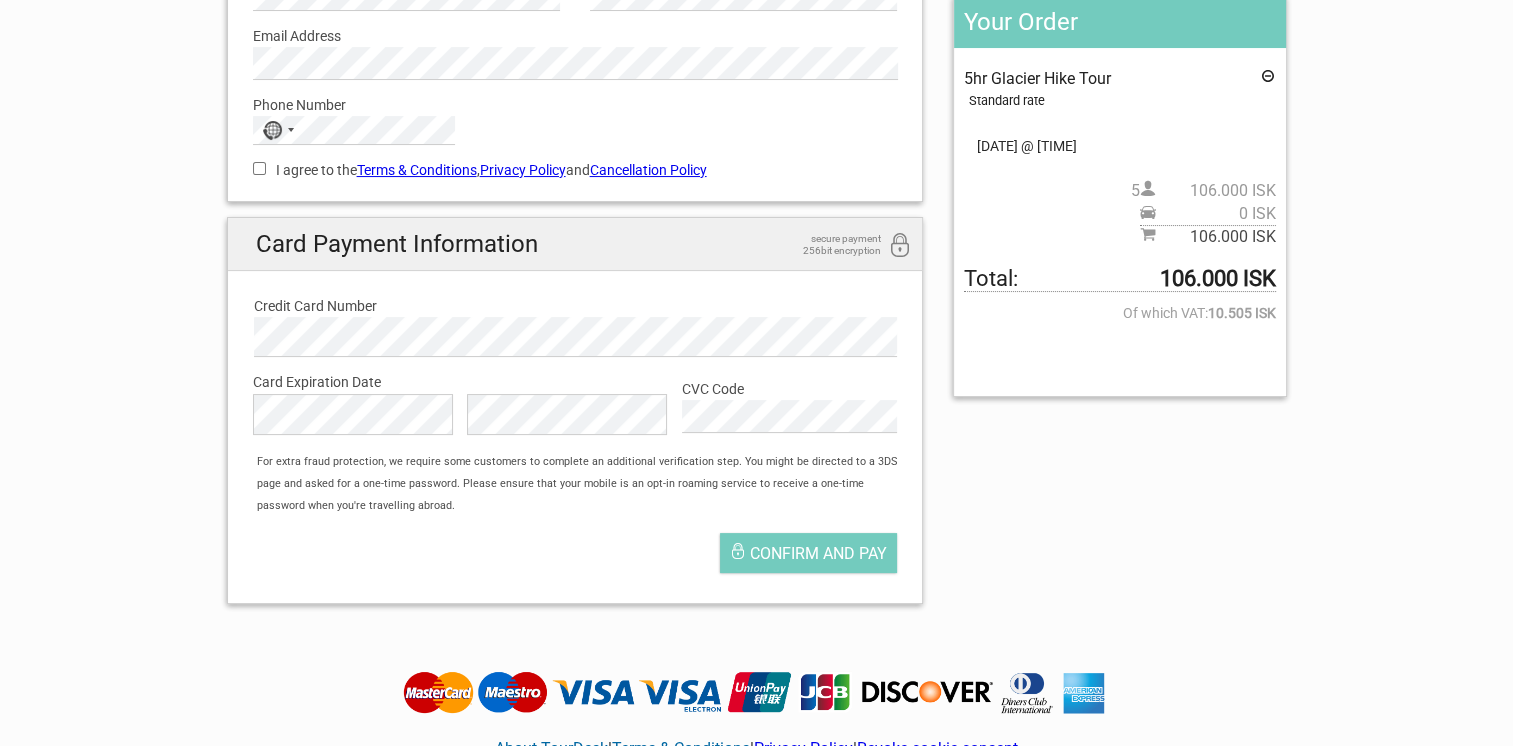 scroll, scrollTop: 306, scrollLeft: 0, axis: vertical 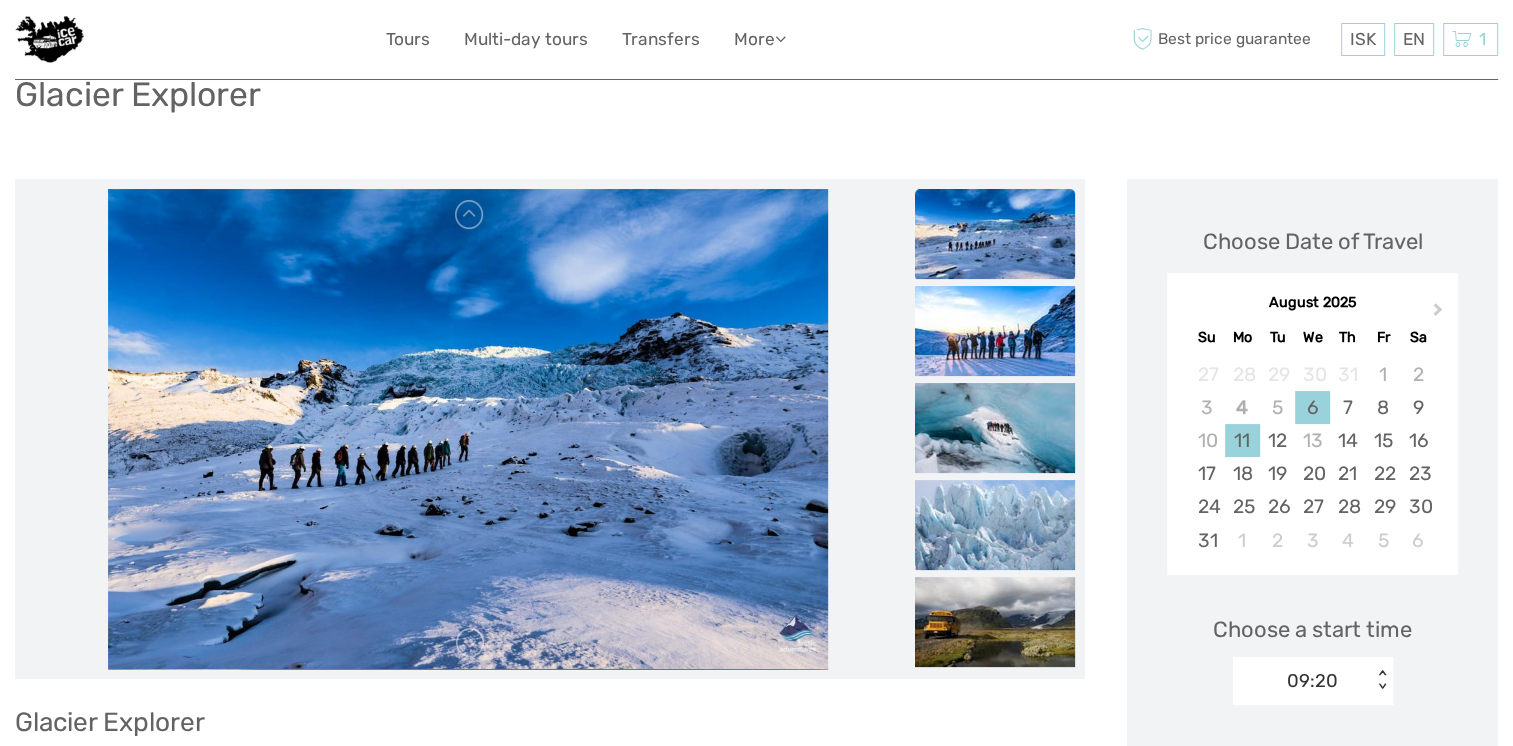 click on "11" at bounding box center [1242, 440] 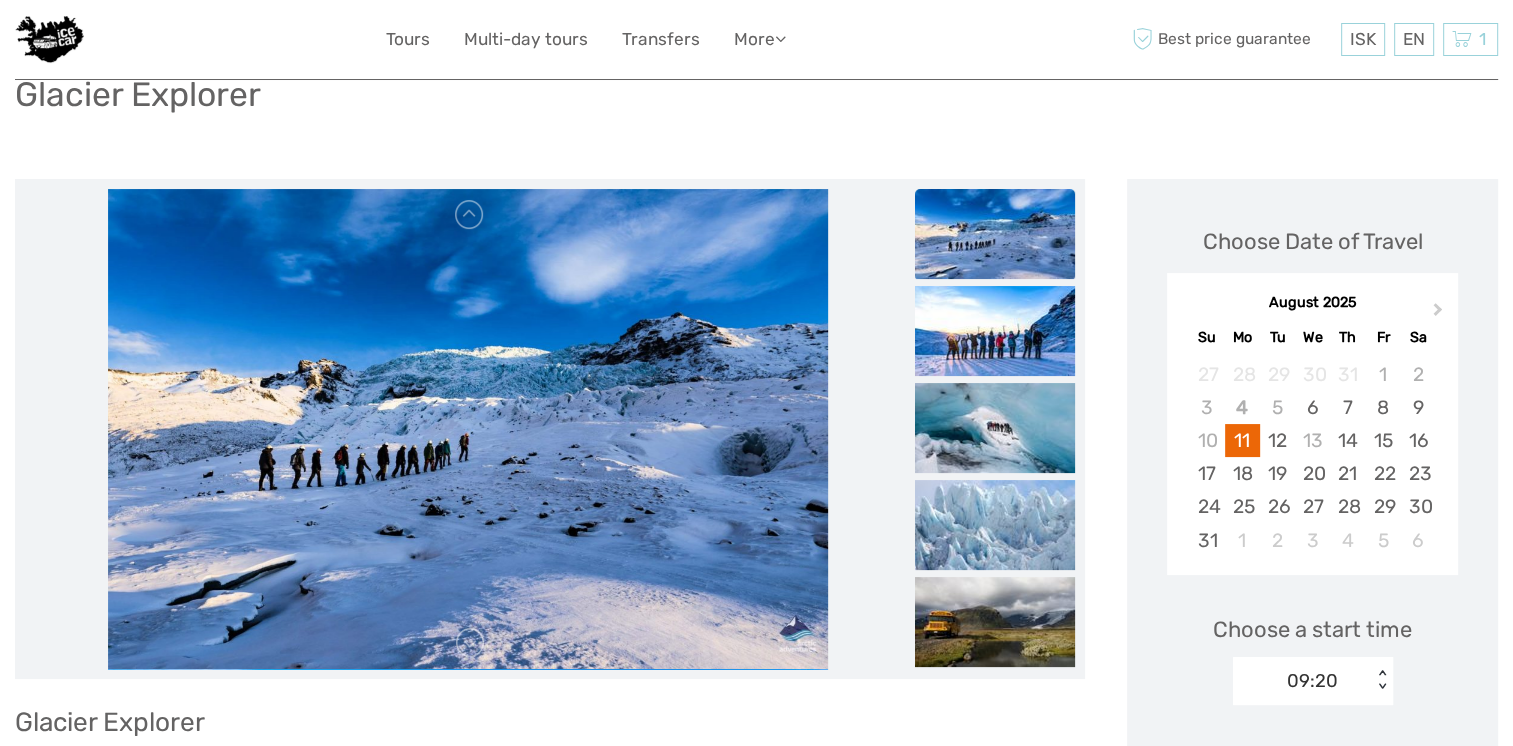 scroll, scrollTop: 0, scrollLeft: 0, axis: both 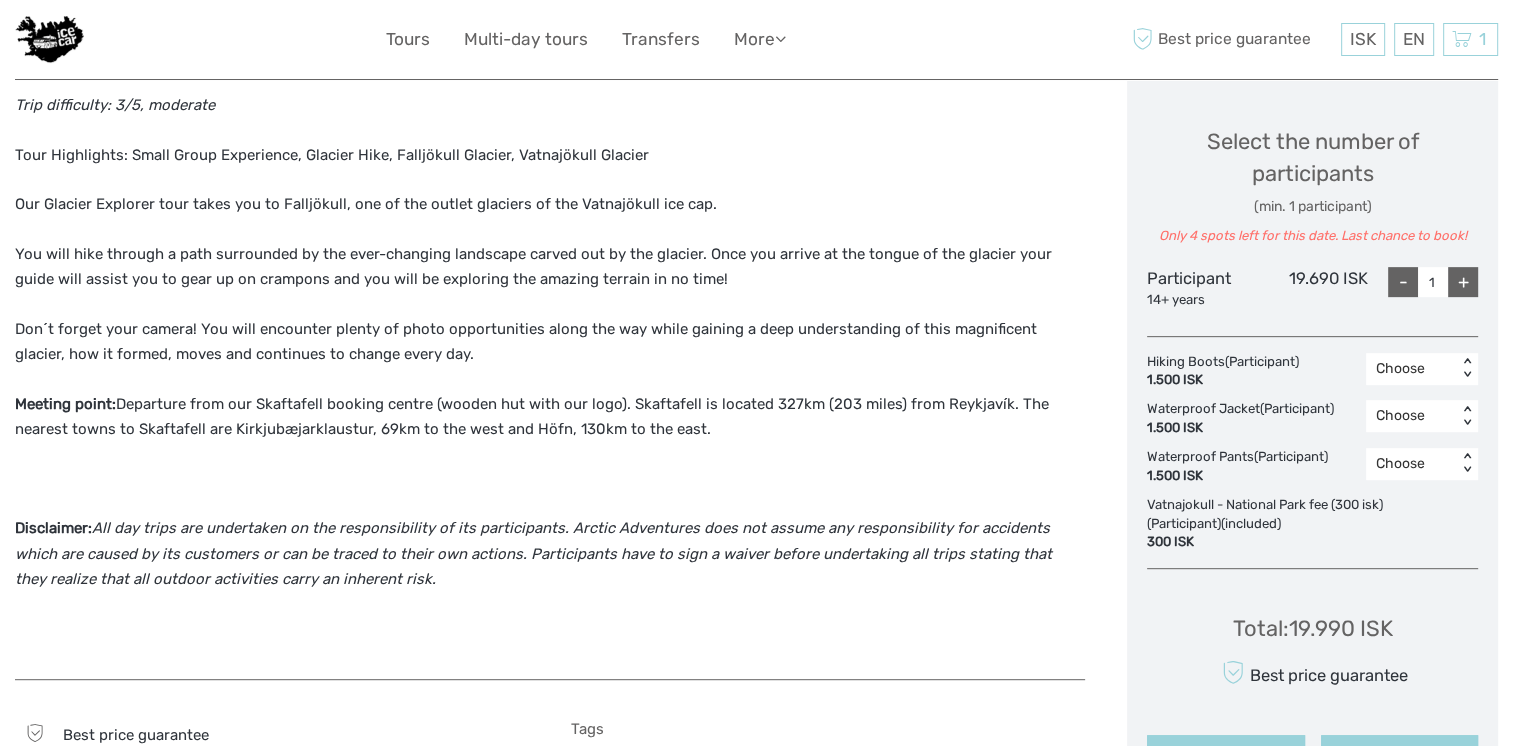 click on "+" at bounding box center [1463, 282] 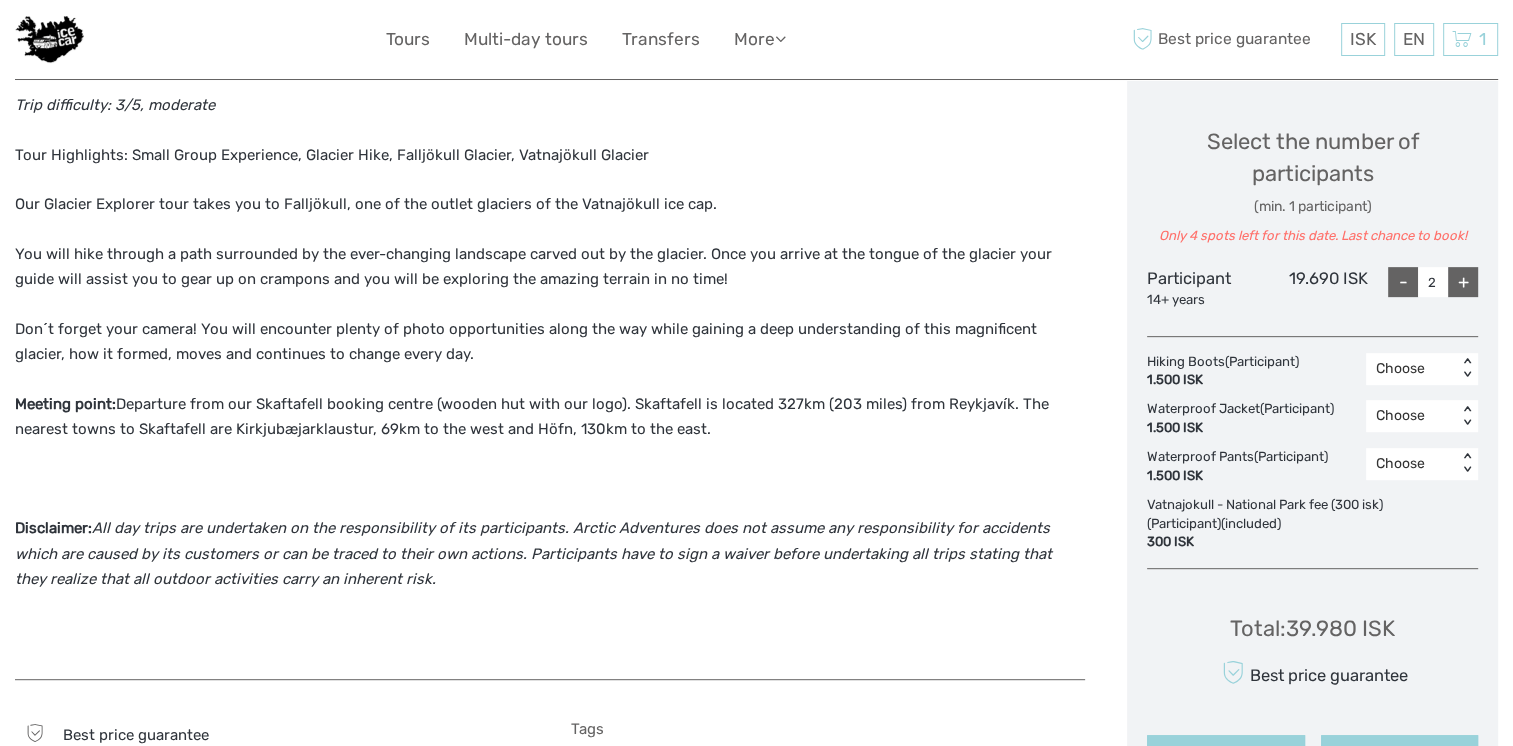 click on "+" at bounding box center [1463, 282] 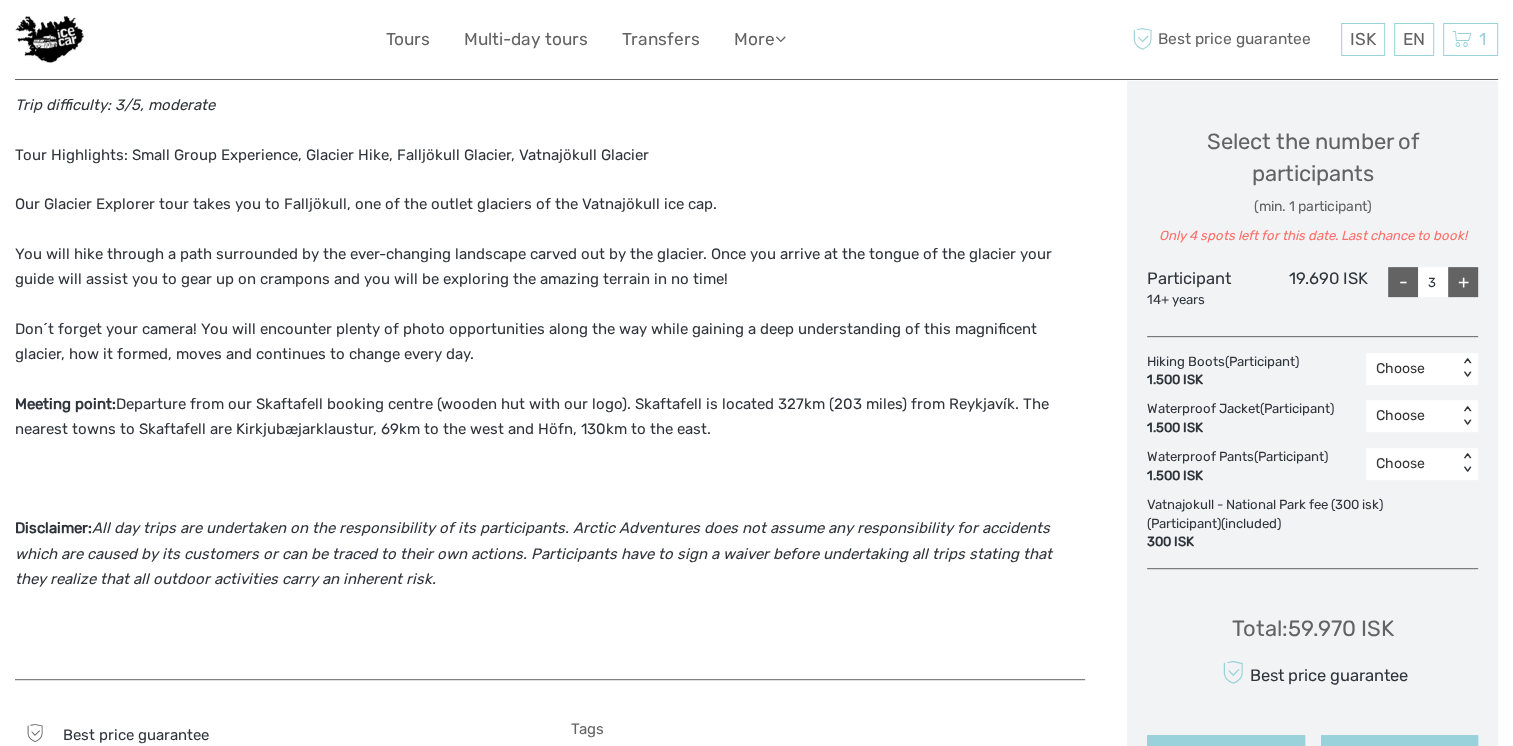 click on "+" at bounding box center (1463, 282) 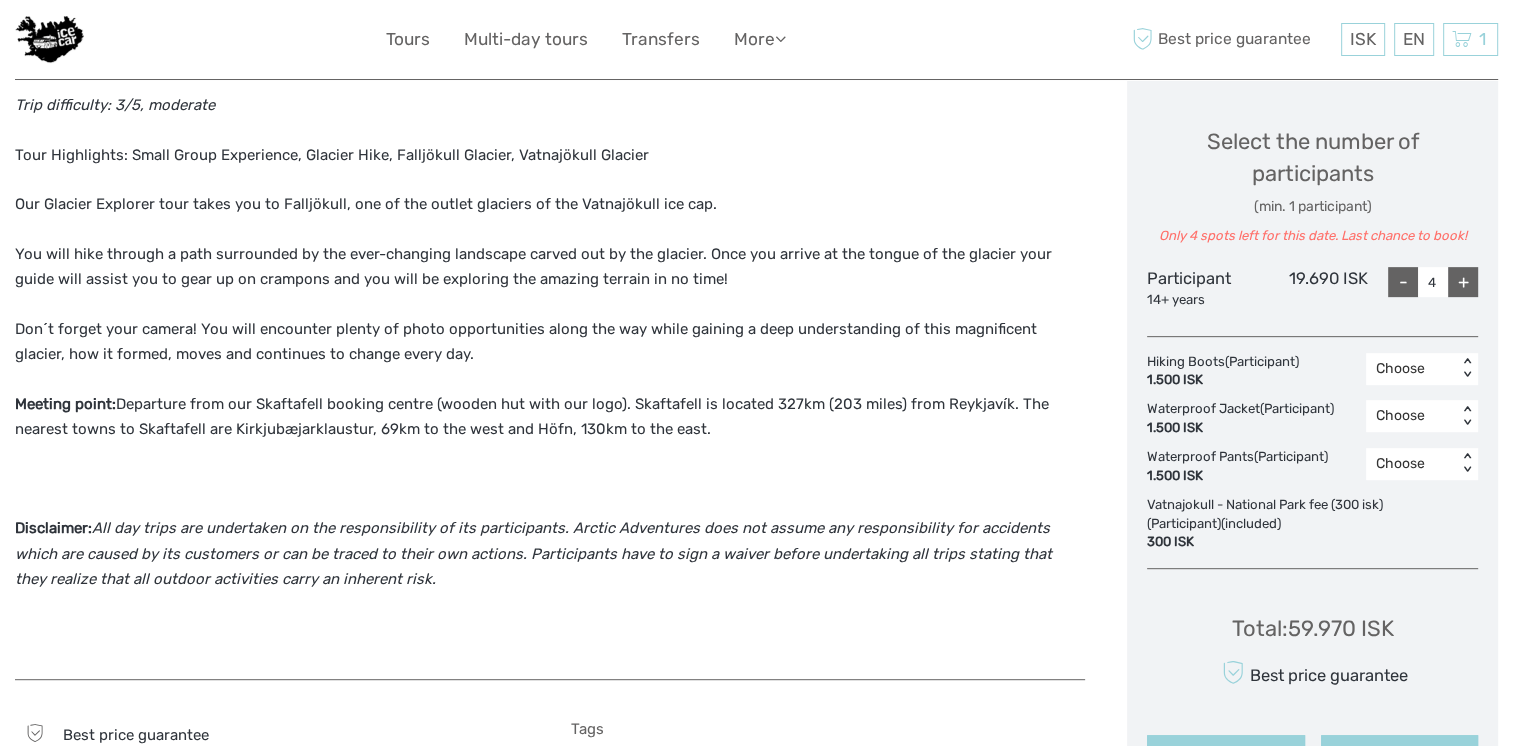 click on "+" at bounding box center (1463, 282) 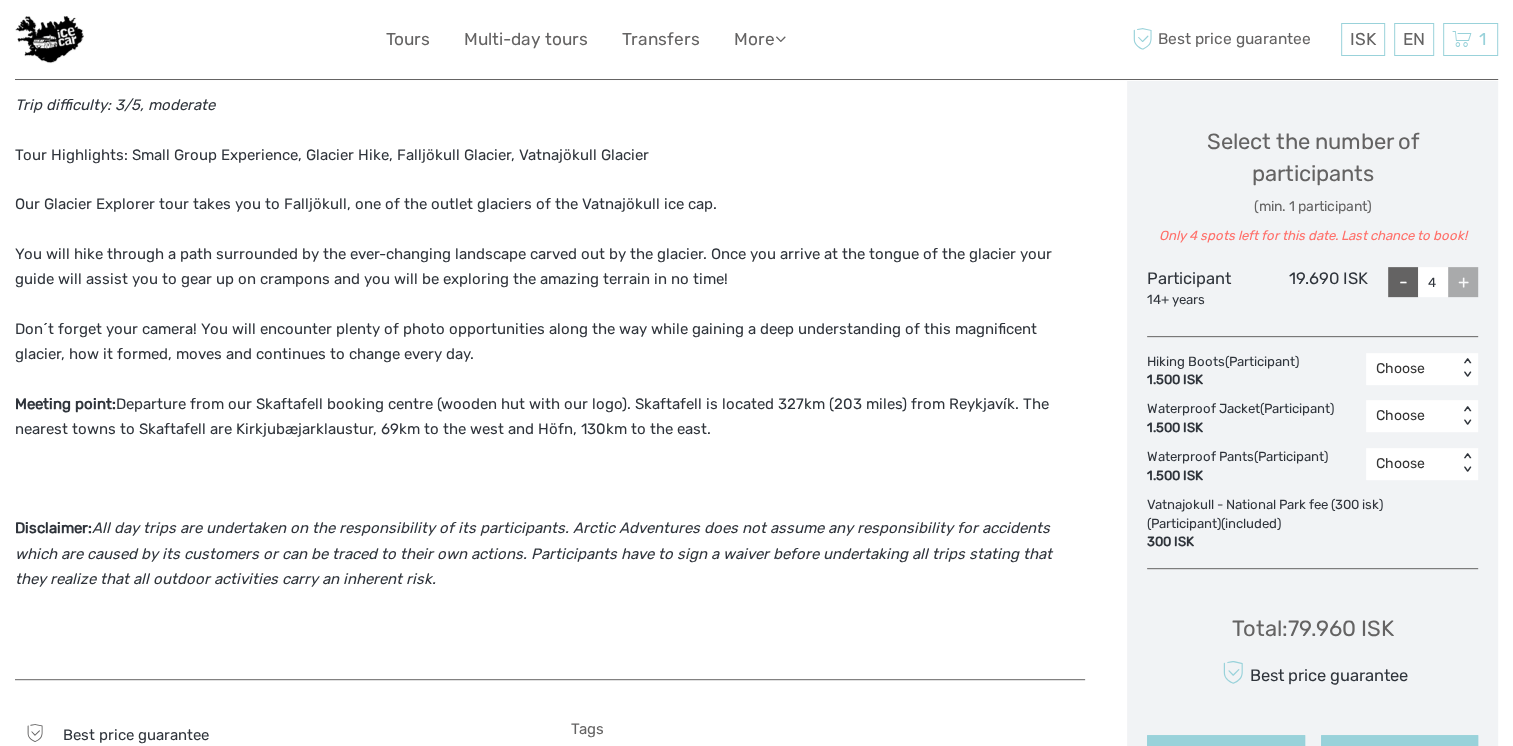 click on "+" at bounding box center [1463, 282] 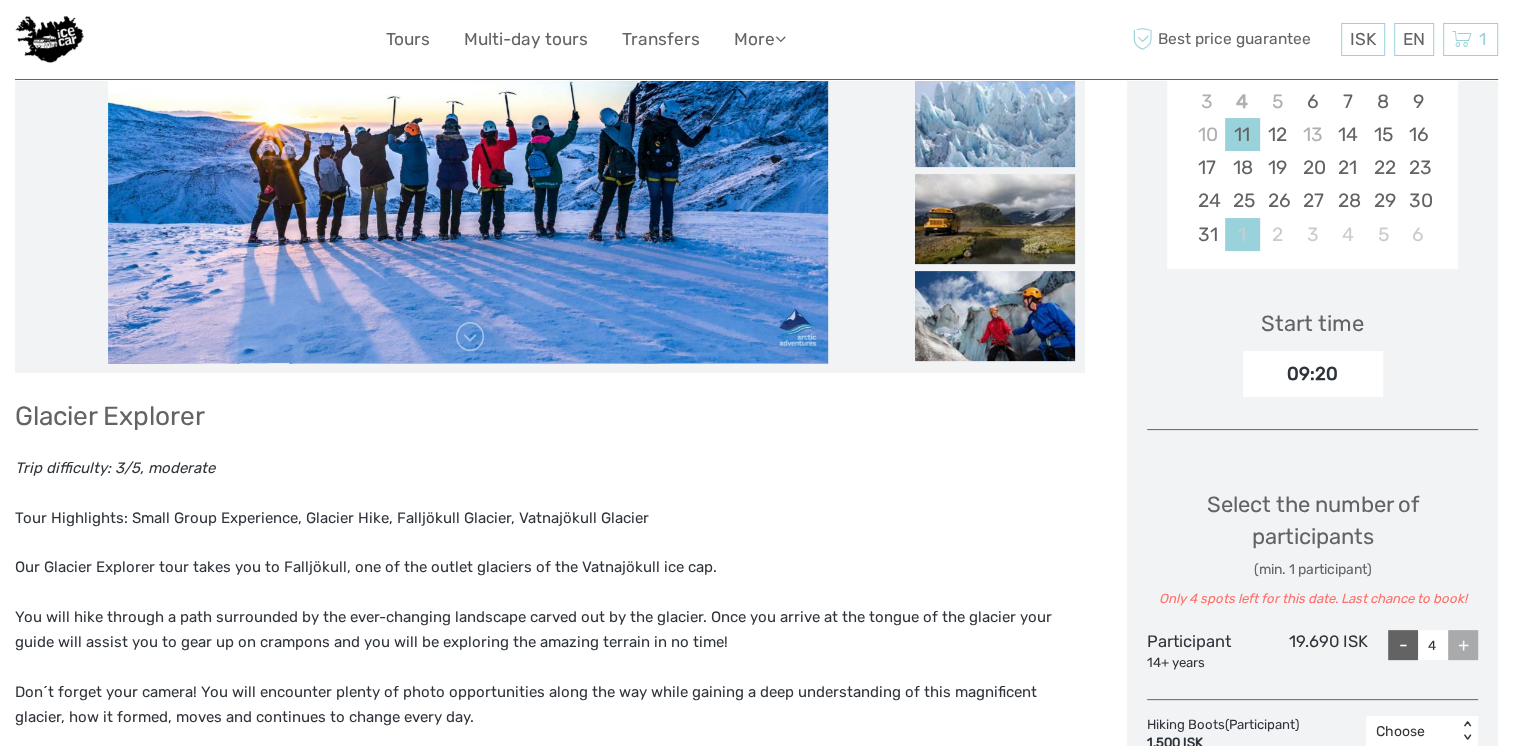 scroll, scrollTop: 452, scrollLeft: 0, axis: vertical 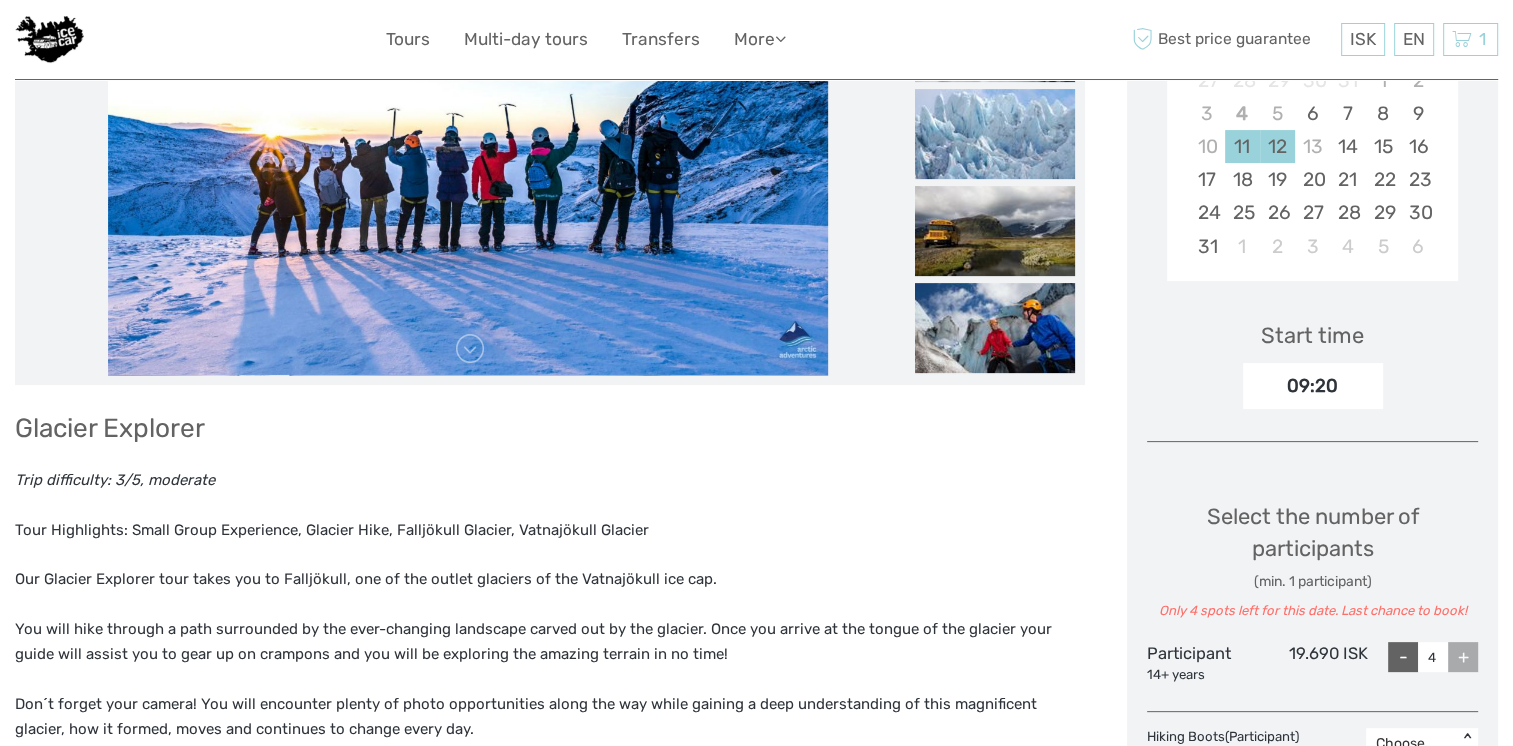 click on "12" at bounding box center (1277, 146) 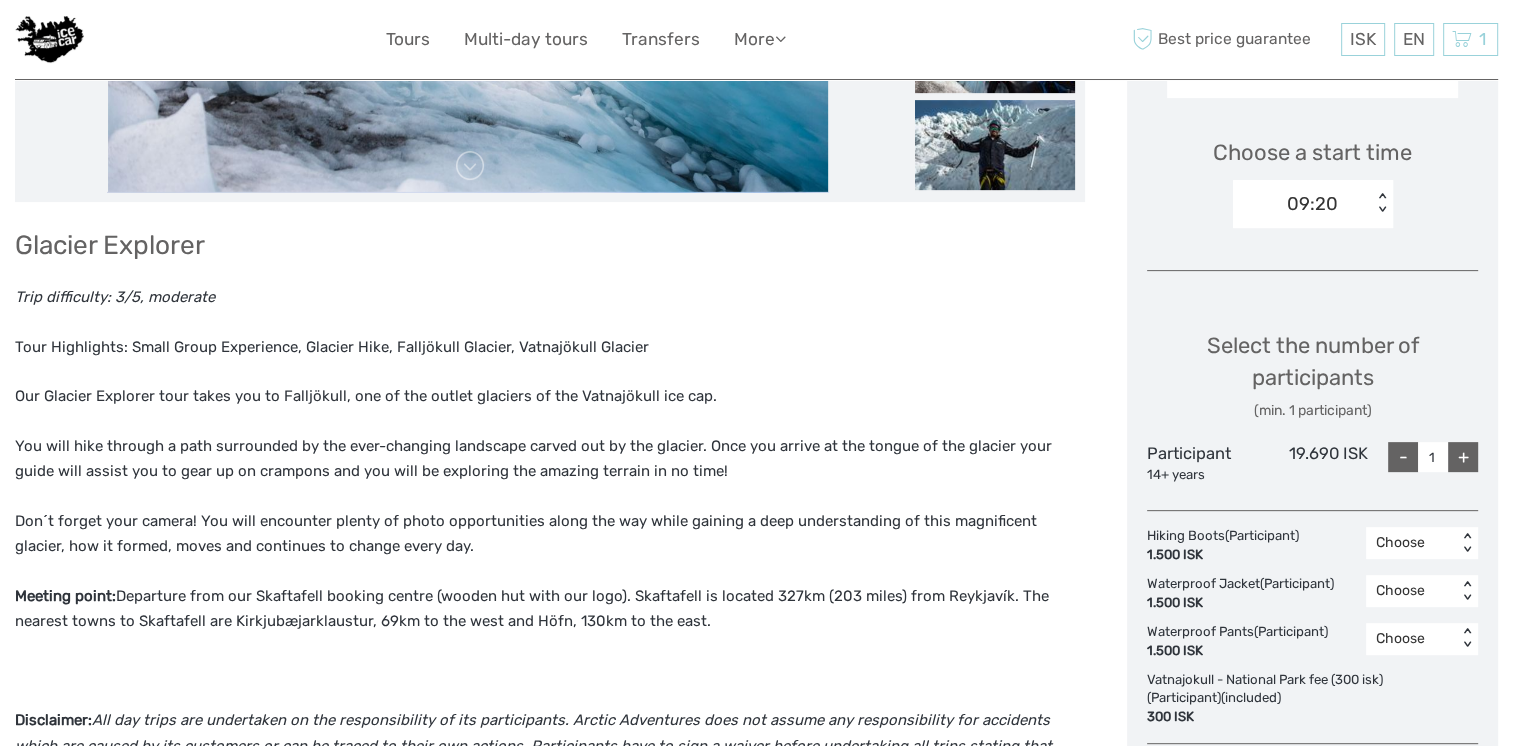 scroll, scrollTop: 640, scrollLeft: 0, axis: vertical 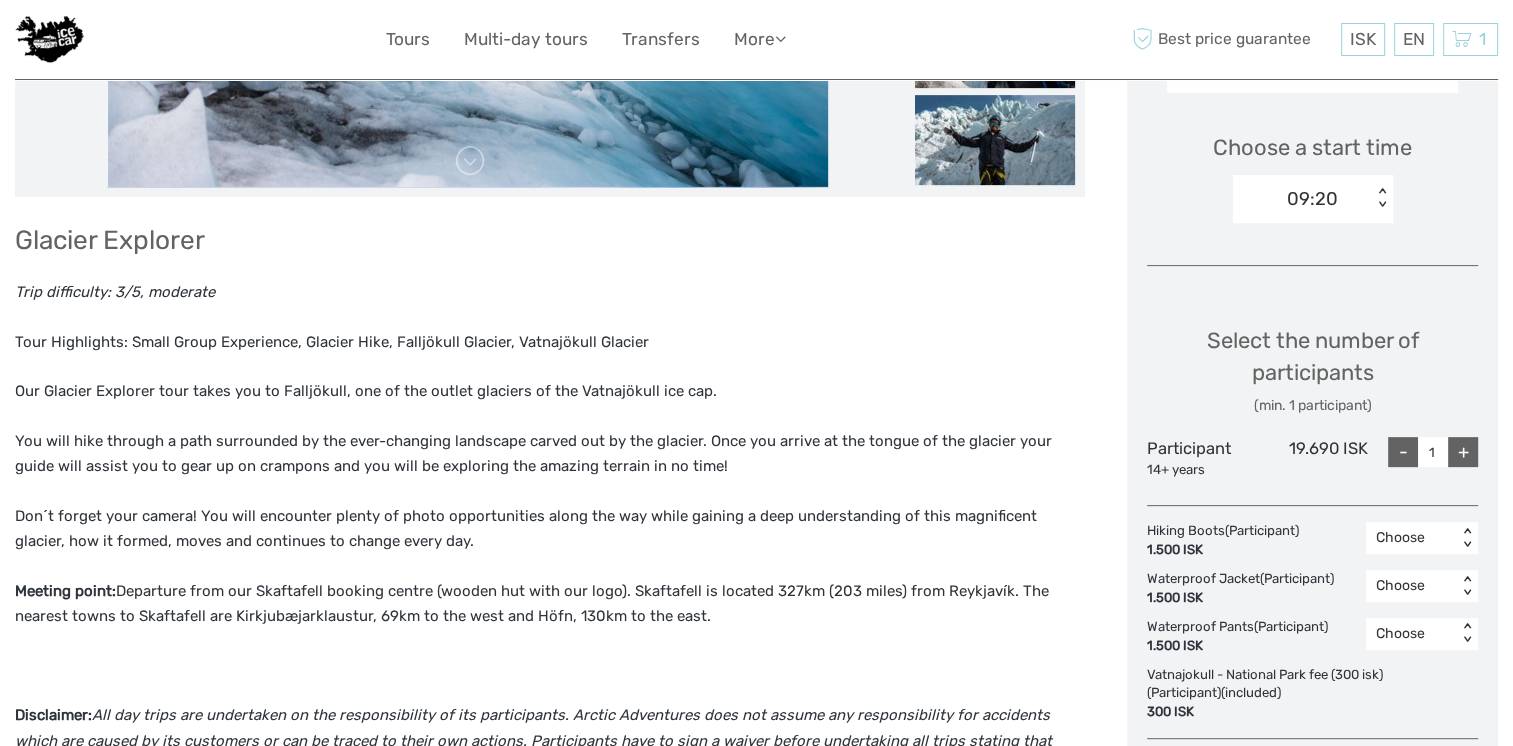 click on "+" at bounding box center [1463, 452] 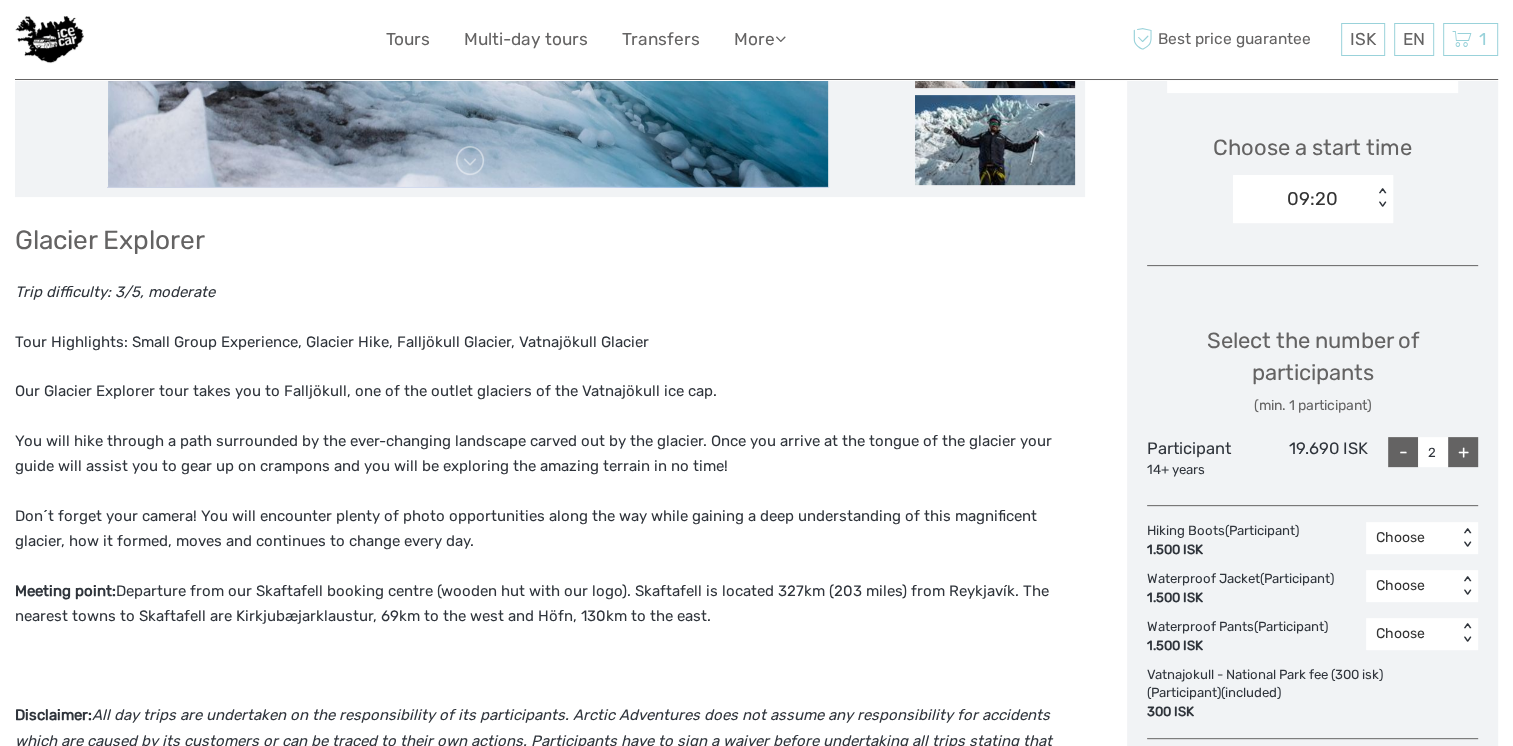 click on "+" at bounding box center [1463, 452] 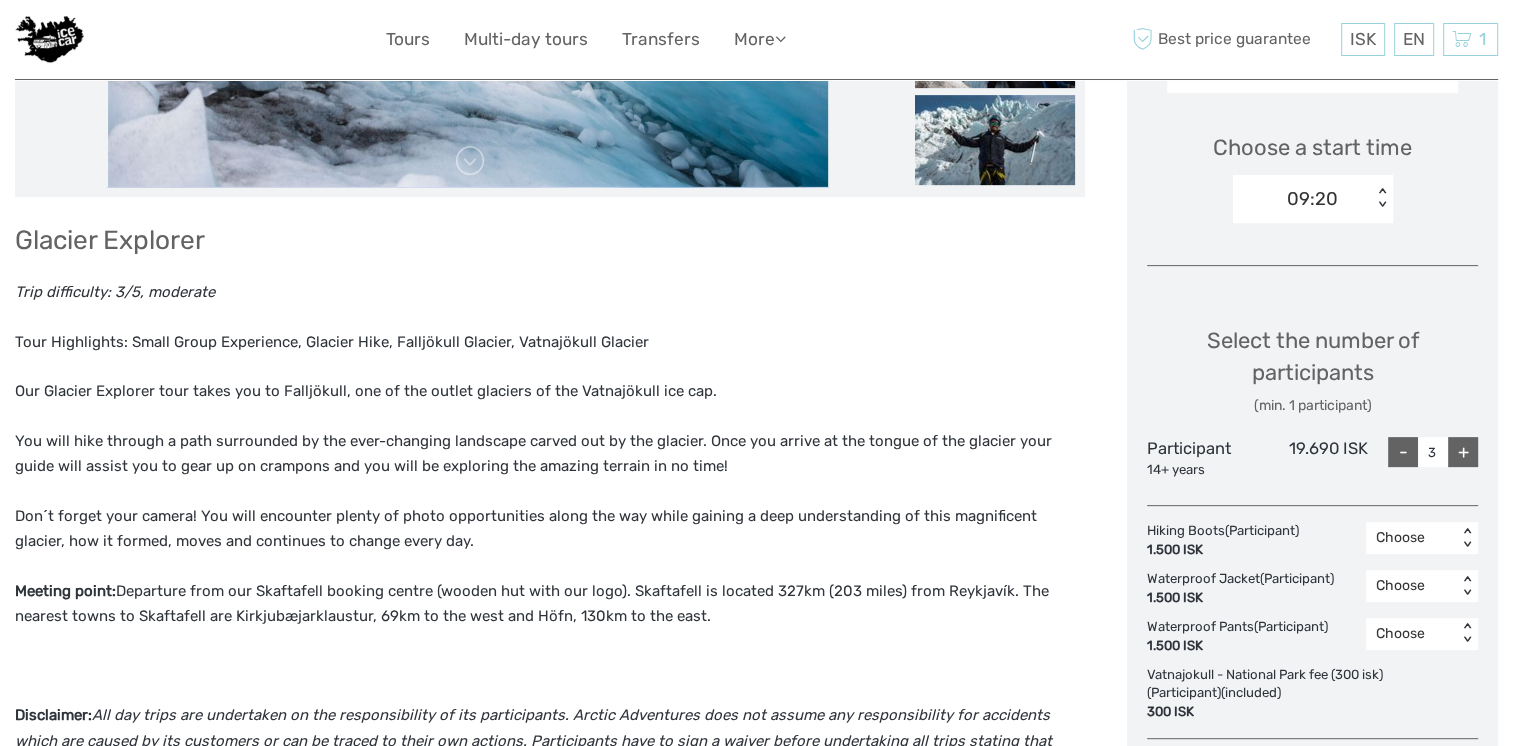 click on "+" at bounding box center (1463, 452) 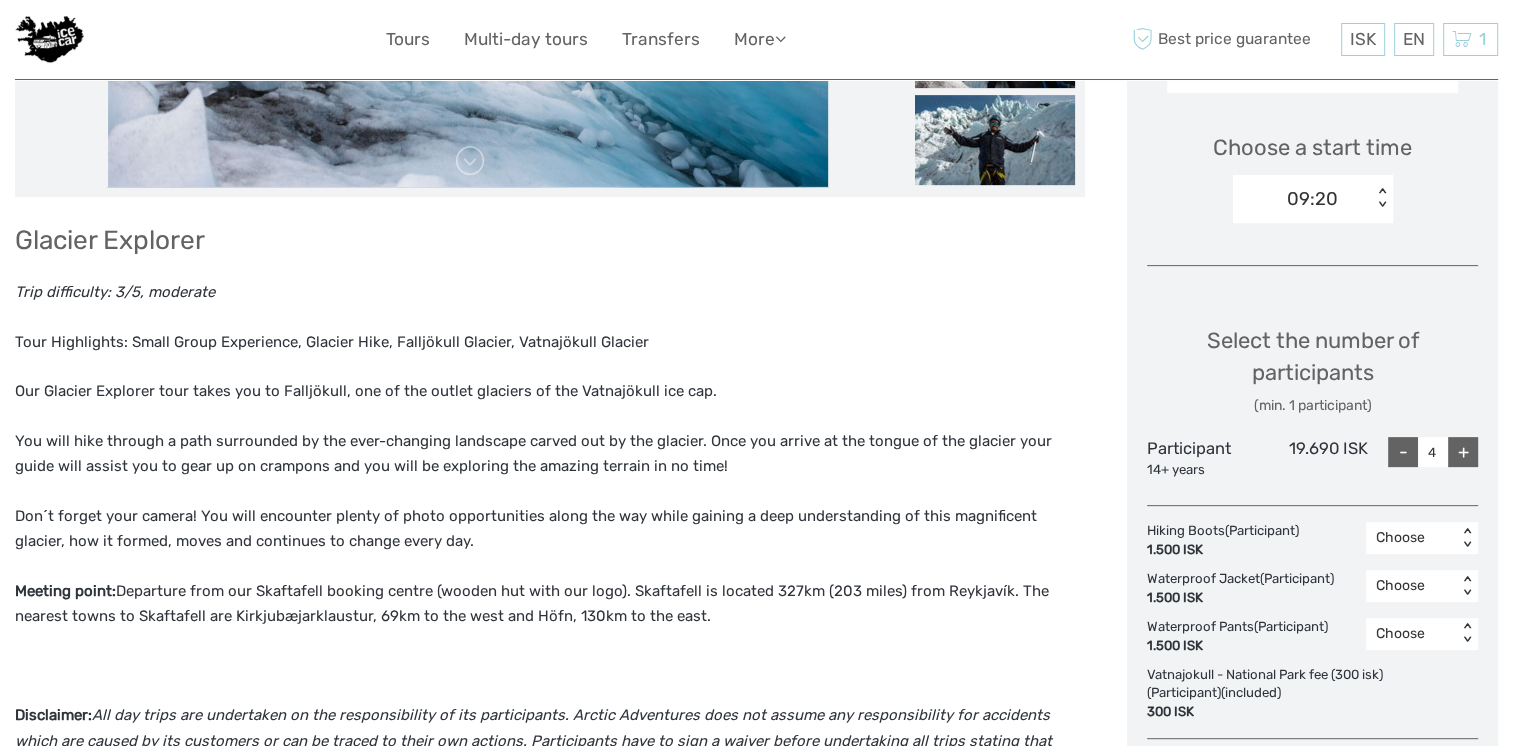 click on "+" at bounding box center (1463, 452) 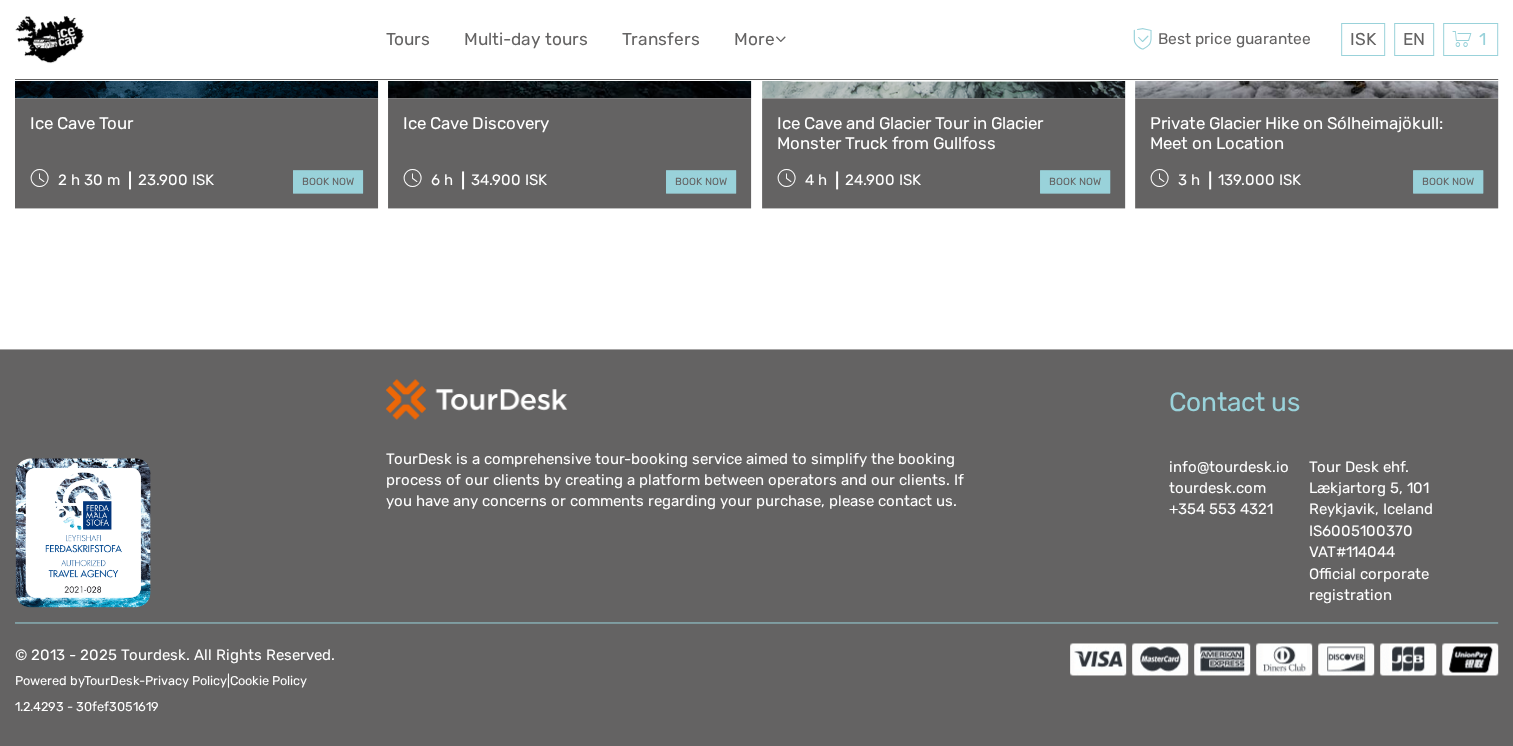 scroll, scrollTop: 2937, scrollLeft: 0, axis: vertical 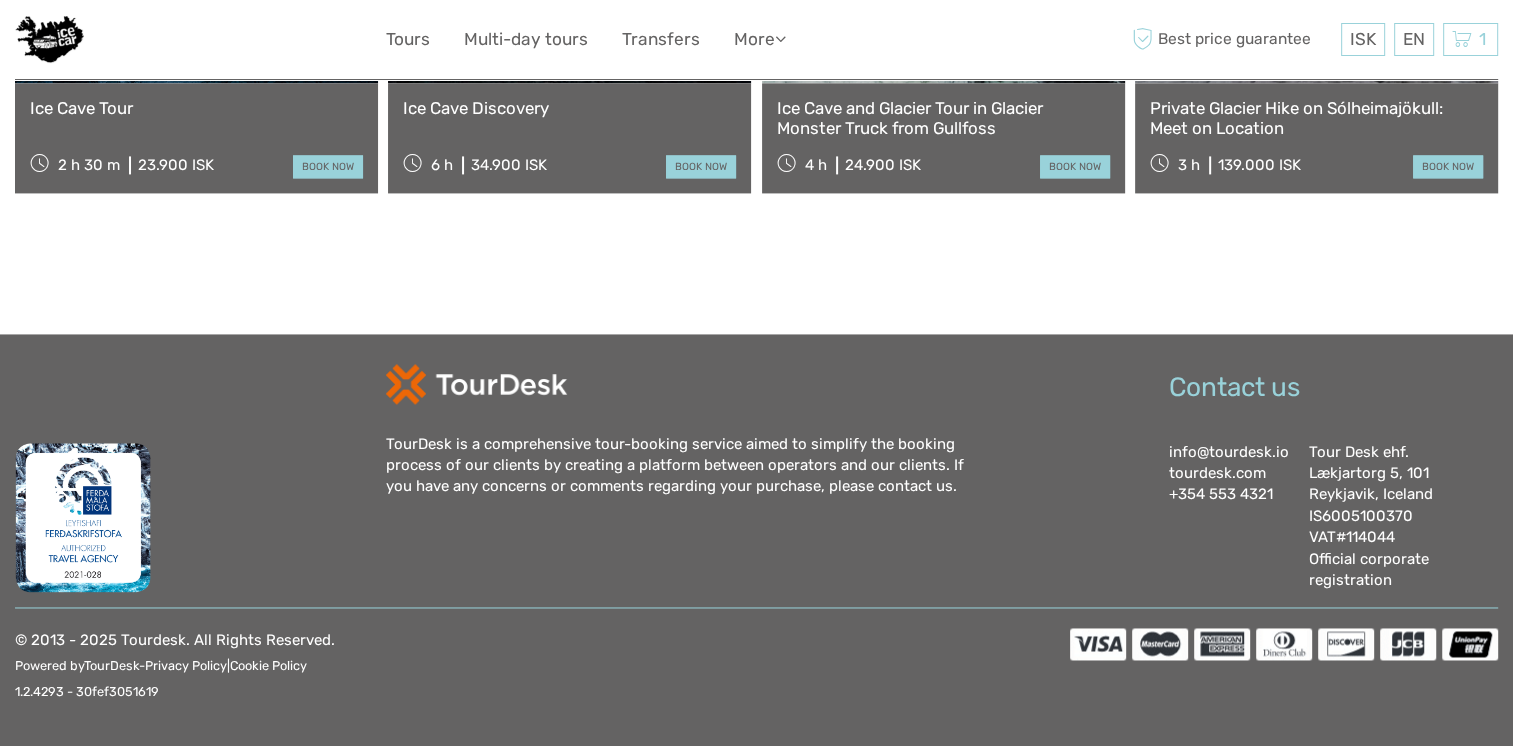 drag, startPoint x: 1306, startPoint y: 449, endPoint x: 1380, endPoint y: 457, distance: 74.431175 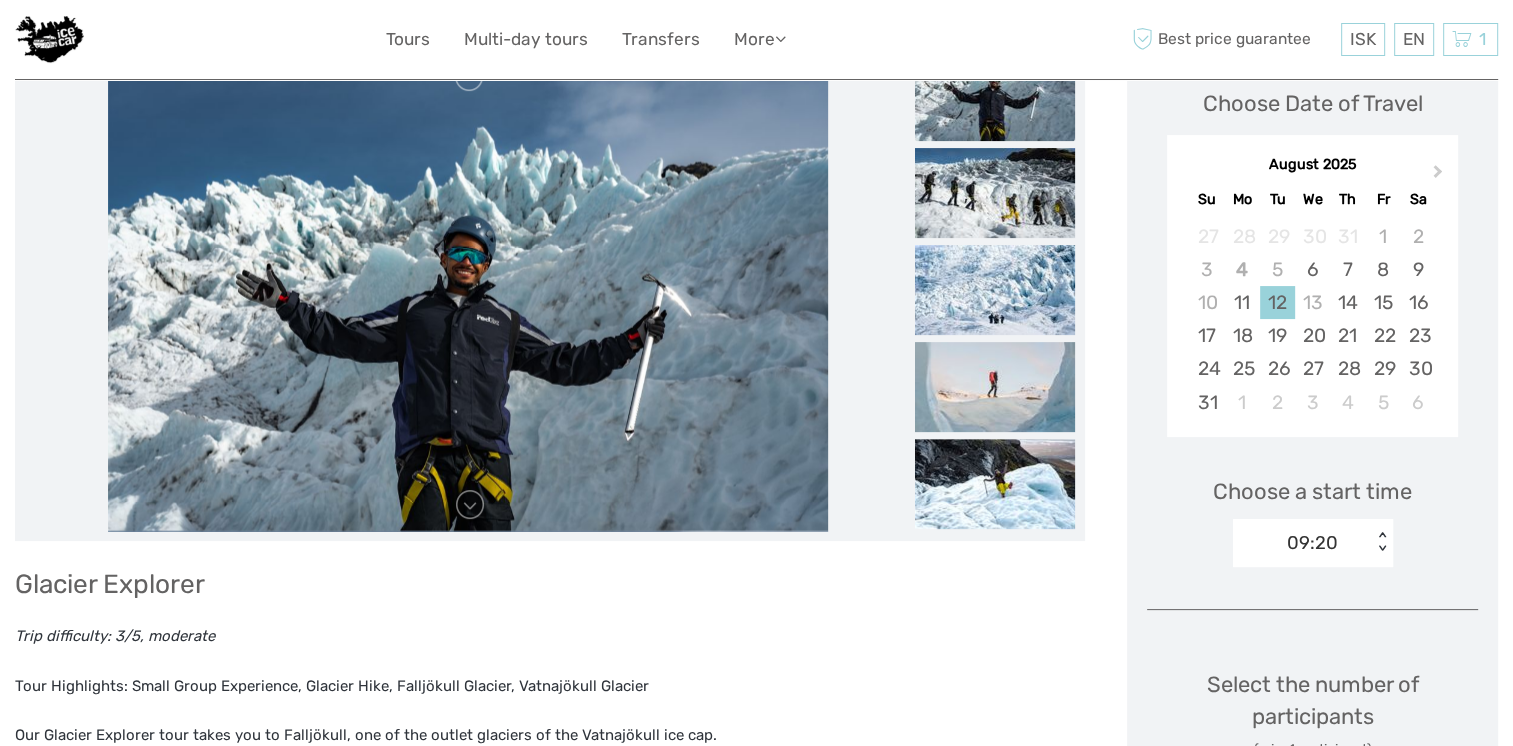 scroll, scrollTop: 293, scrollLeft: 0, axis: vertical 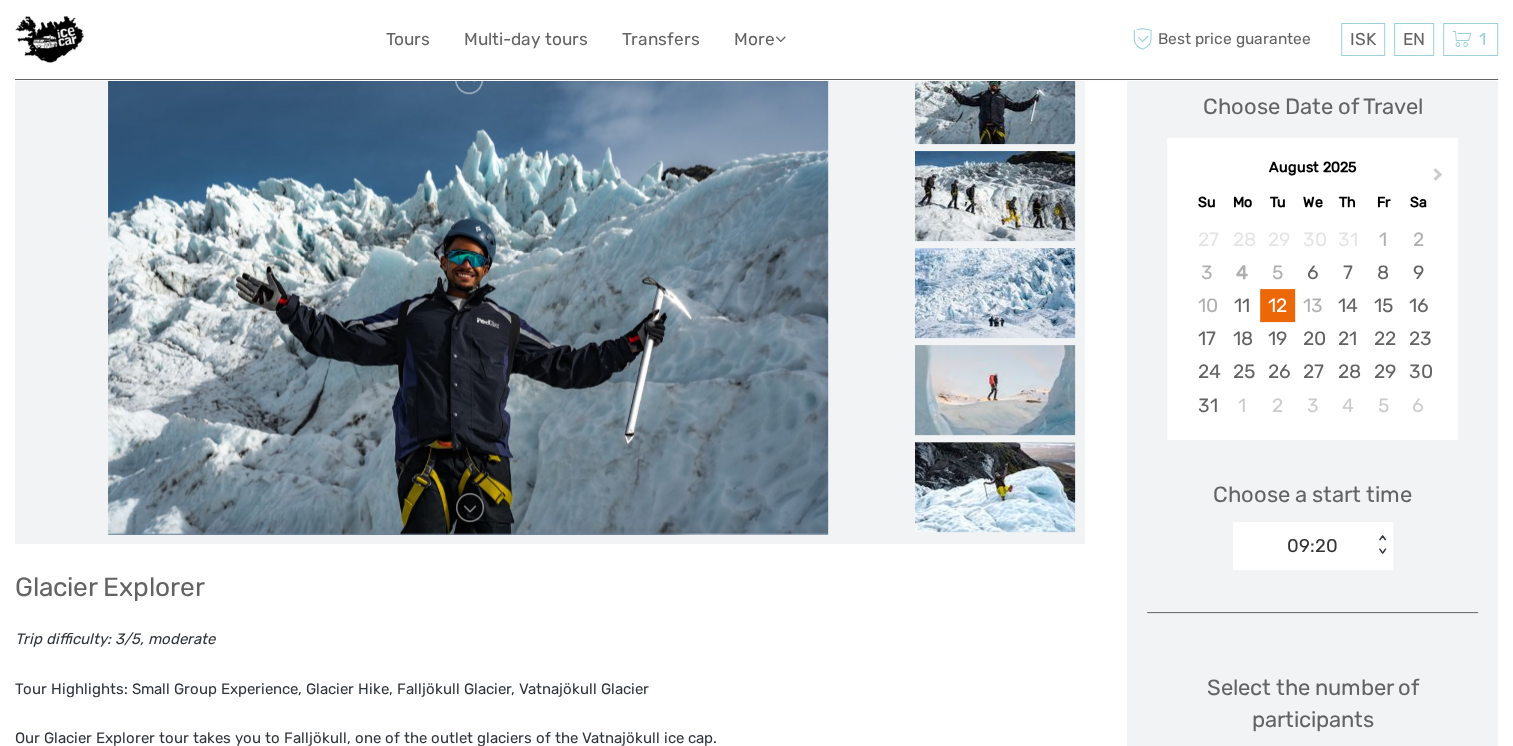 click on "12" at bounding box center [1277, 305] 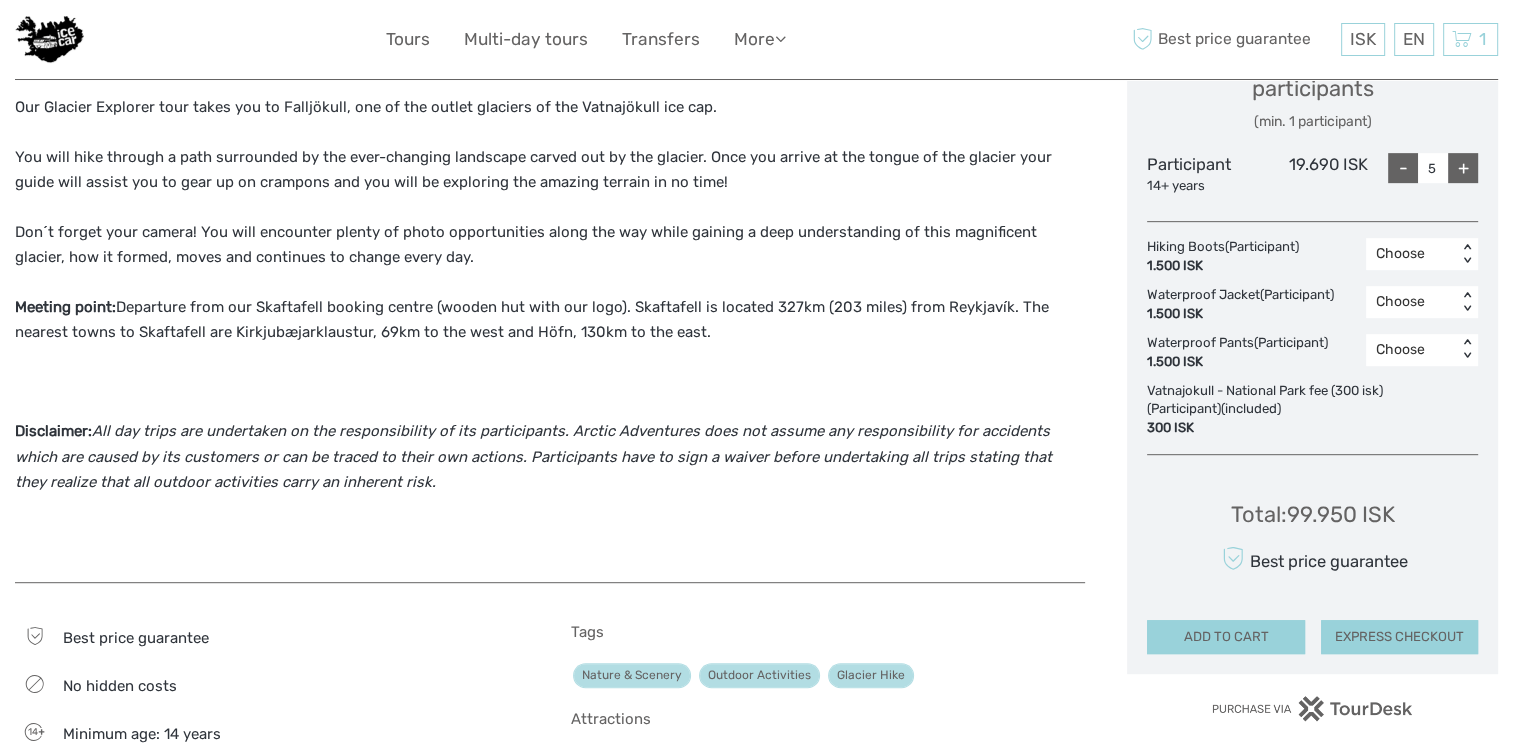 scroll, scrollTop: 940, scrollLeft: 0, axis: vertical 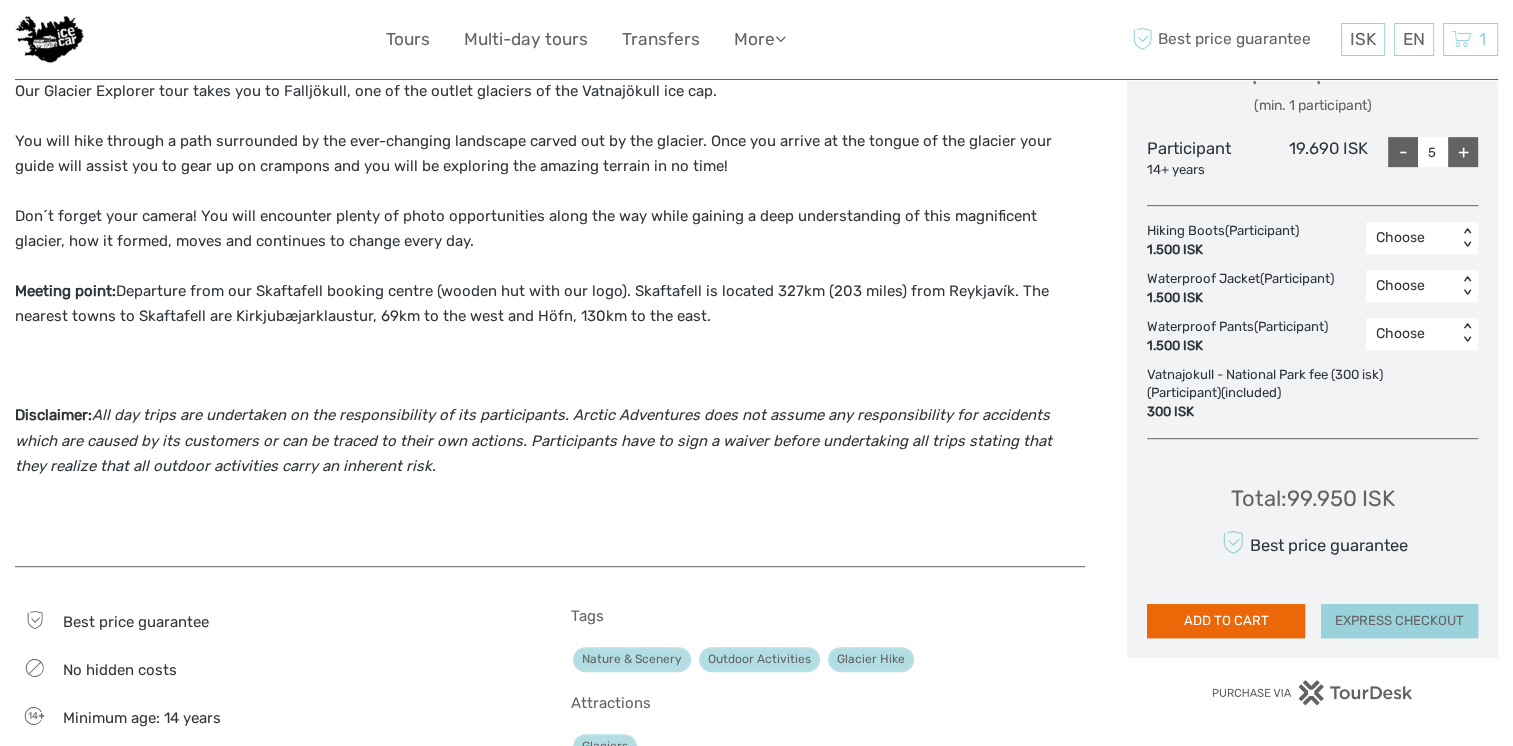 click on "ADD TO CART" at bounding box center (1225, 621) 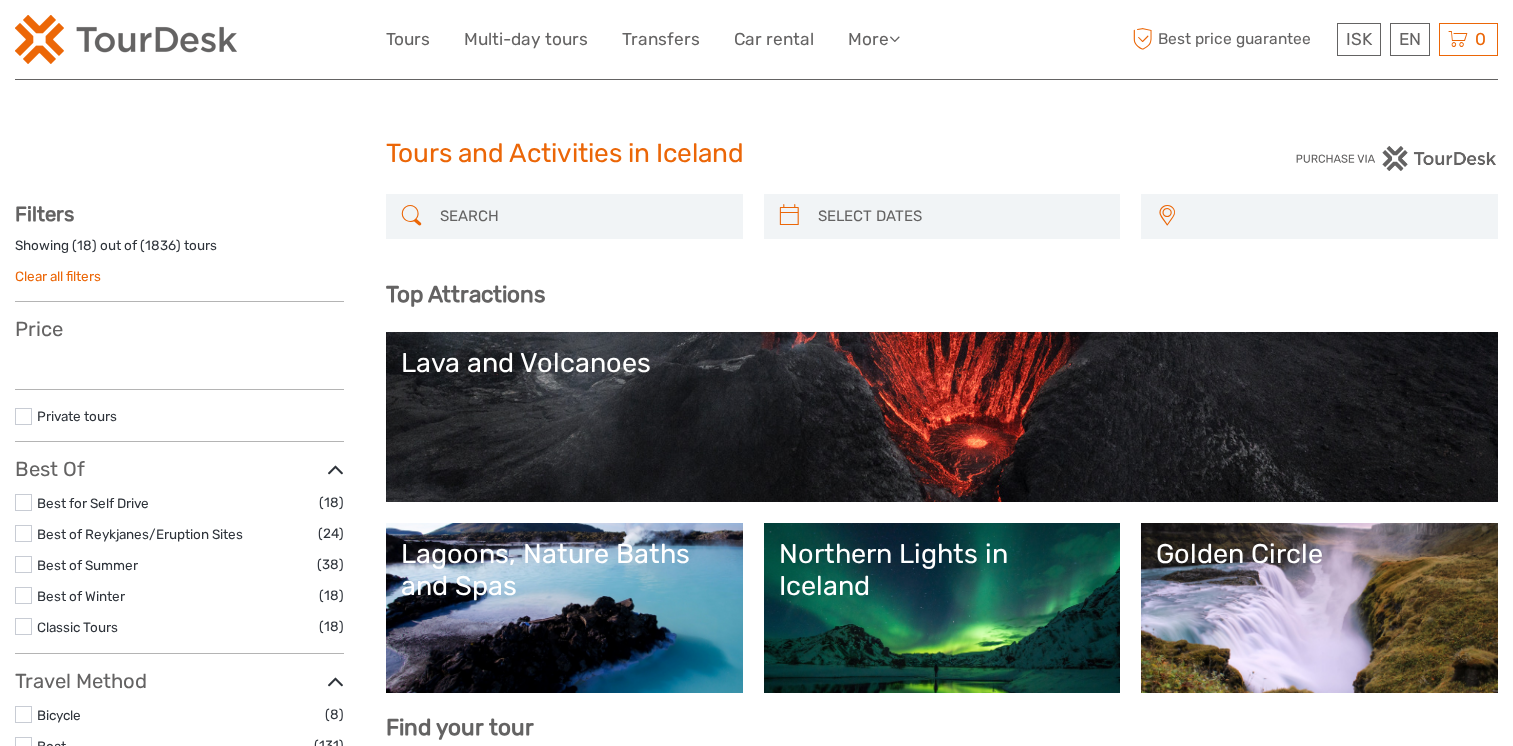 select 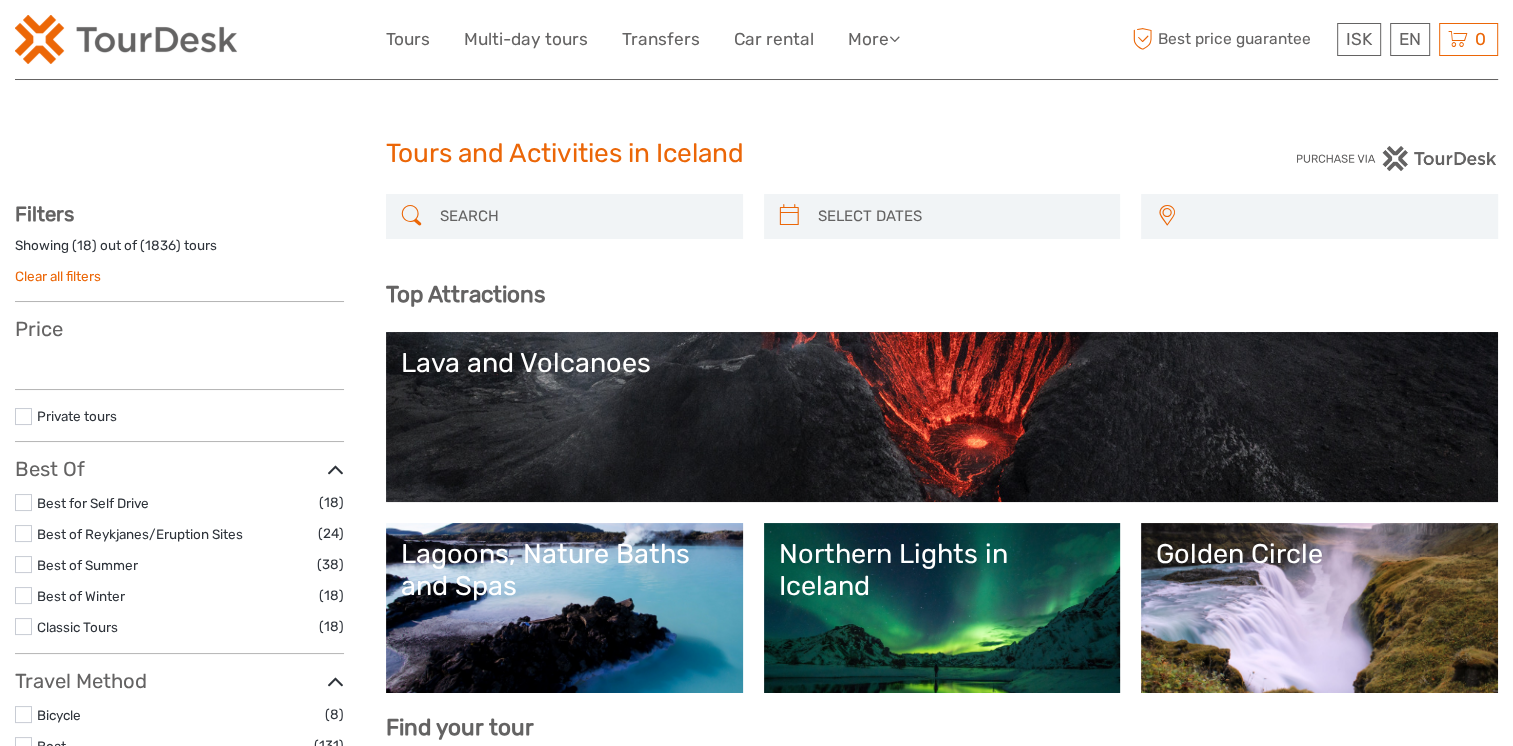 select 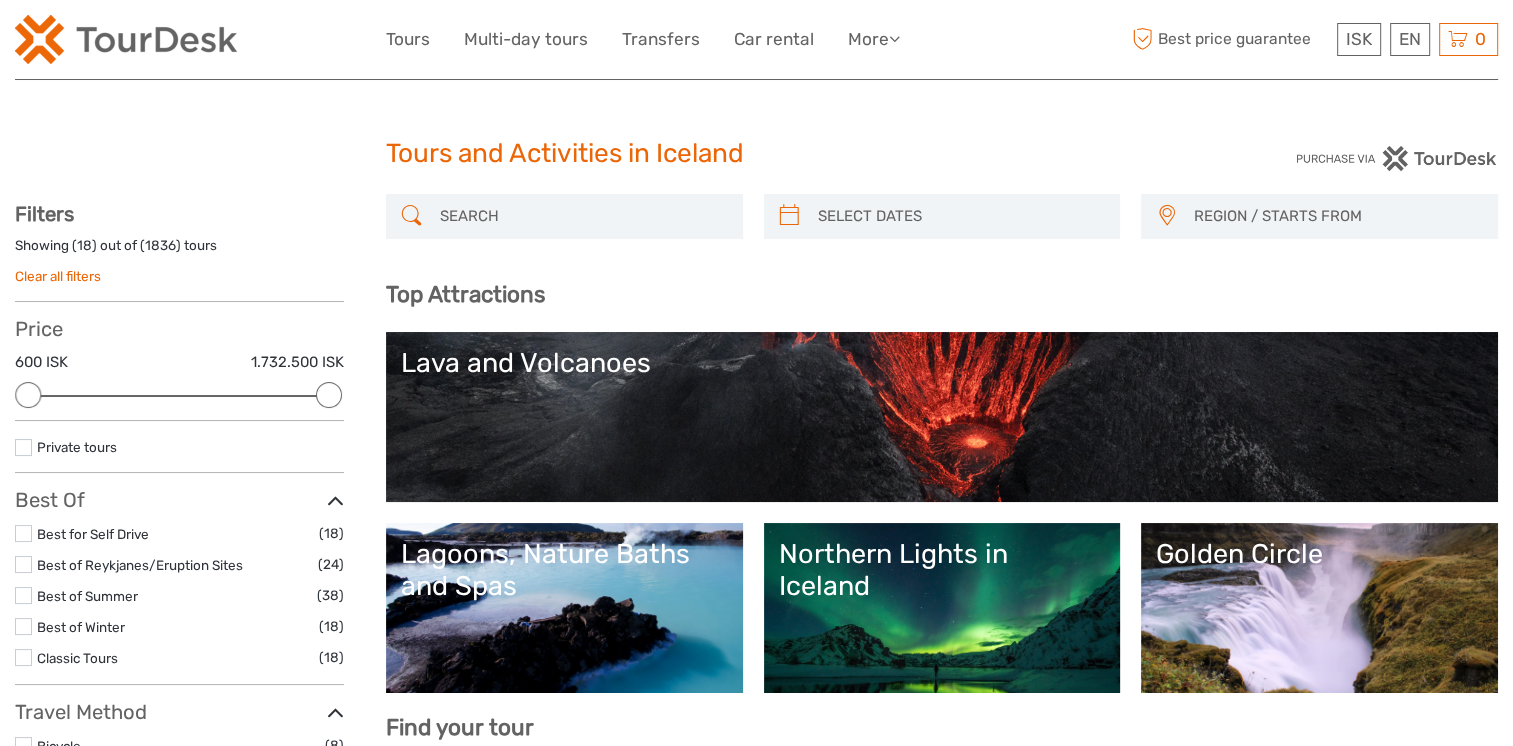 scroll, scrollTop: 0, scrollLeft: 0, axis: both 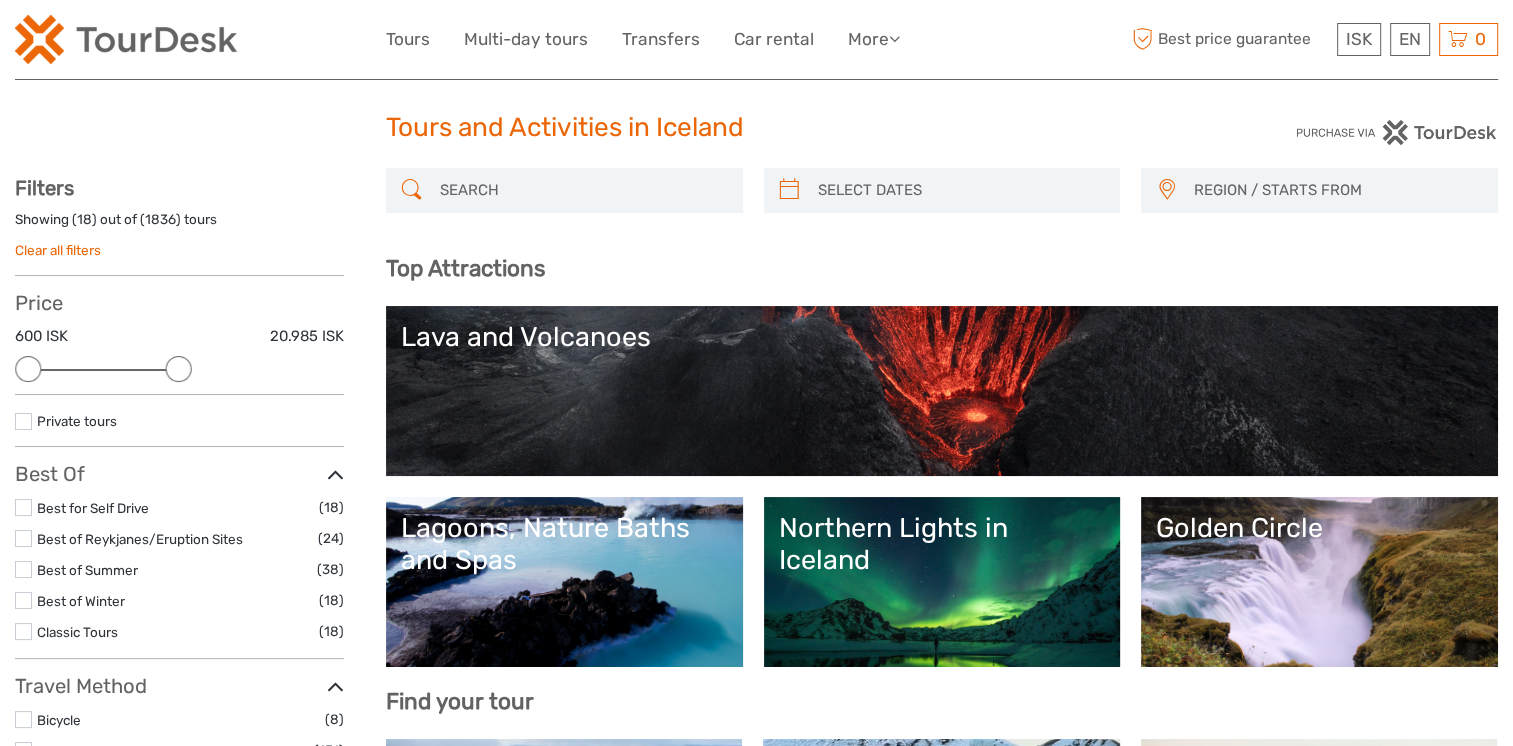 drag, startPoint x: 328, startPoint y: 366, endPoint x: 187, endPoint y: 374, distance: 141.22676 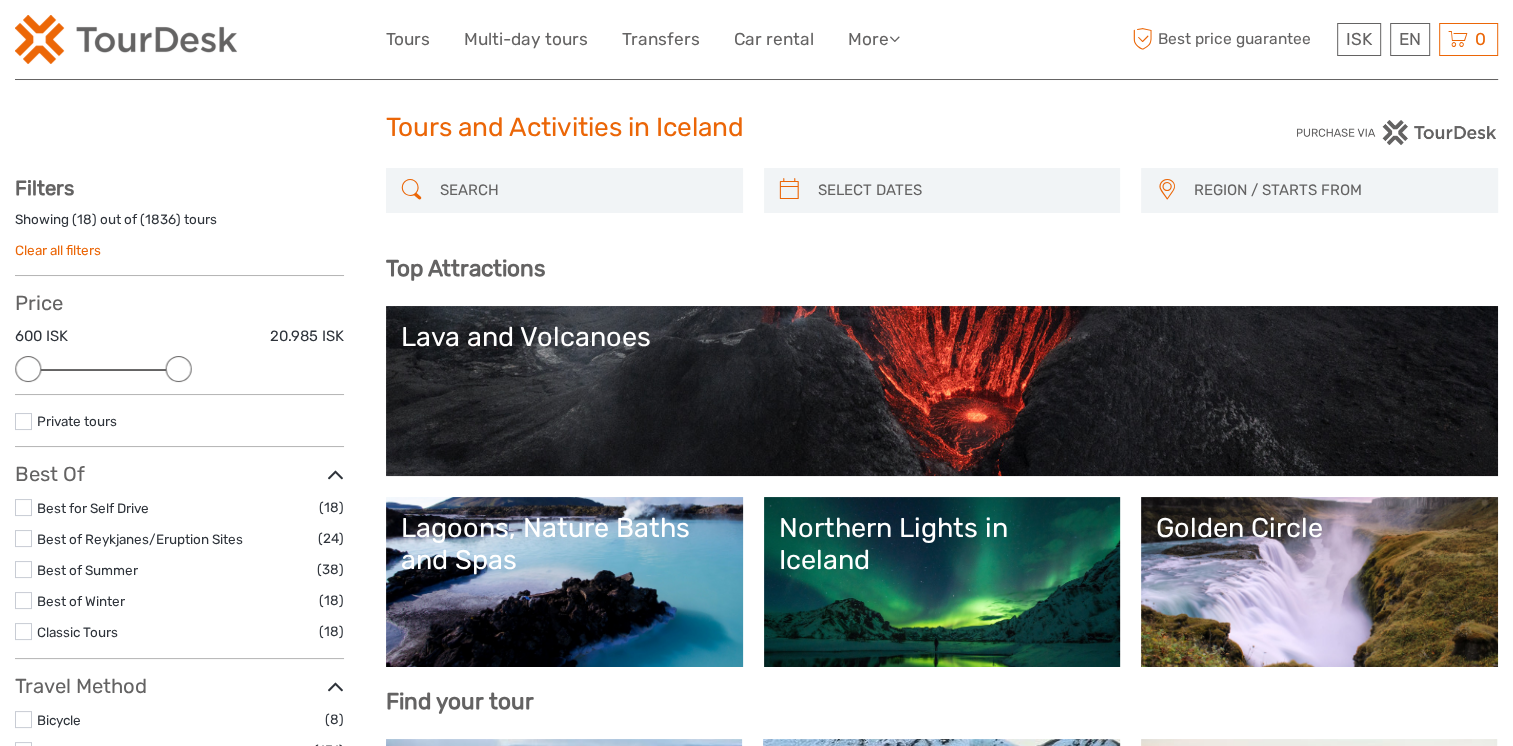 click at bounding box center [178, 369] 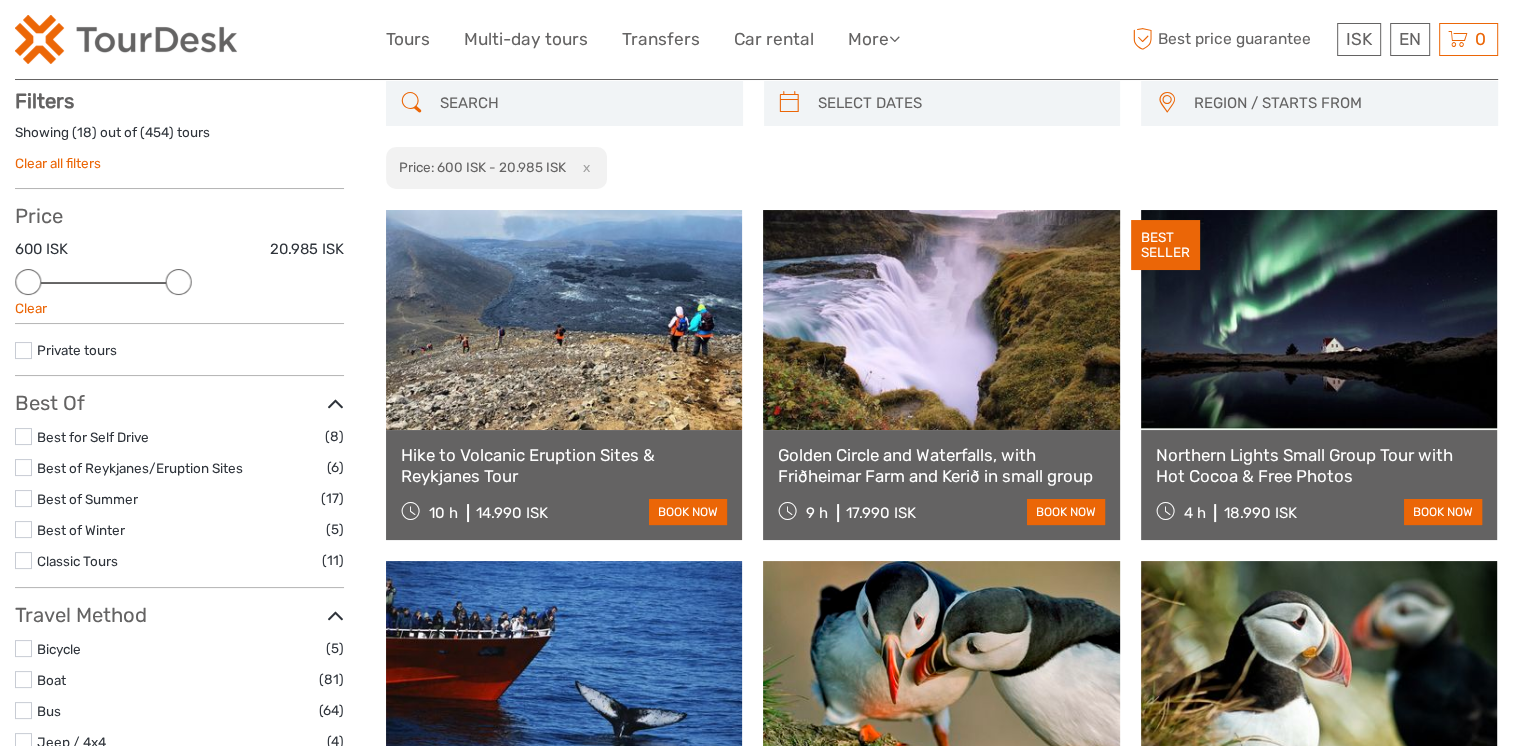 scroll, scrollTop: 97, scrollLeft: 0, axis: vertical 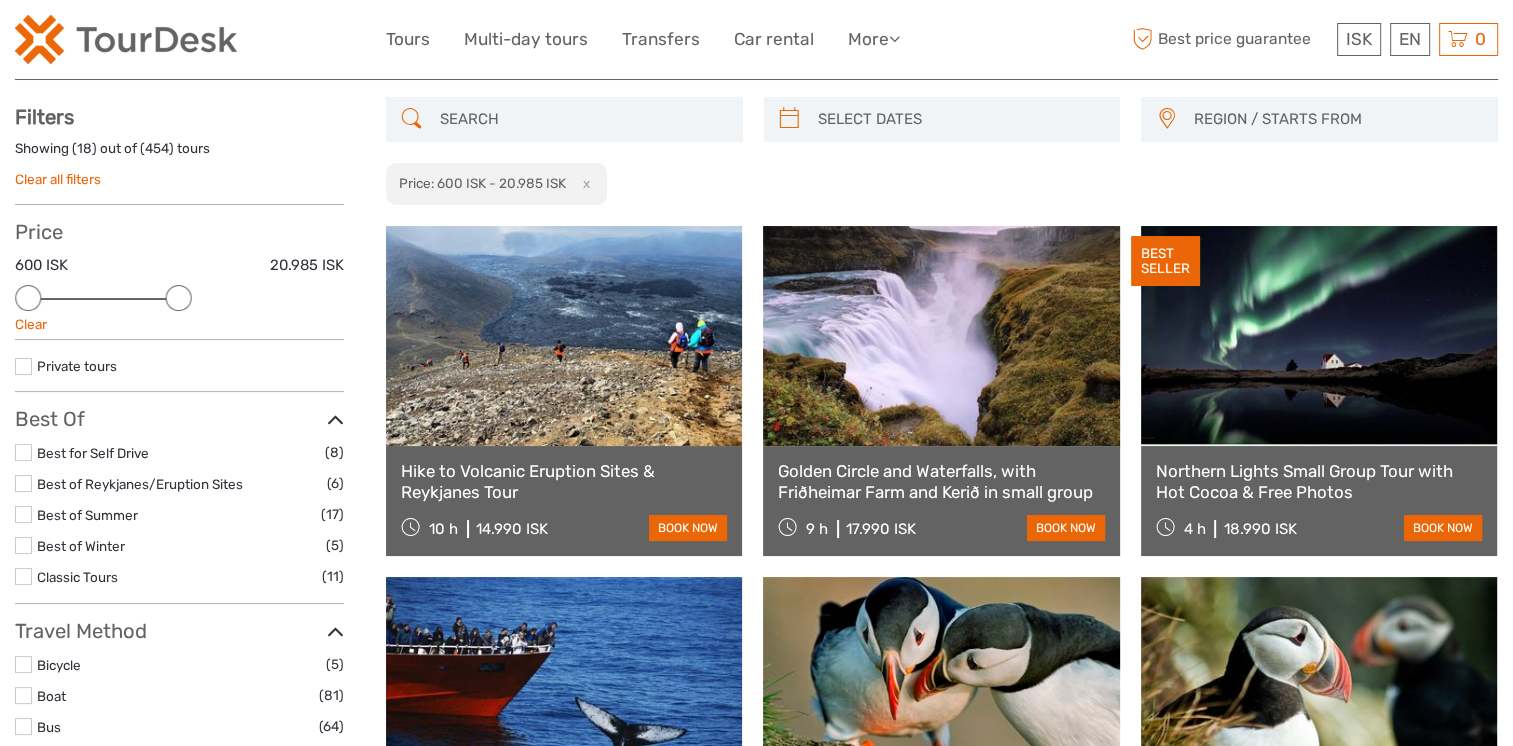 click at bounding box center (942, 119) 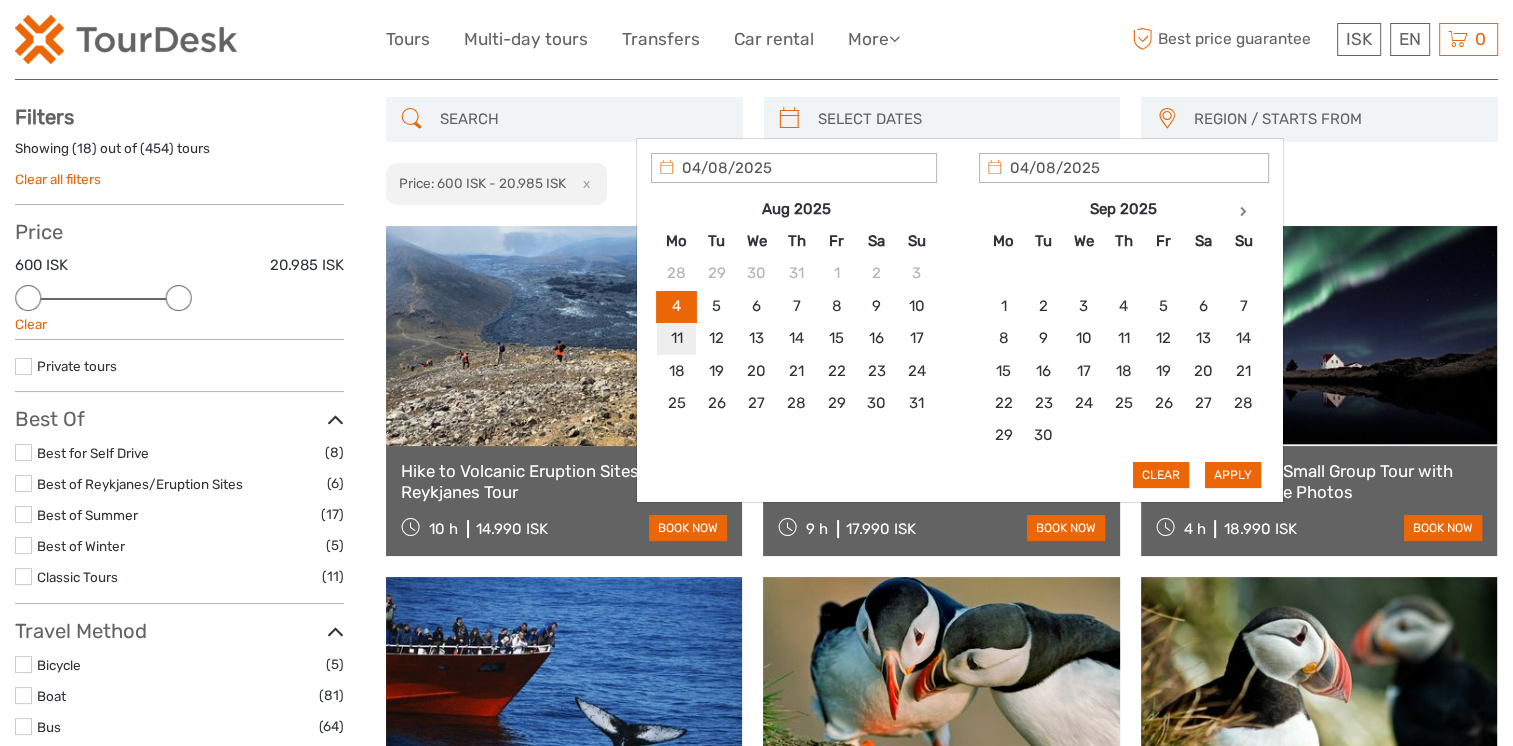 type on "[DATE]" 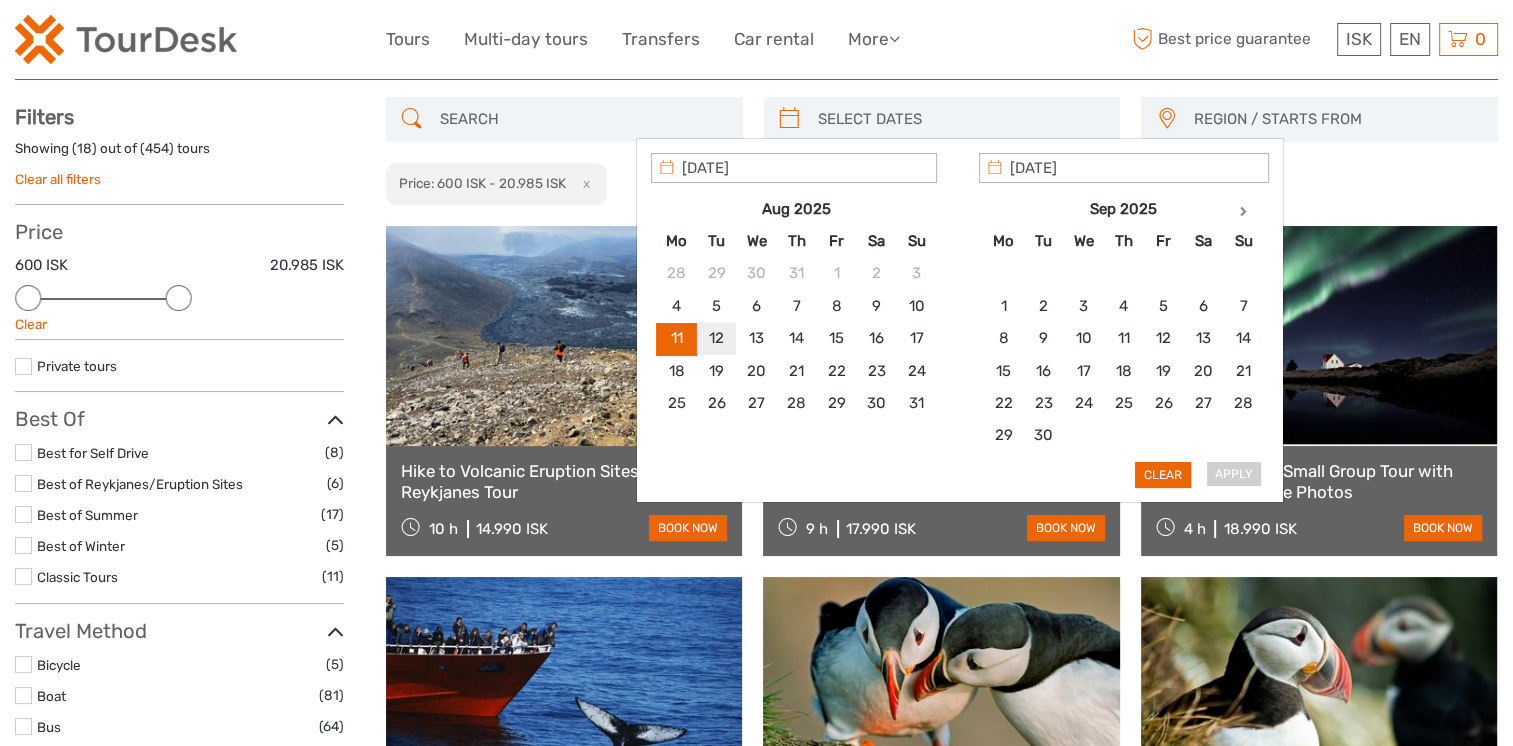 type on "[DATE]" 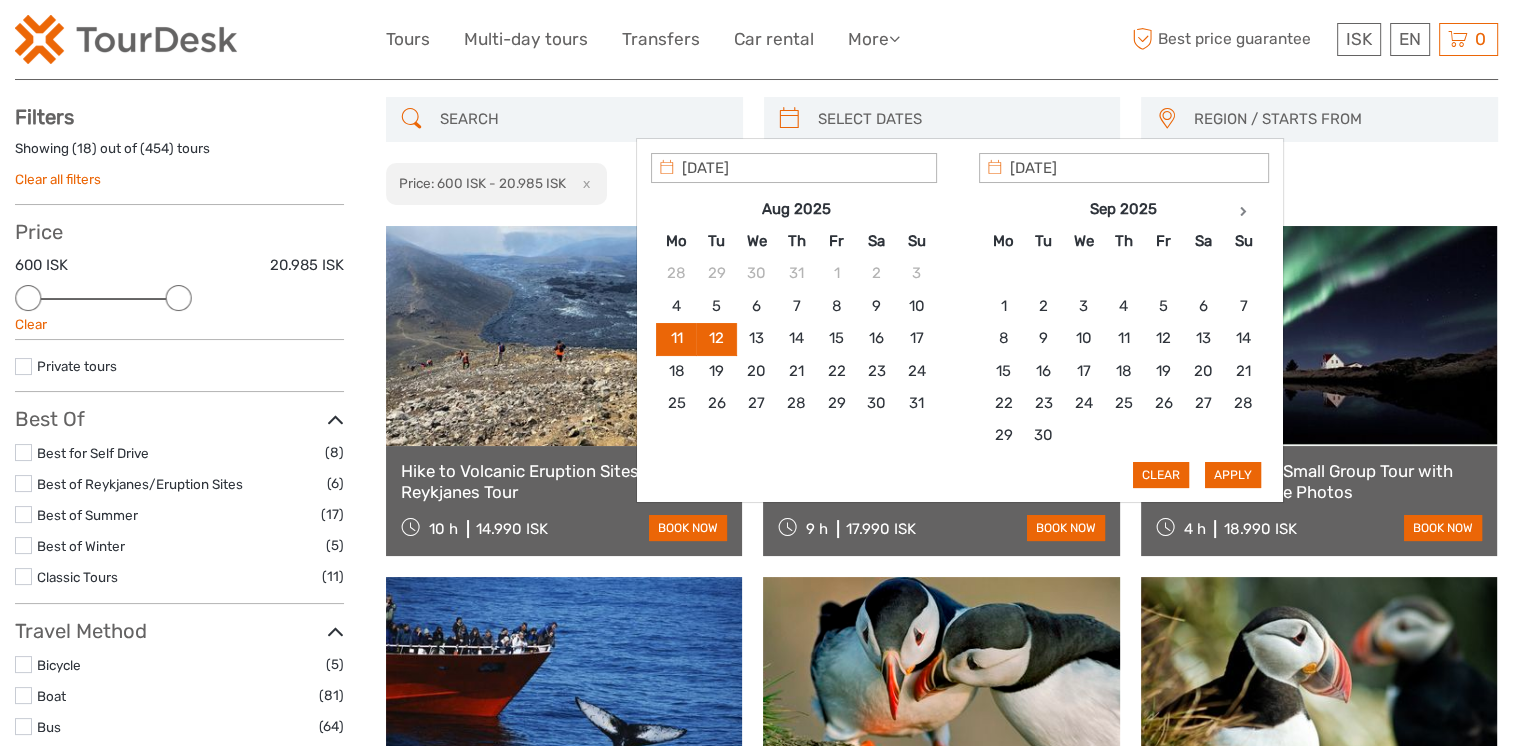 type on "[DATE]" 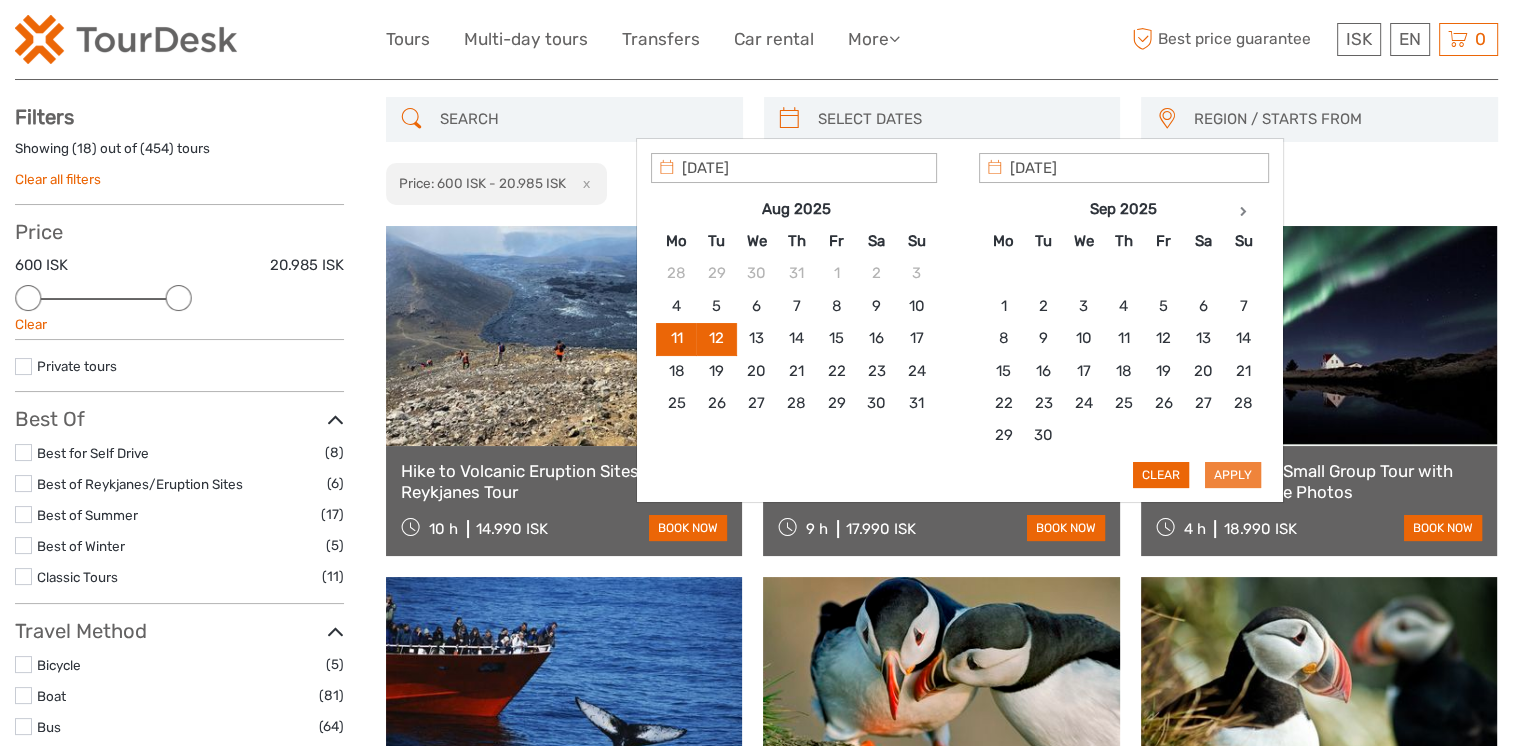 click on "Apply" at bounding box center (1233, 475) 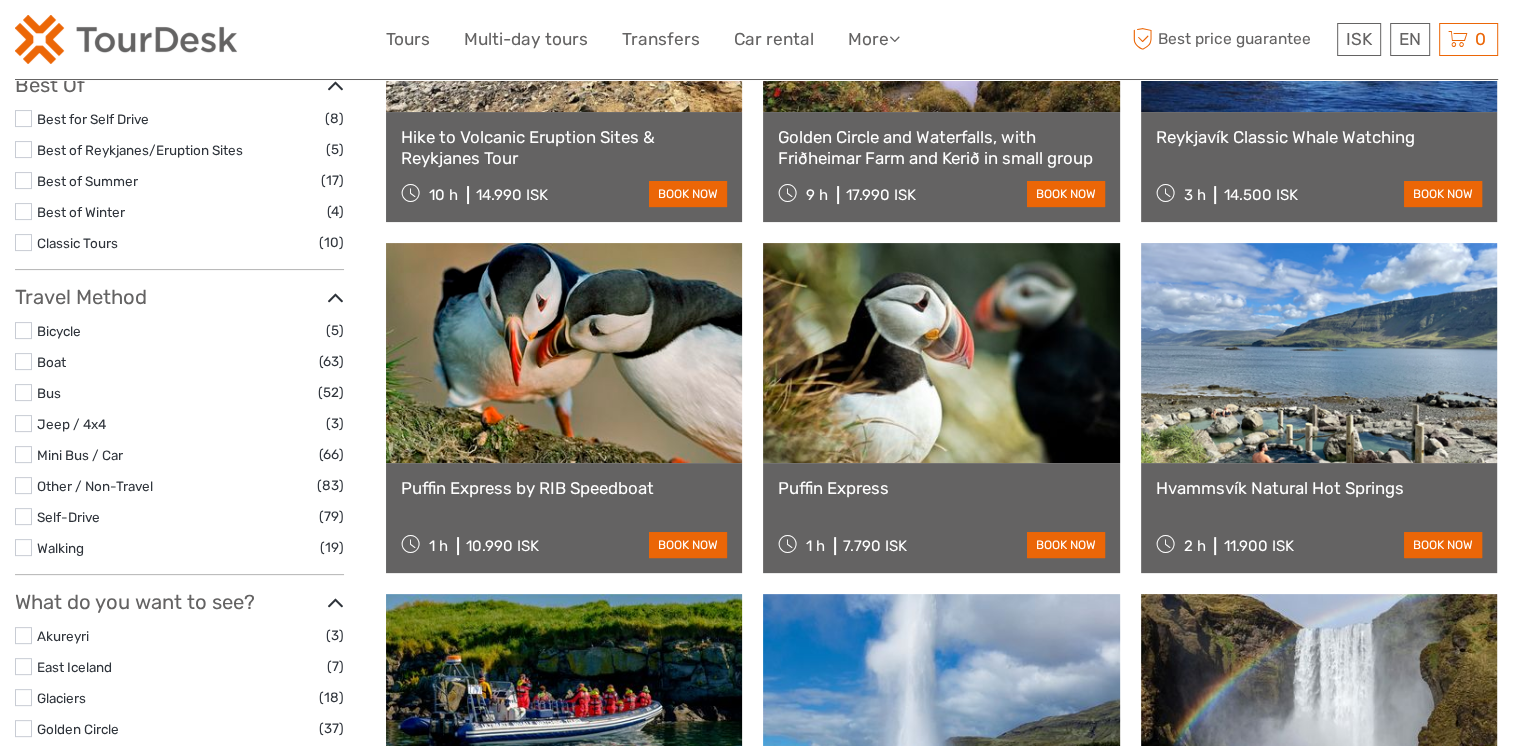 scroll, scrollTop: 432, scrollLeft: 0, axis: vertical 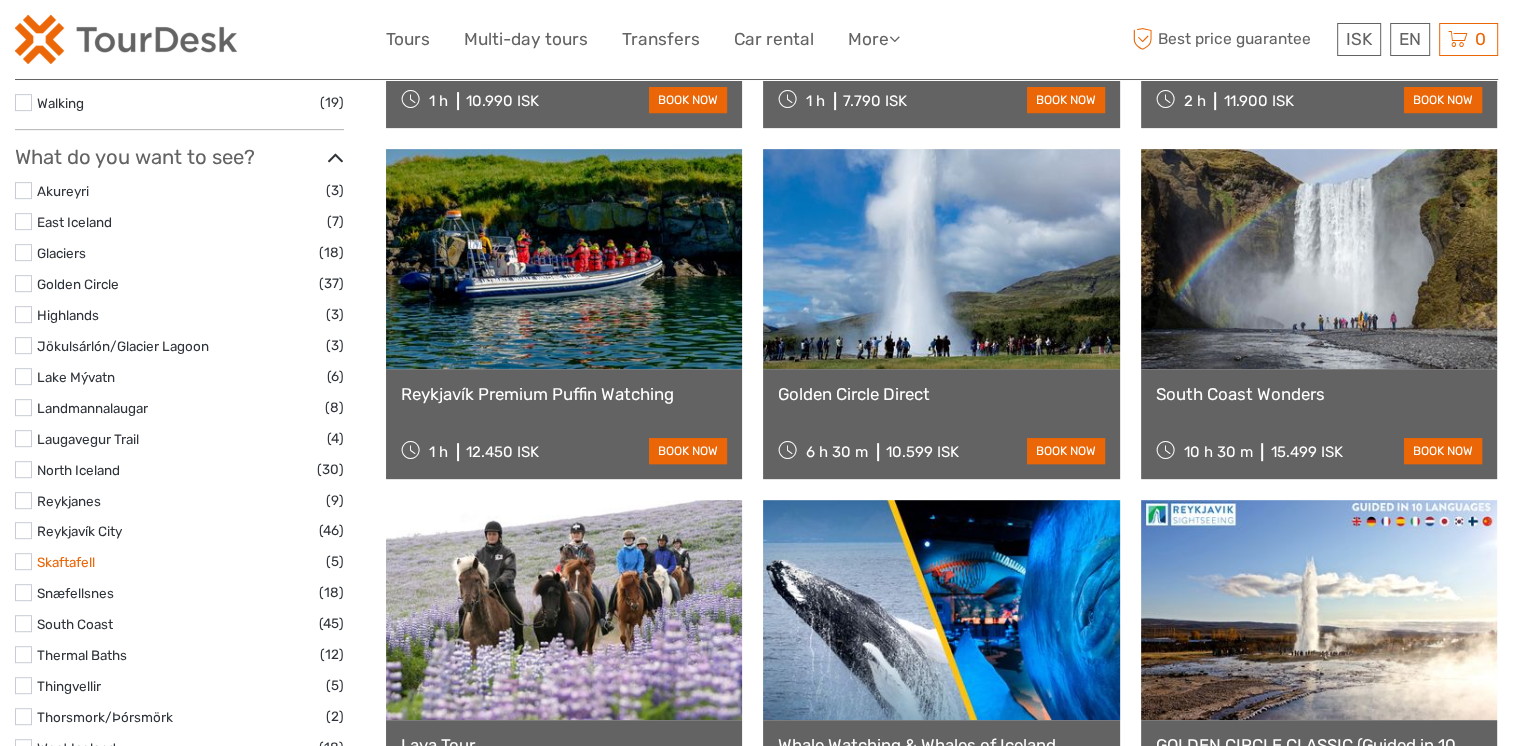 click on "Skaftafell" at bounding box center (66, 562) 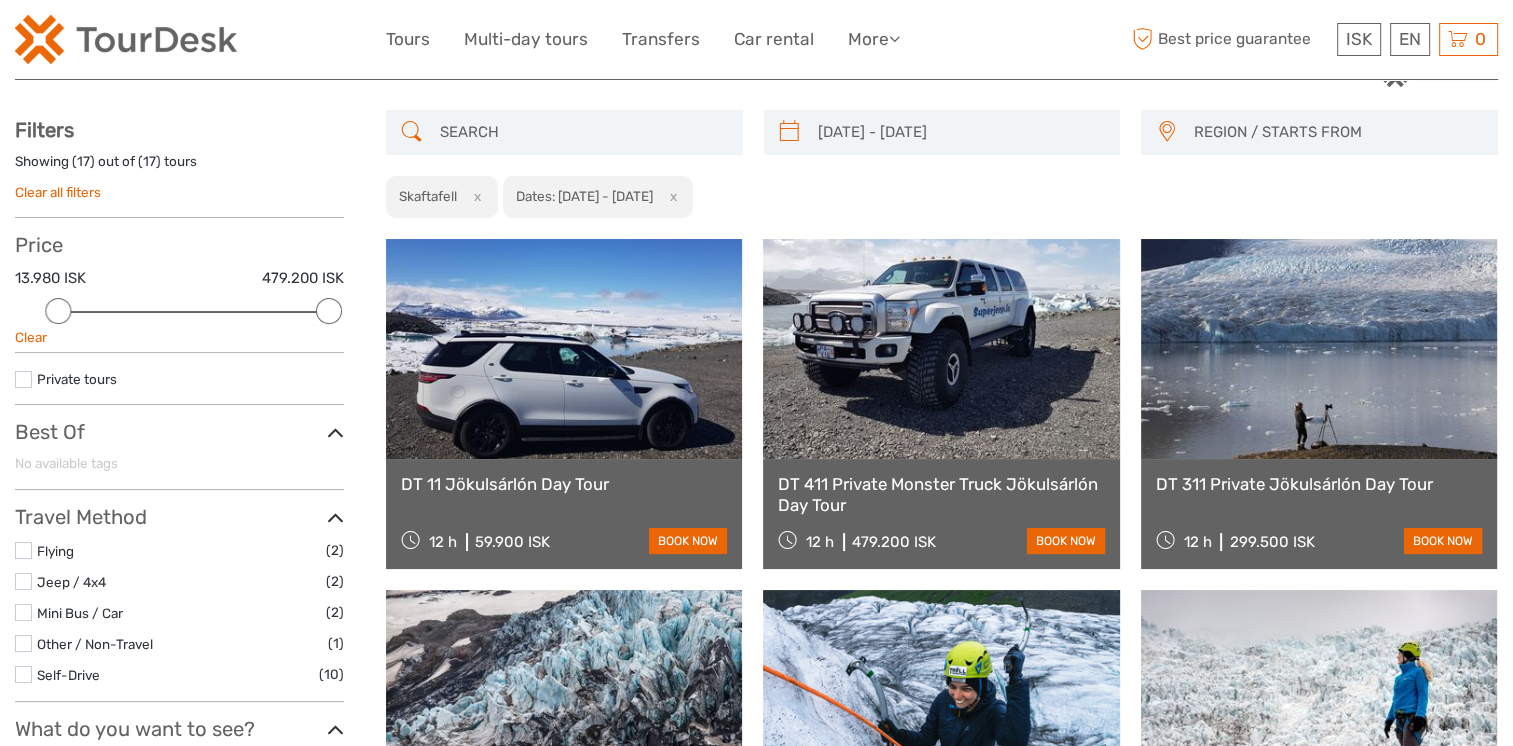 scroll, scrollTop: 0, scrollLeft: 0, axis: both 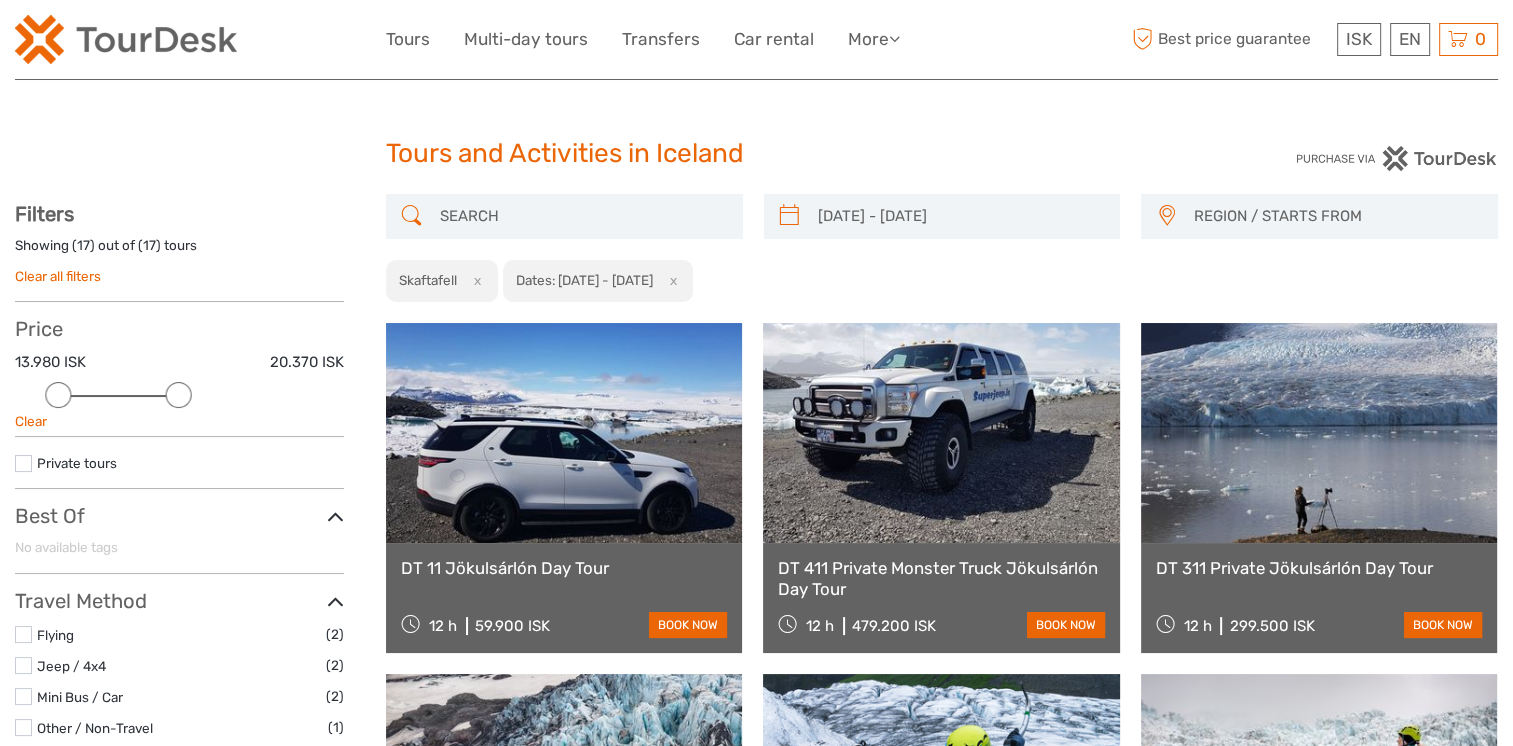 drag, startPoint x: 336, startPoint y: 385, endPoint x: 185, endPoint y: 394, distance: 151.26797 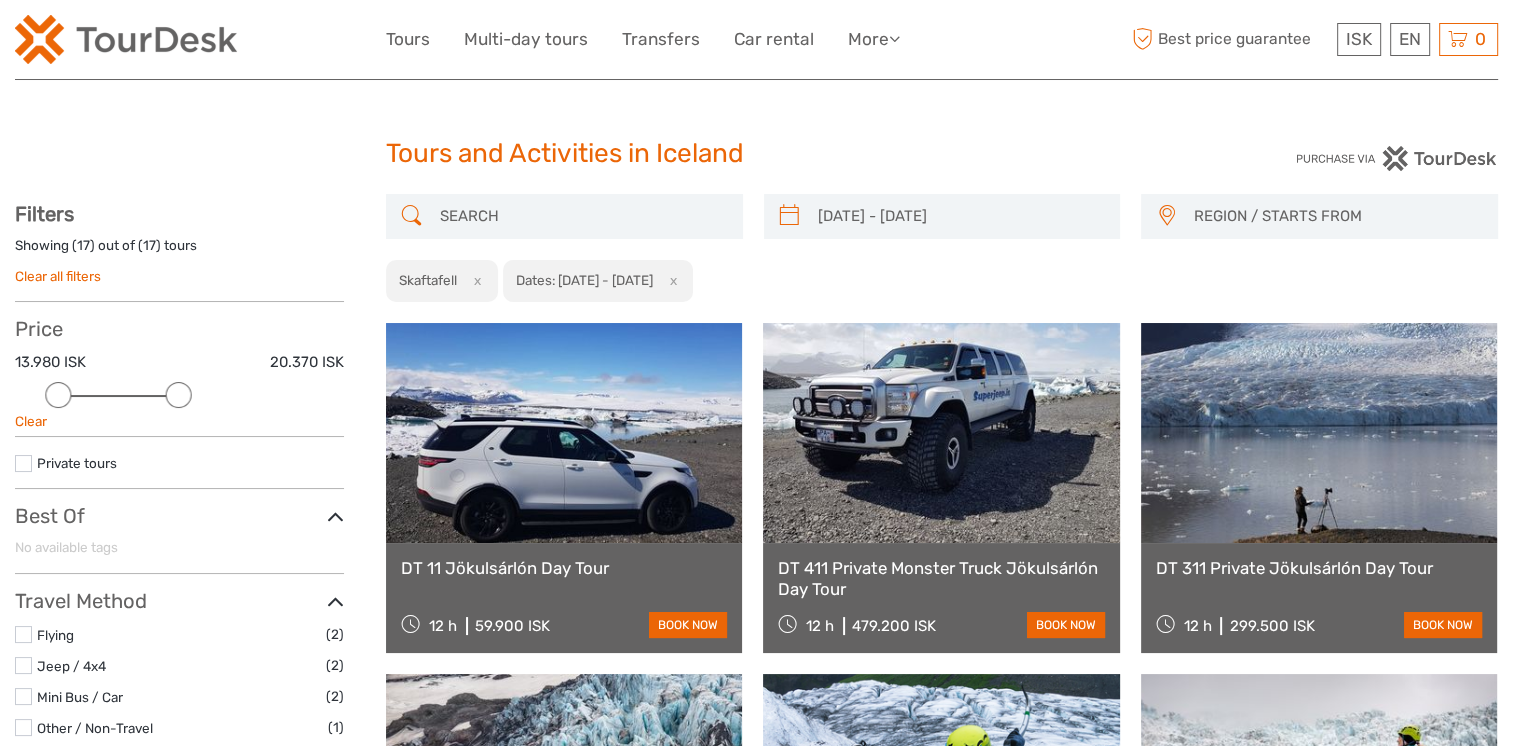 click at bounding box center [178, 395] 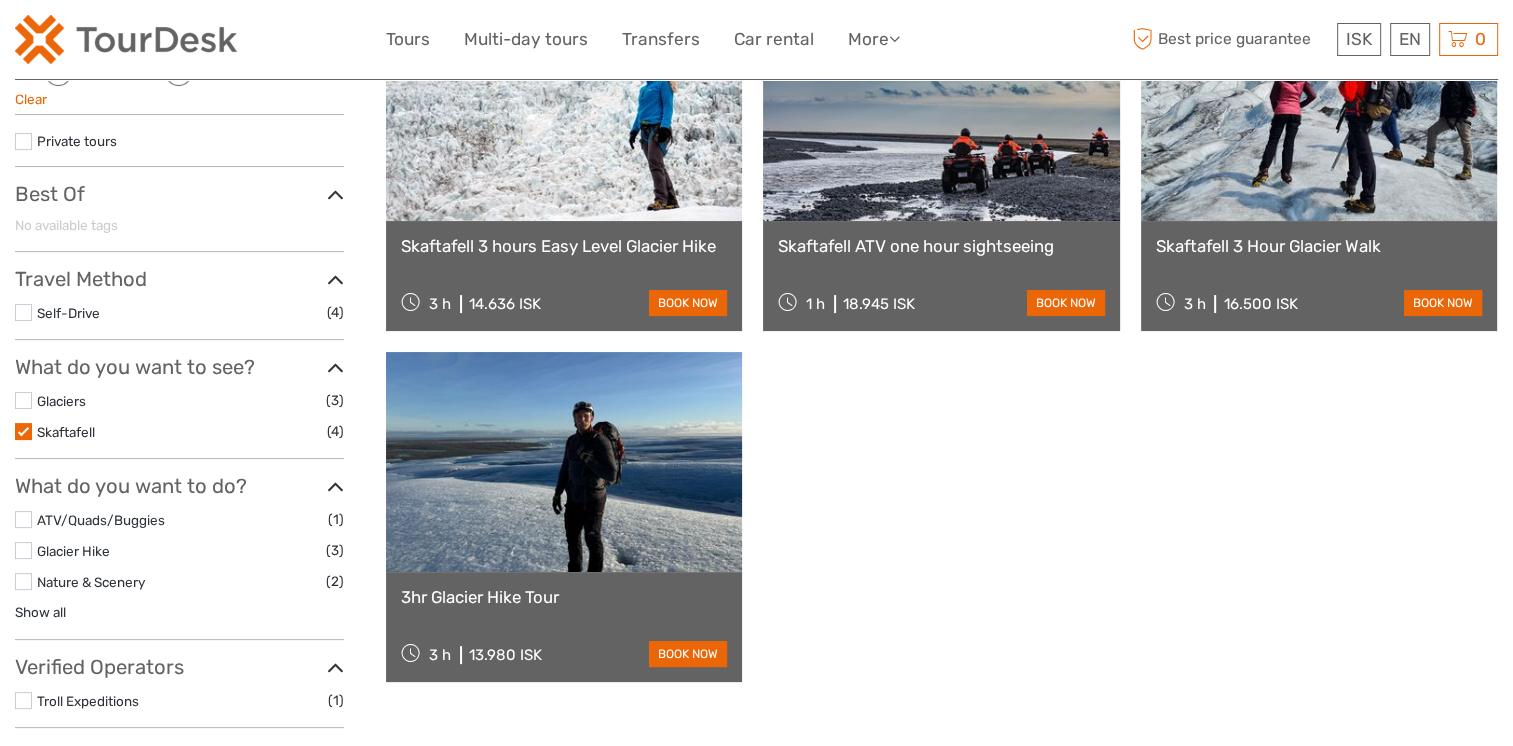 scroll, scrollTop: 324, scrollLeft: 0, axis: vertical 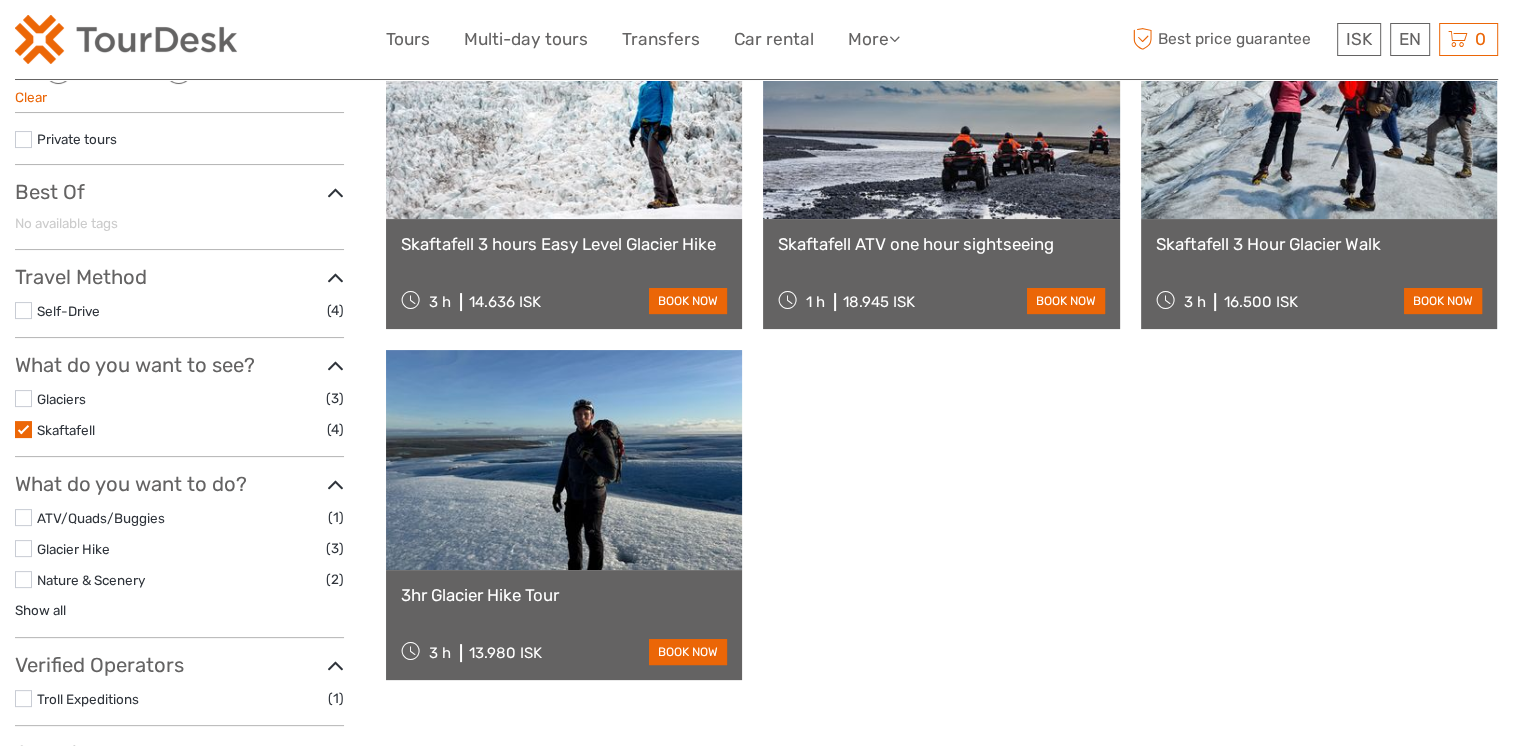 click on "Glaciers" at bounding box center (181, 399) 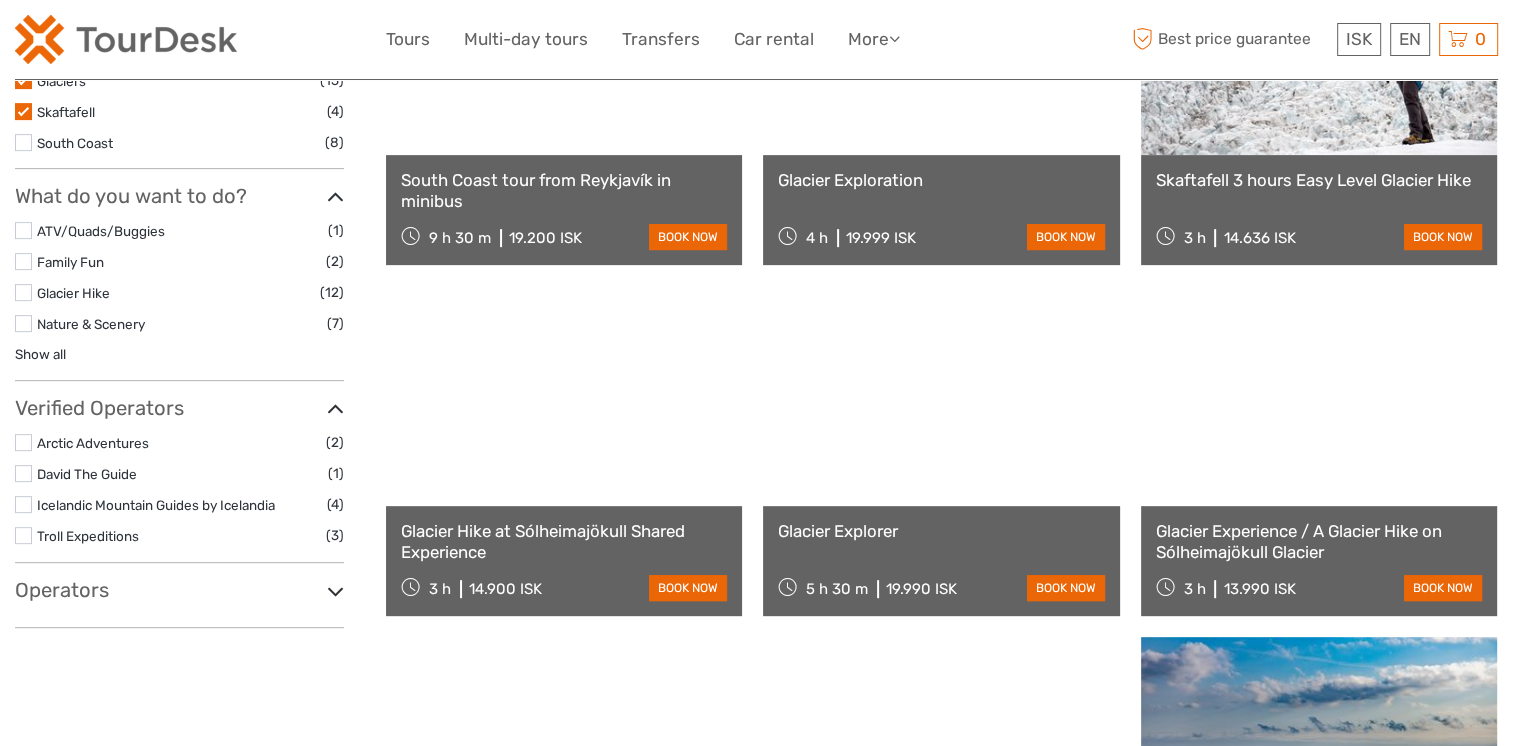 scroll, scrollTop: 740, scrollLeft: 0, axis: vertical 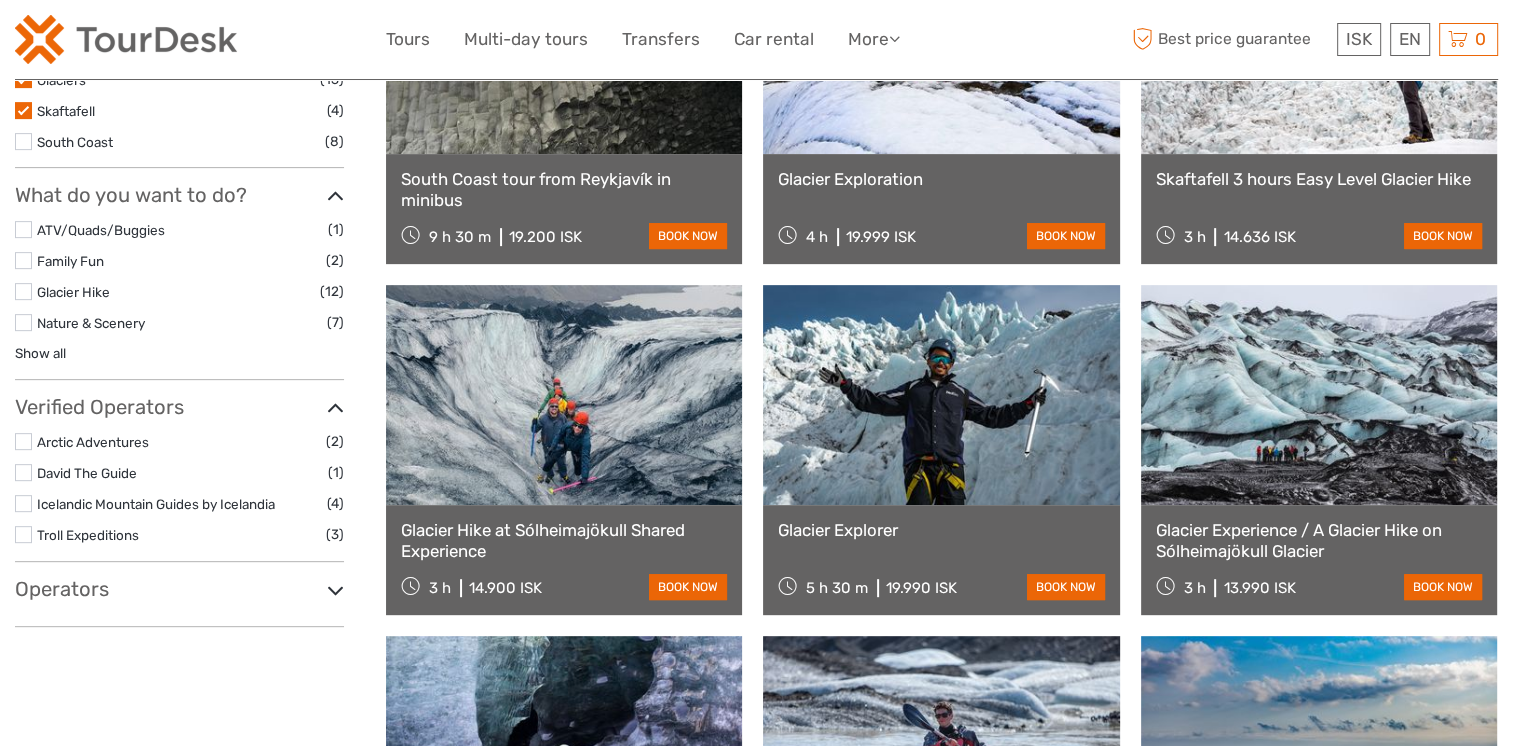 drag, startPoint x: 854, startPoint y: 530, endPoint x: 1125, endPoint y: 562, distance: 272.88275 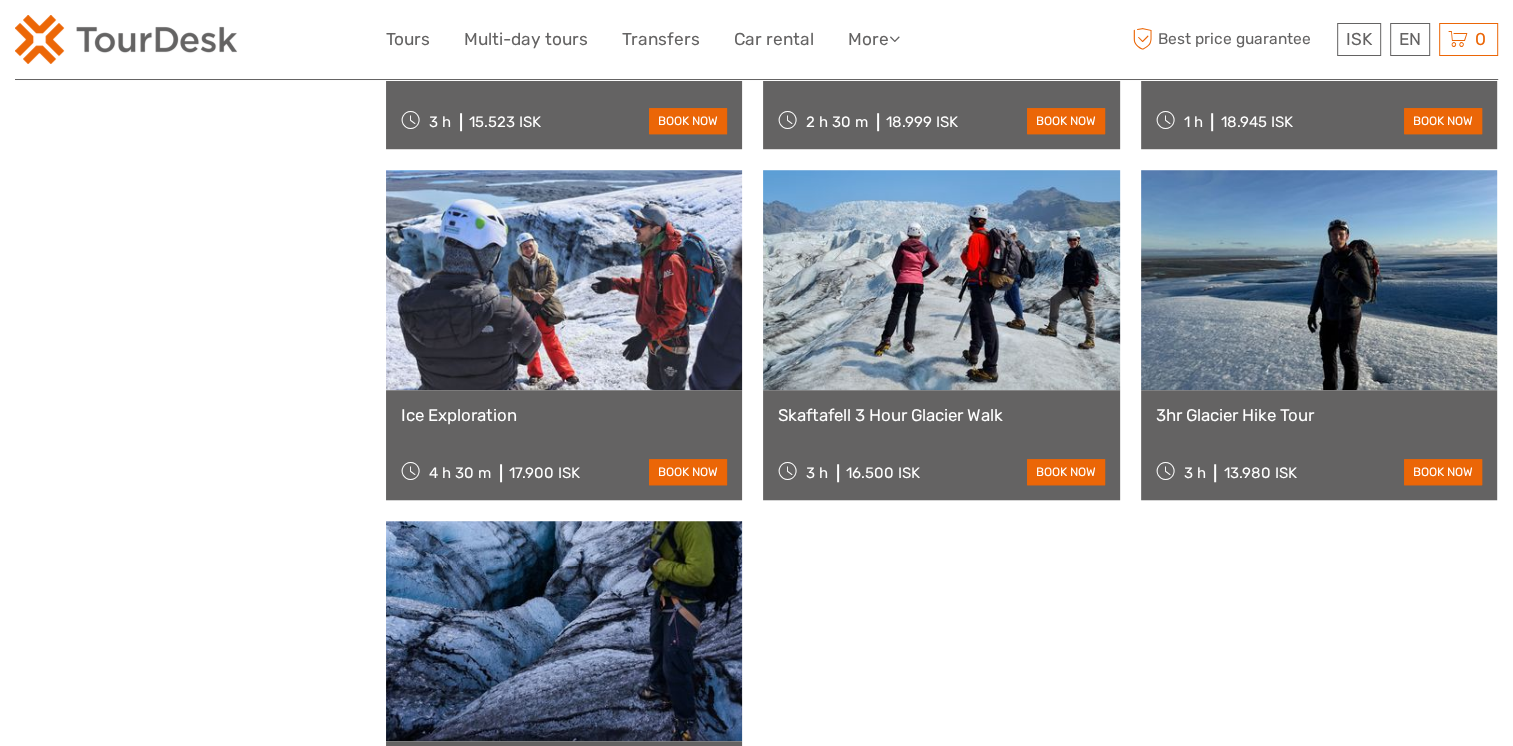 scroll, scrollTop: 1555, scrollLeft: 0, axis: vertical 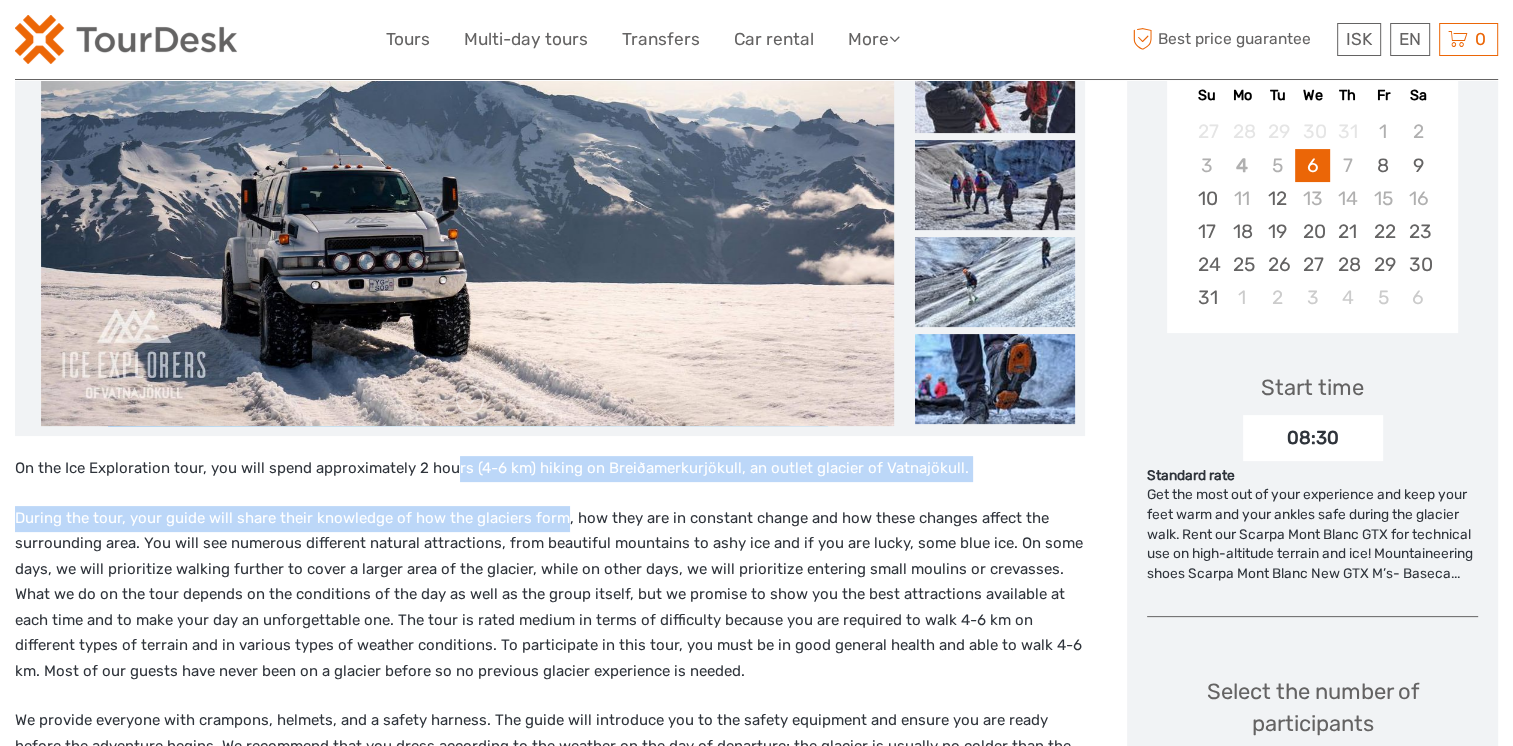 drag, startPoint x: 452, startPoint y: 462, endPoint x: 602, endPoint y: 559, distance: 178.6309 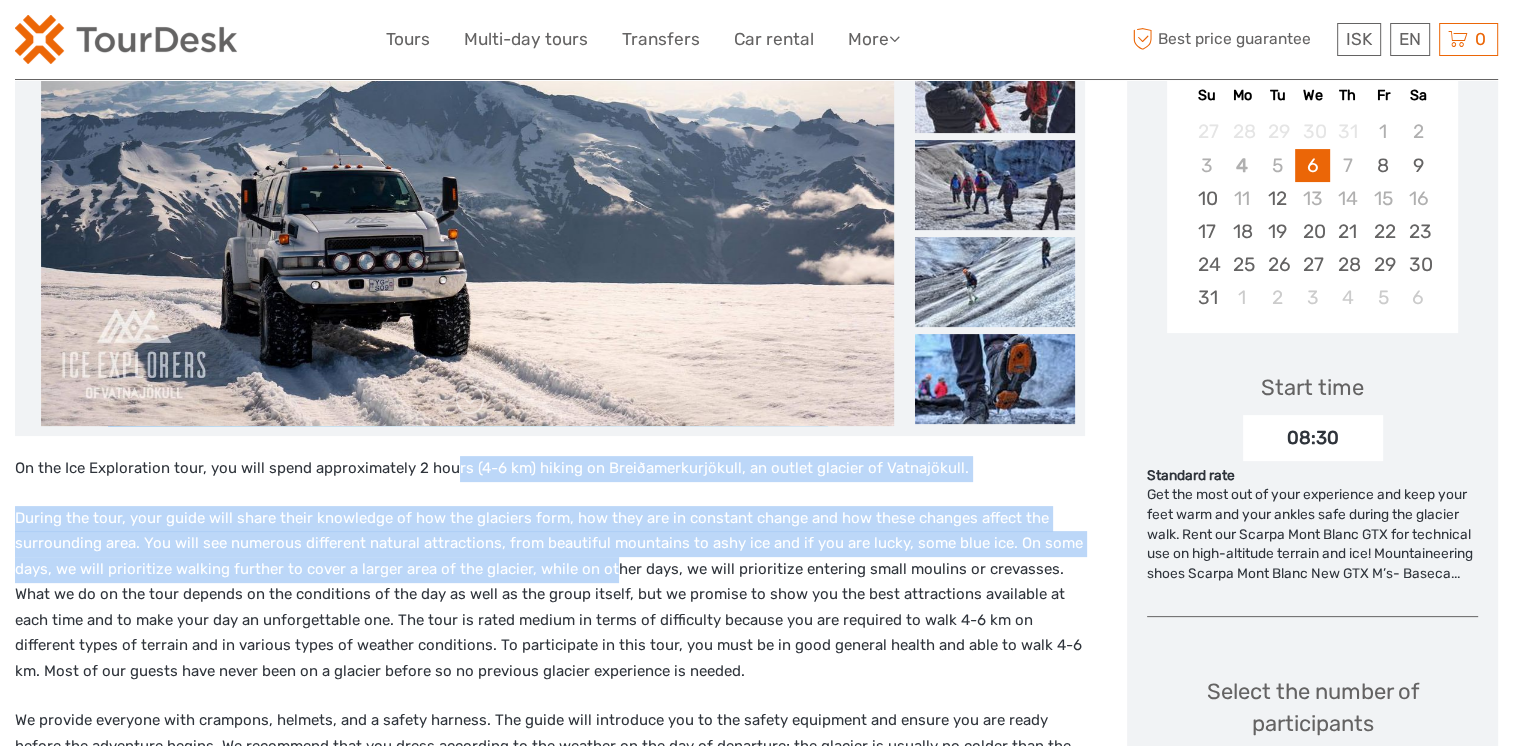 click on "During the tour, your guide will share their knowledge of how the glaciers form, how they are in constant change and how these changes affect the surrounding area. You will see numerous different natural attractions, from beautiful mountains to ashy ice and if you are lucky, some blue ice. On some days, we will prioritize walking further to cover a larger area of the glacier, while on other days, we will prioritize entering small moulins or crevasses. What we do on the tour depends on the conditions of the day as well as the group itself, but we promise to show you the best attractions available at each time and to make your day an unforgettable one. The tour is rated medium in terms of difficulty because you are required to walk 4-6 km on different types of terrain and in various types of weather conditions. To participate in this tour, you must be in good general health and able to walk 4-6 km. Most of our guests have never been on a glacier before so no previous glacier experience is needed." at bounding box center [550, 595] 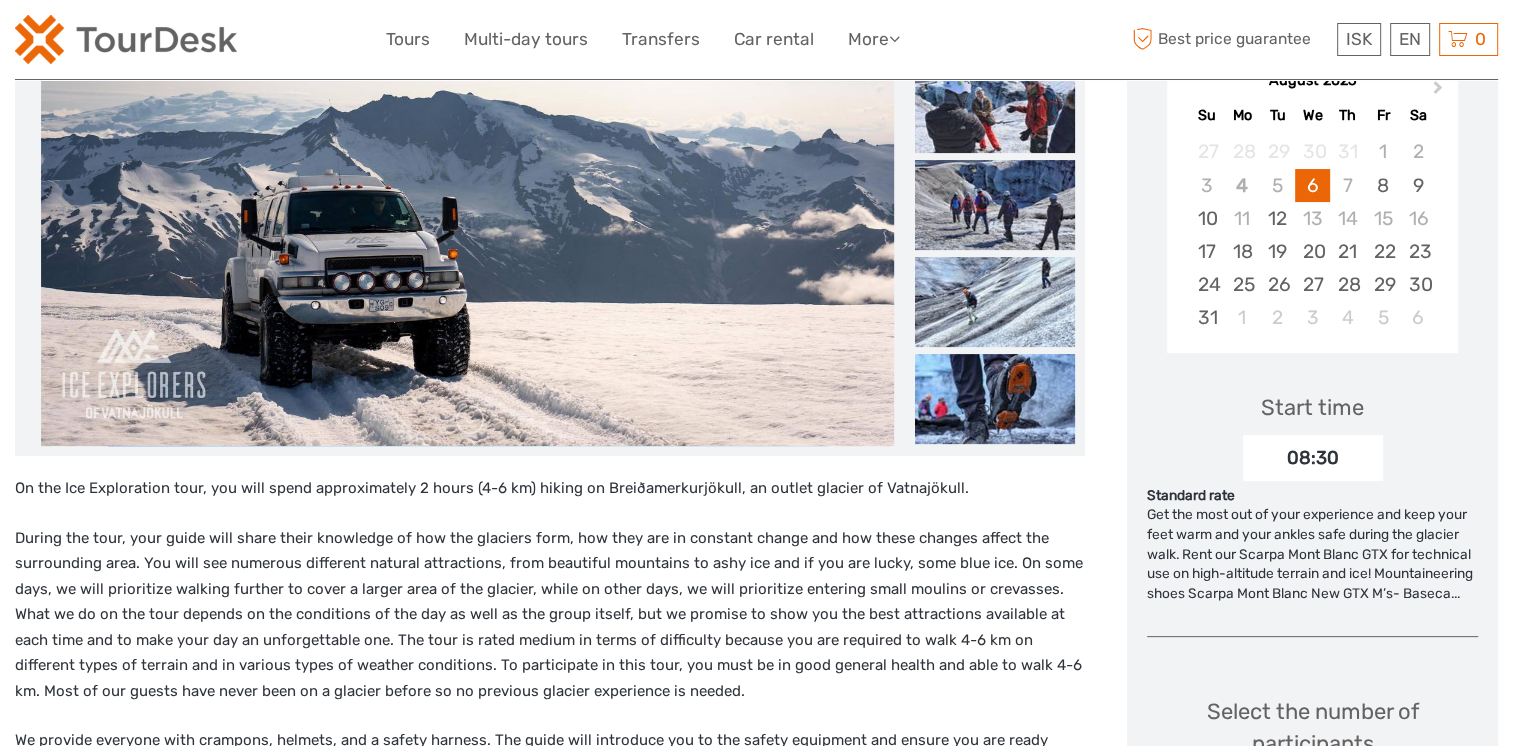 scroll, scrollTop: 288, scrollLeft: 0, axis: vertical 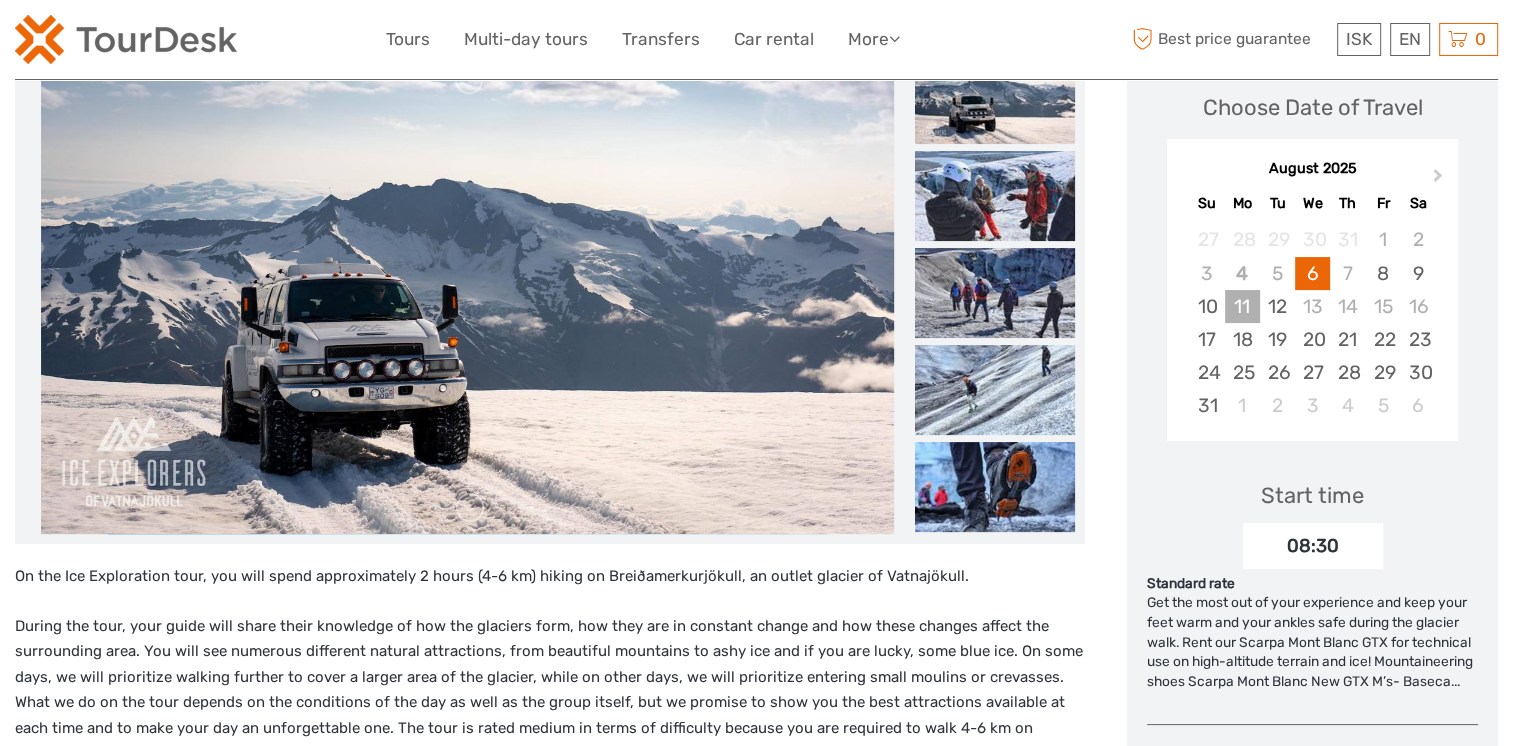 click on "11" at bounding box center (1242, 306) 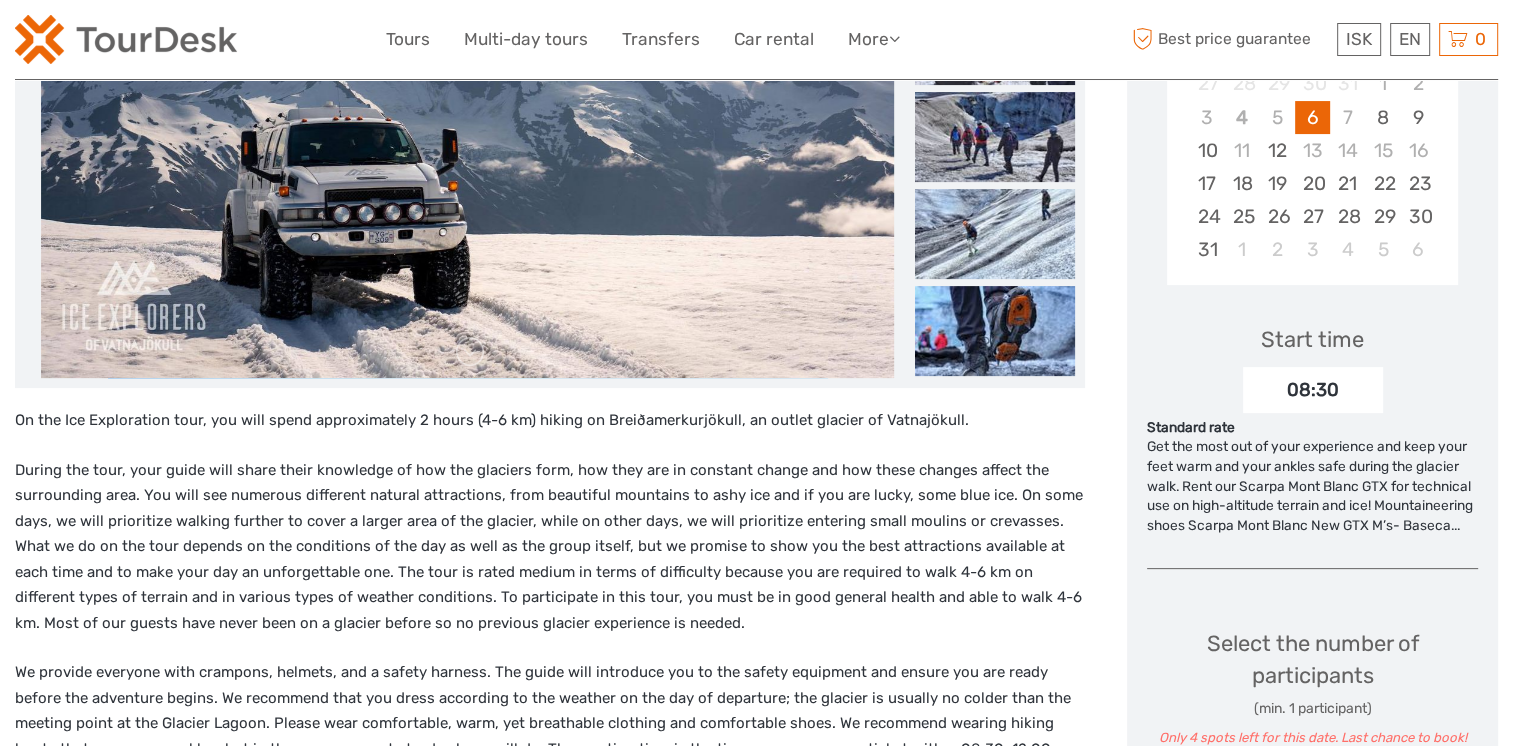 scroll, scrollTop: 444, scrollLeft: 0, axis: vertical 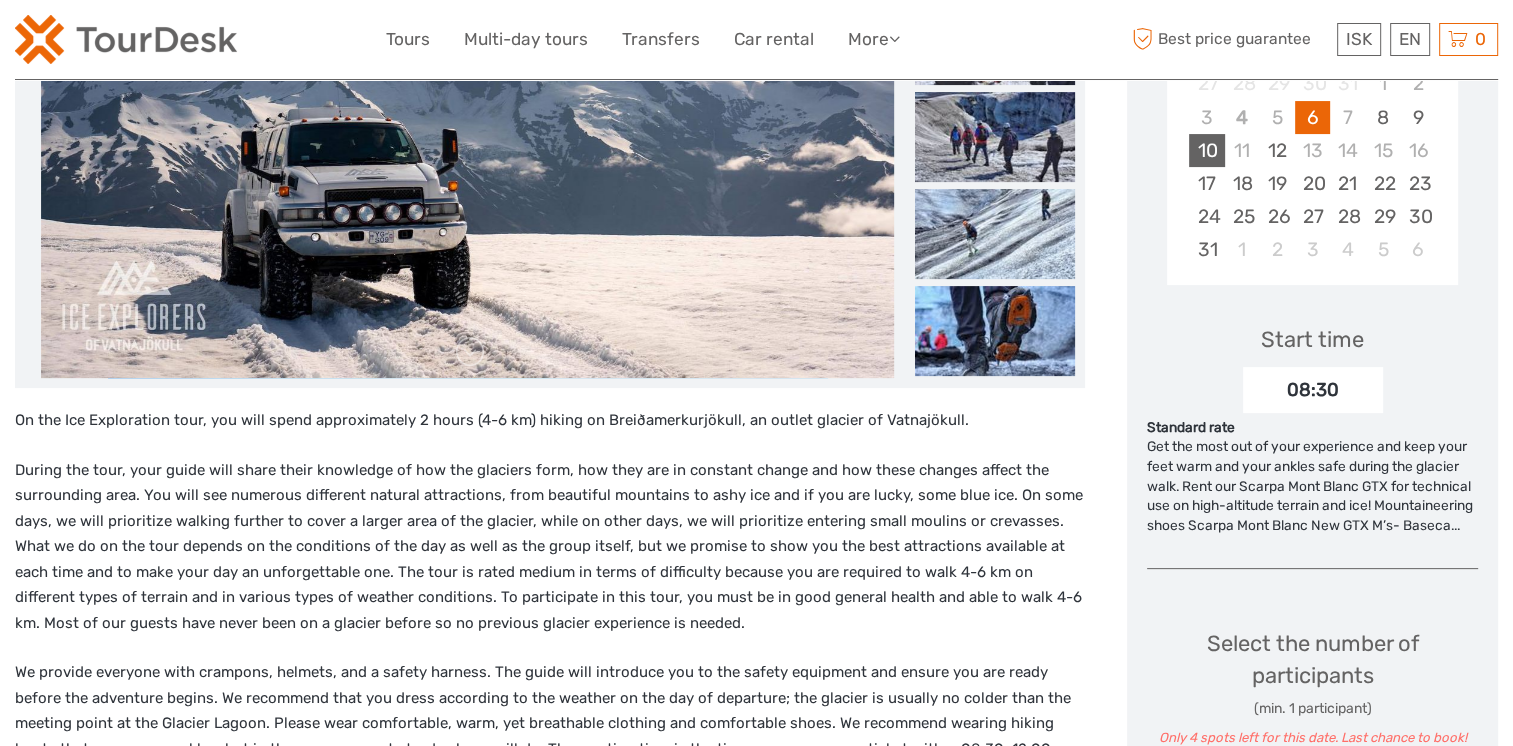 click on "10" at bounding box center [1206, 150] 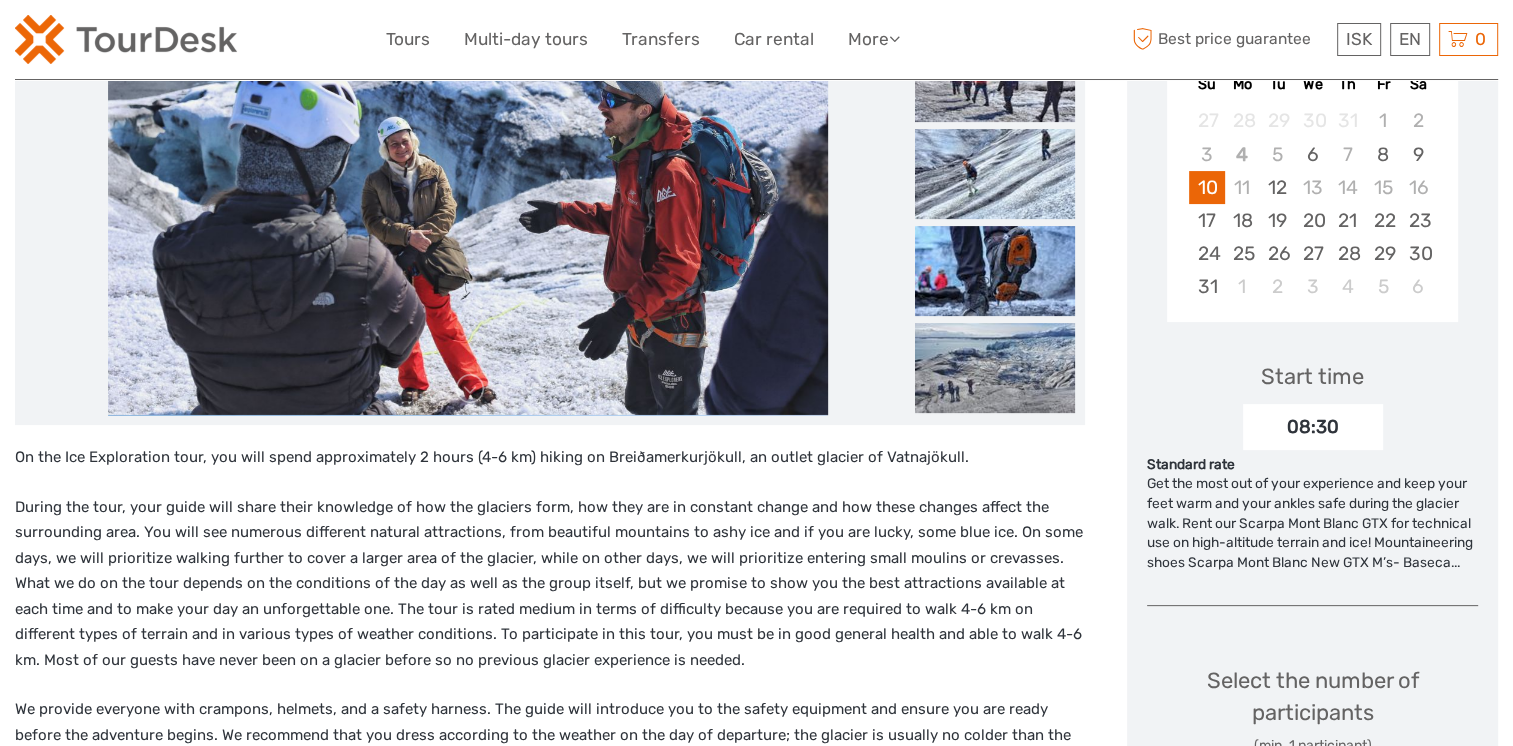 scroll, scrollTop: 388, scrollLeft: 0, axis: vertical 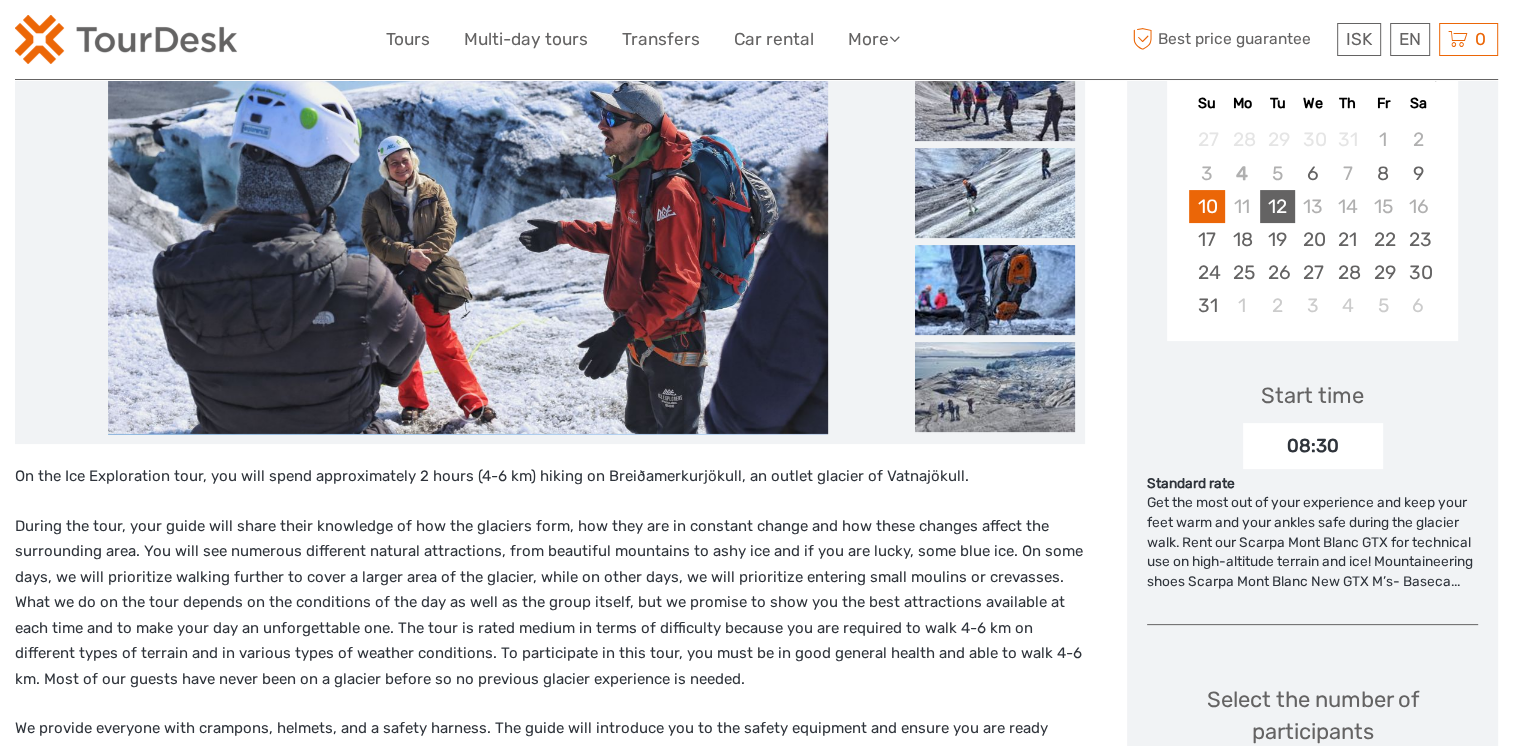 click on "12" at bounding box center (1277, 206) 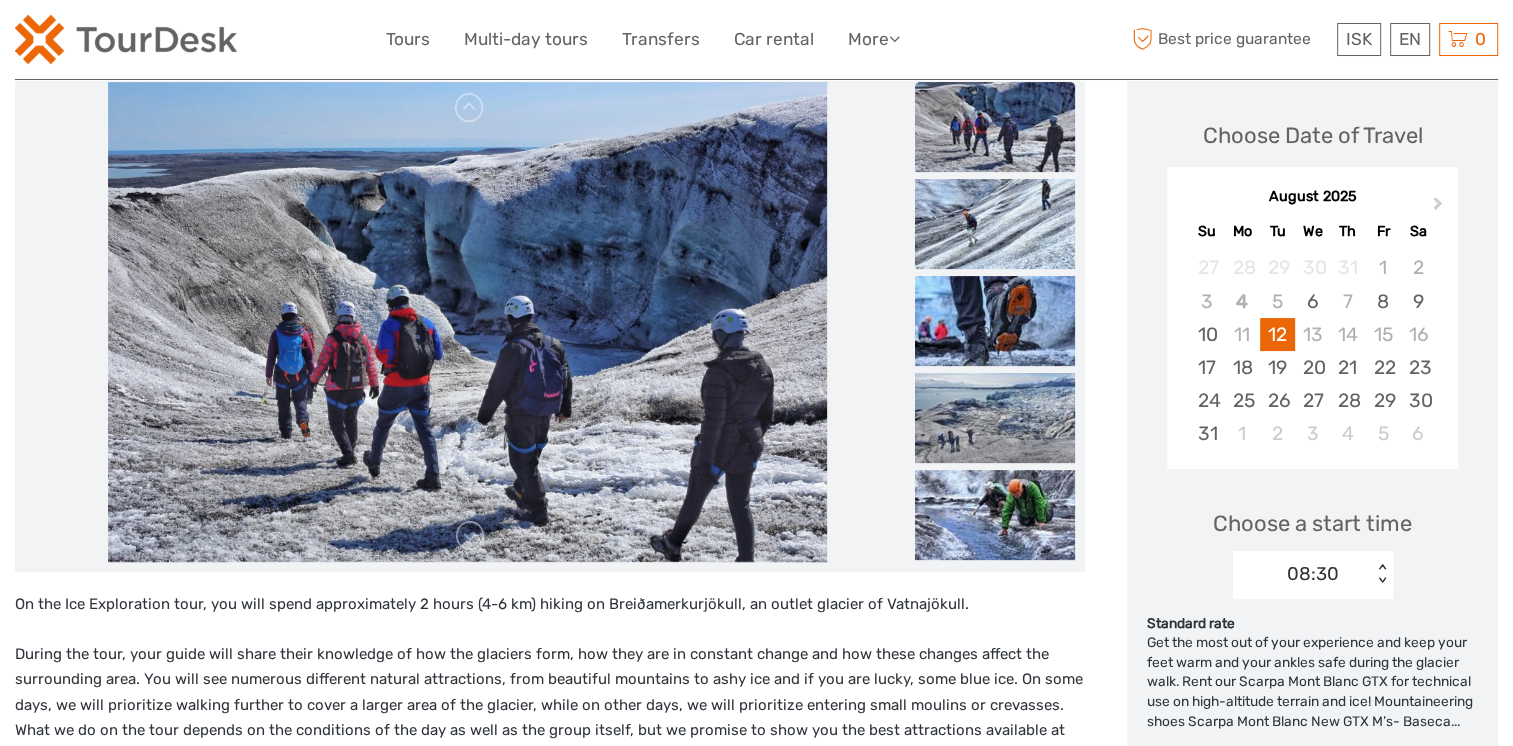 scroll, scrollTop: 259, scrollLeft: 0, axis: vertical 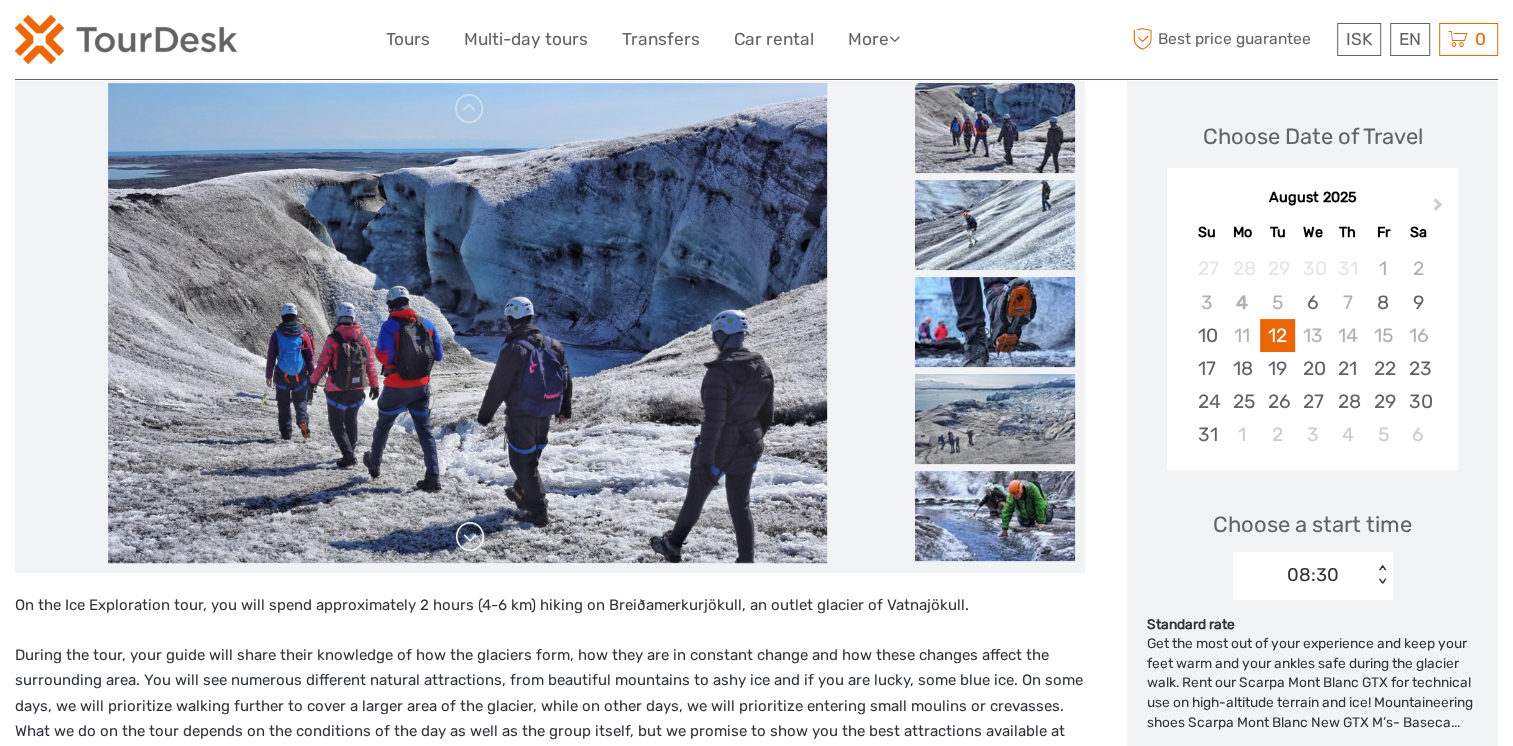 click at bounding box center [470, 537] 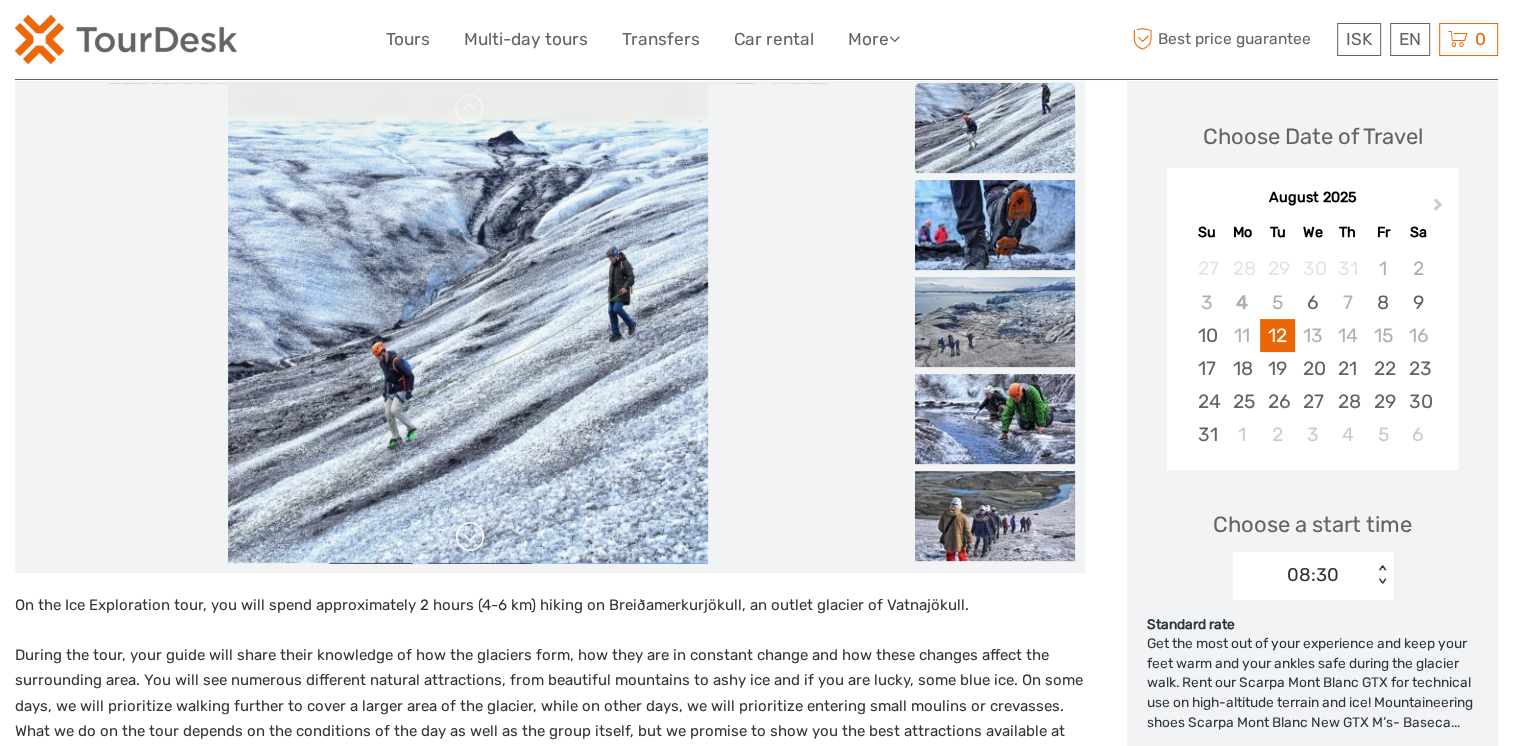 click at bounding box center [470, 537] 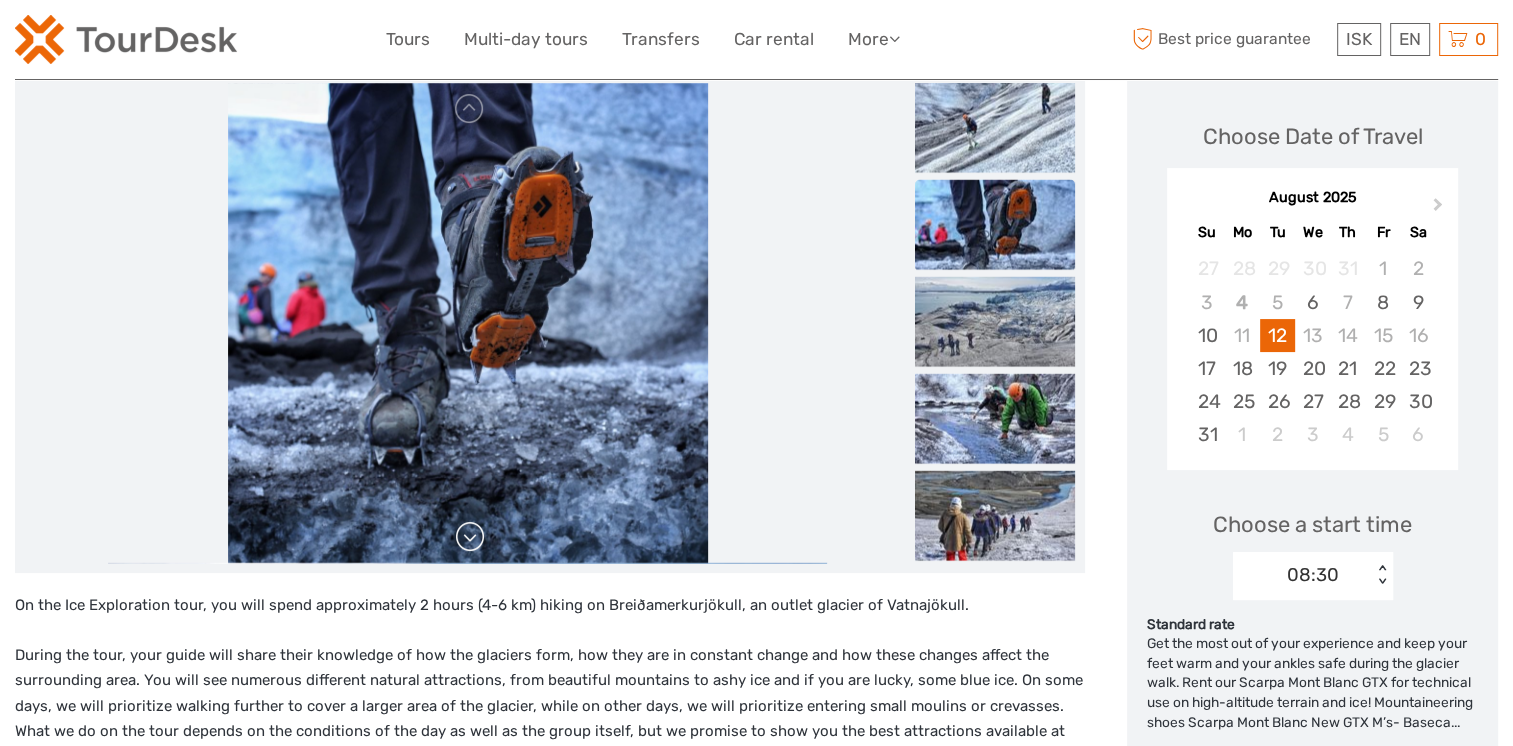 click at bounding box center (470, 537) 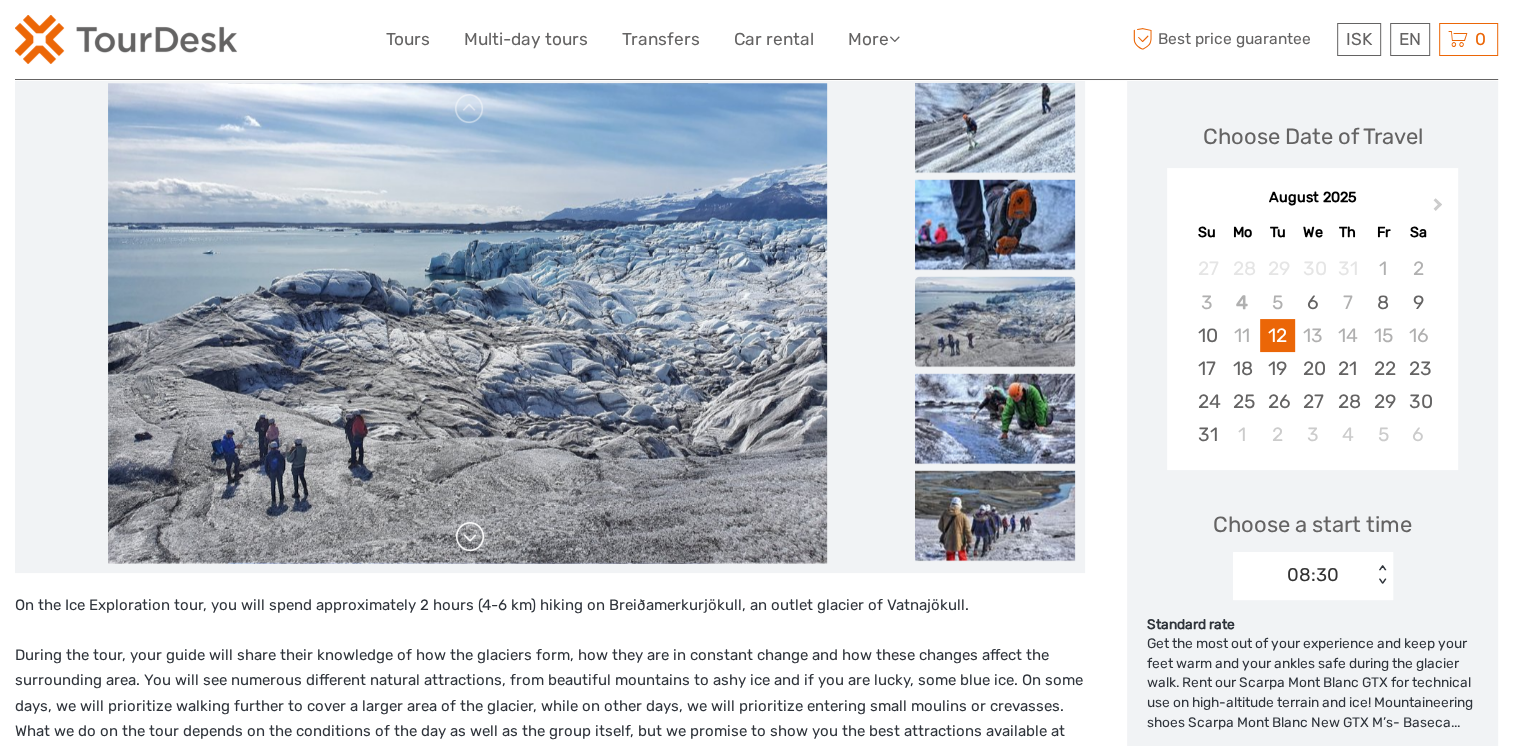 click at bounding box center (470, 537) 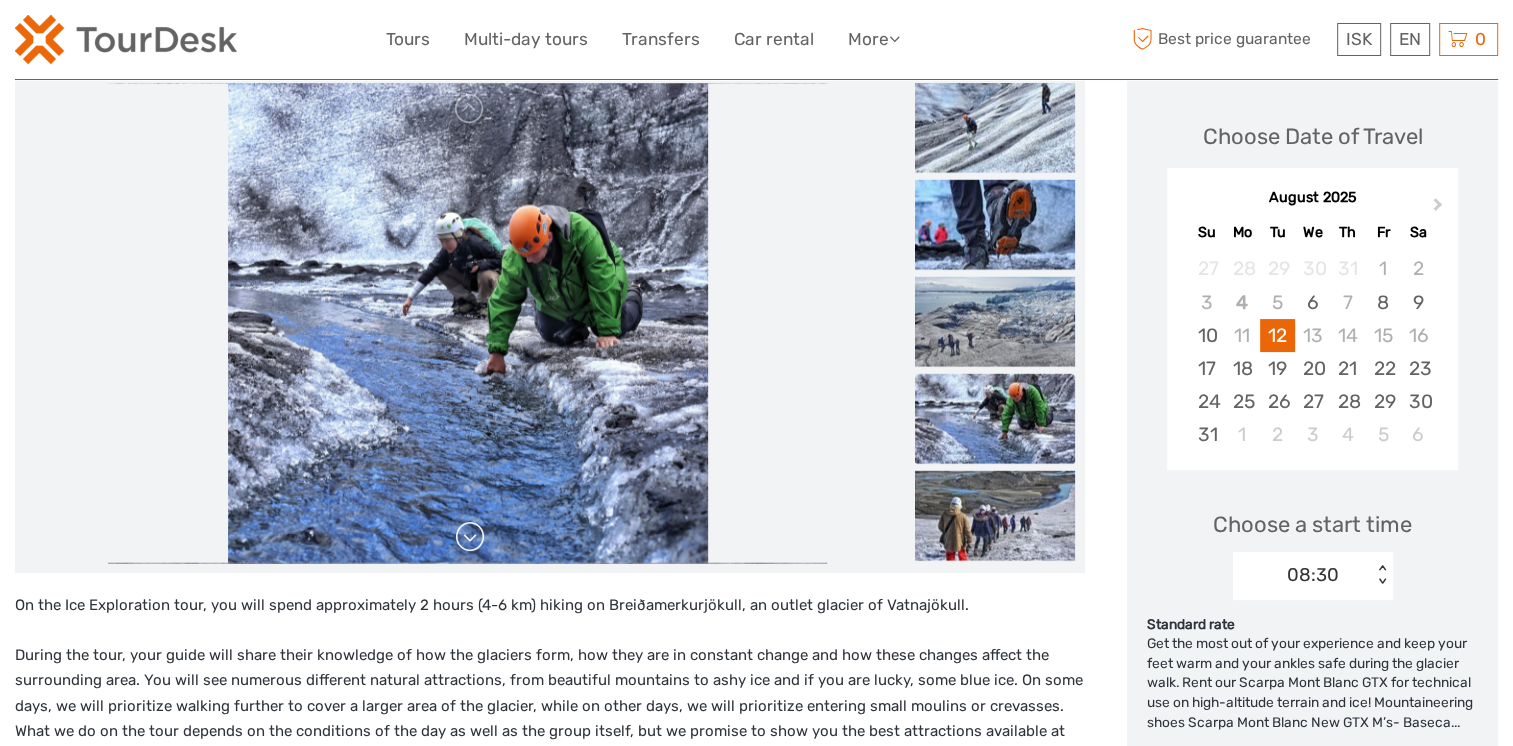 click at bounding box center (470, 537) 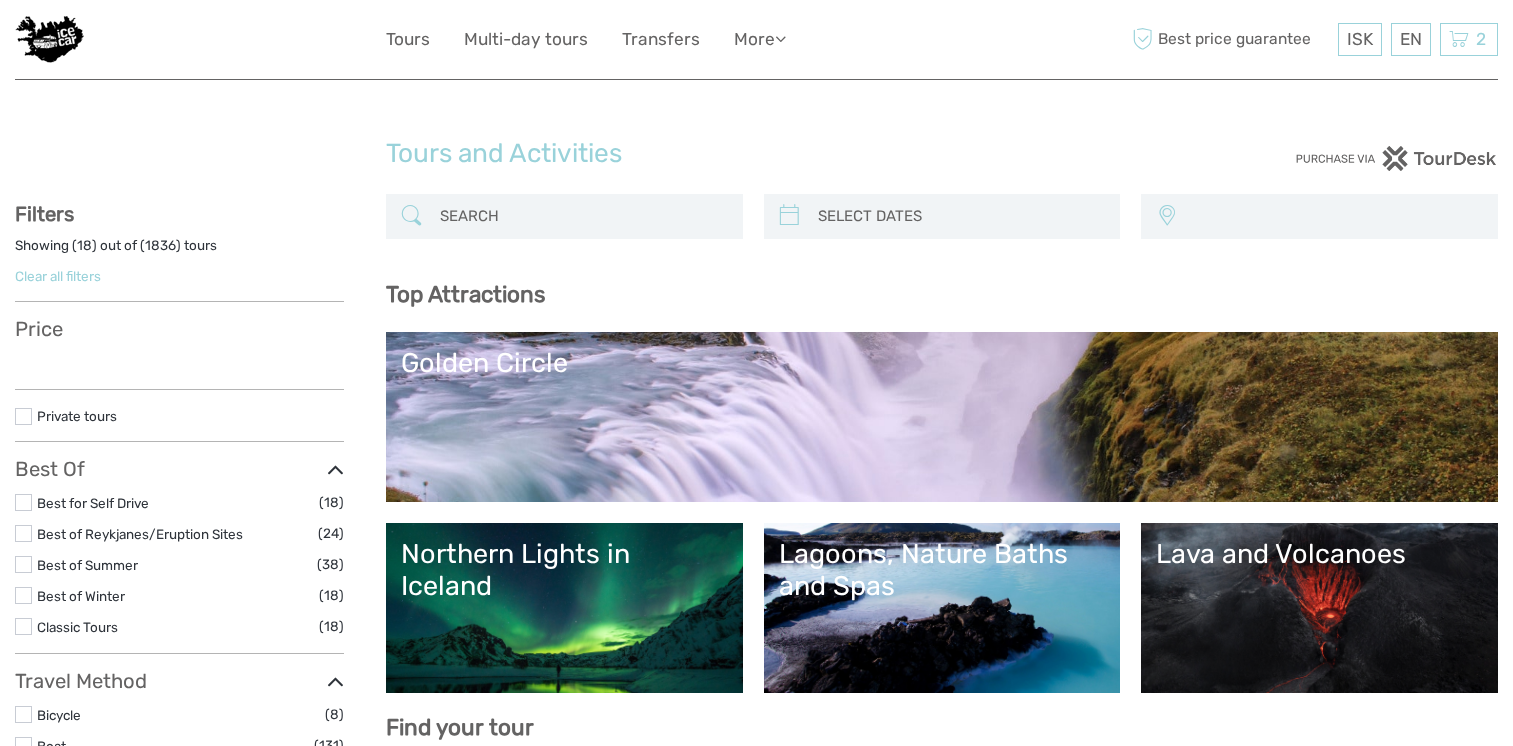 select 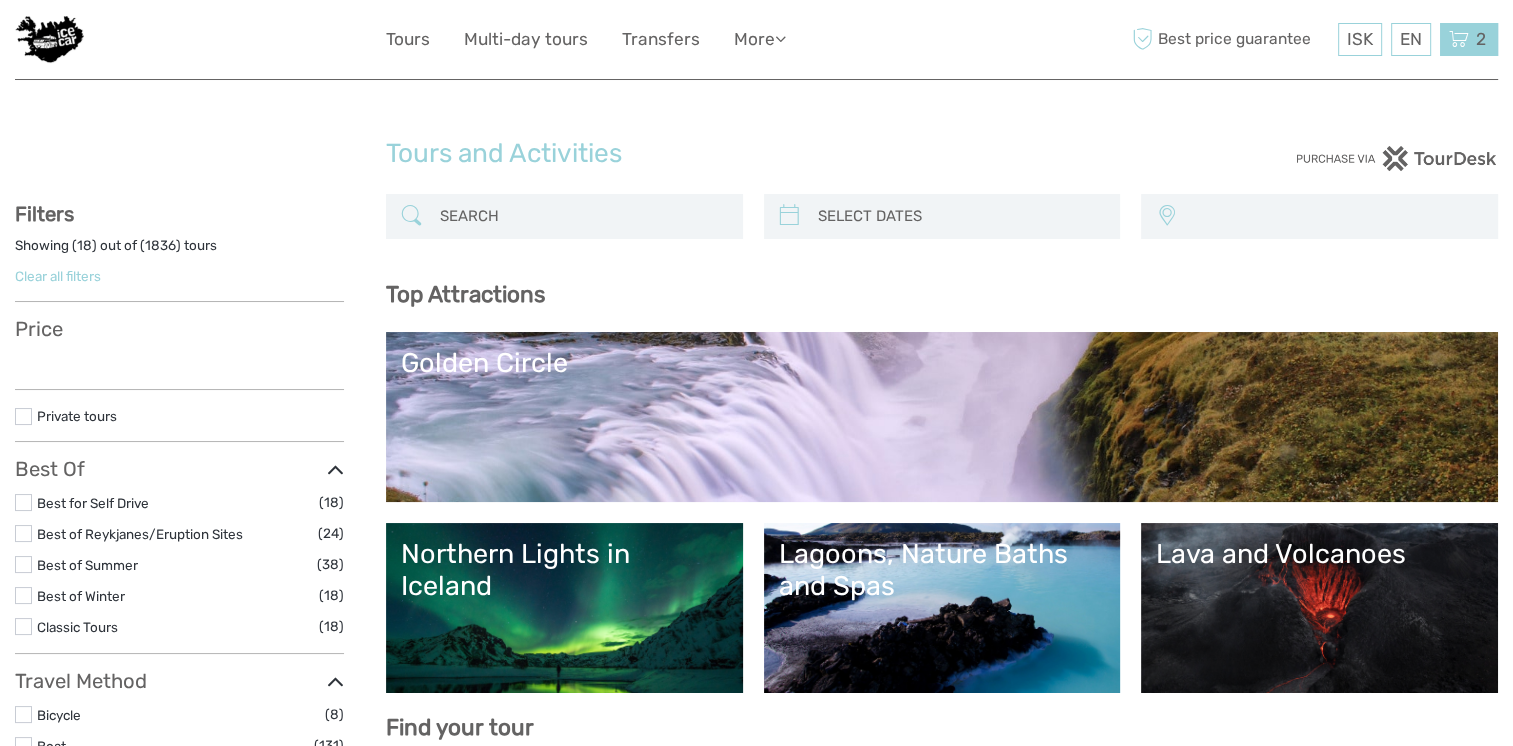 scroll, scrollTop: 0, scrollLeft: 0, axis: both 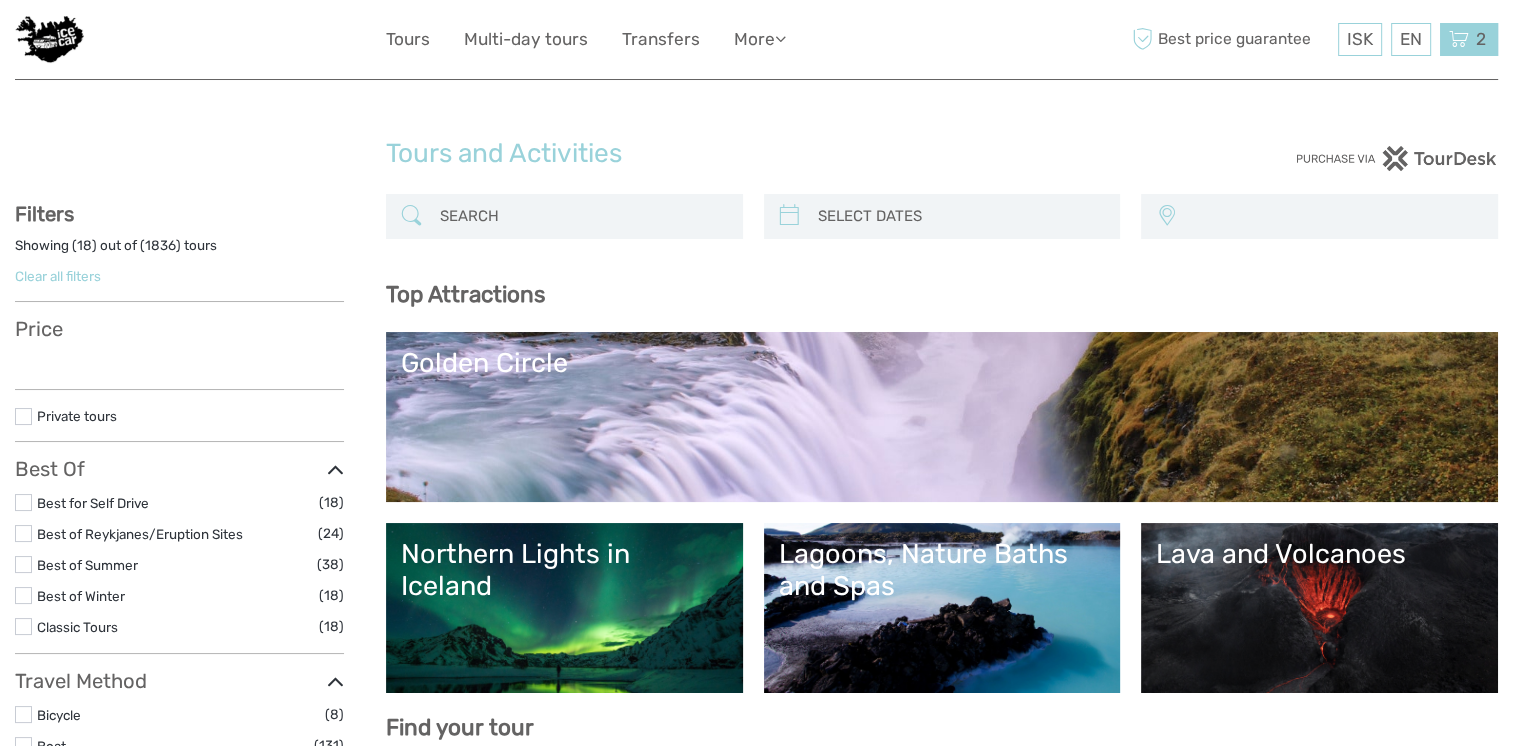 click on "2" at bounding box center (1481, 39) 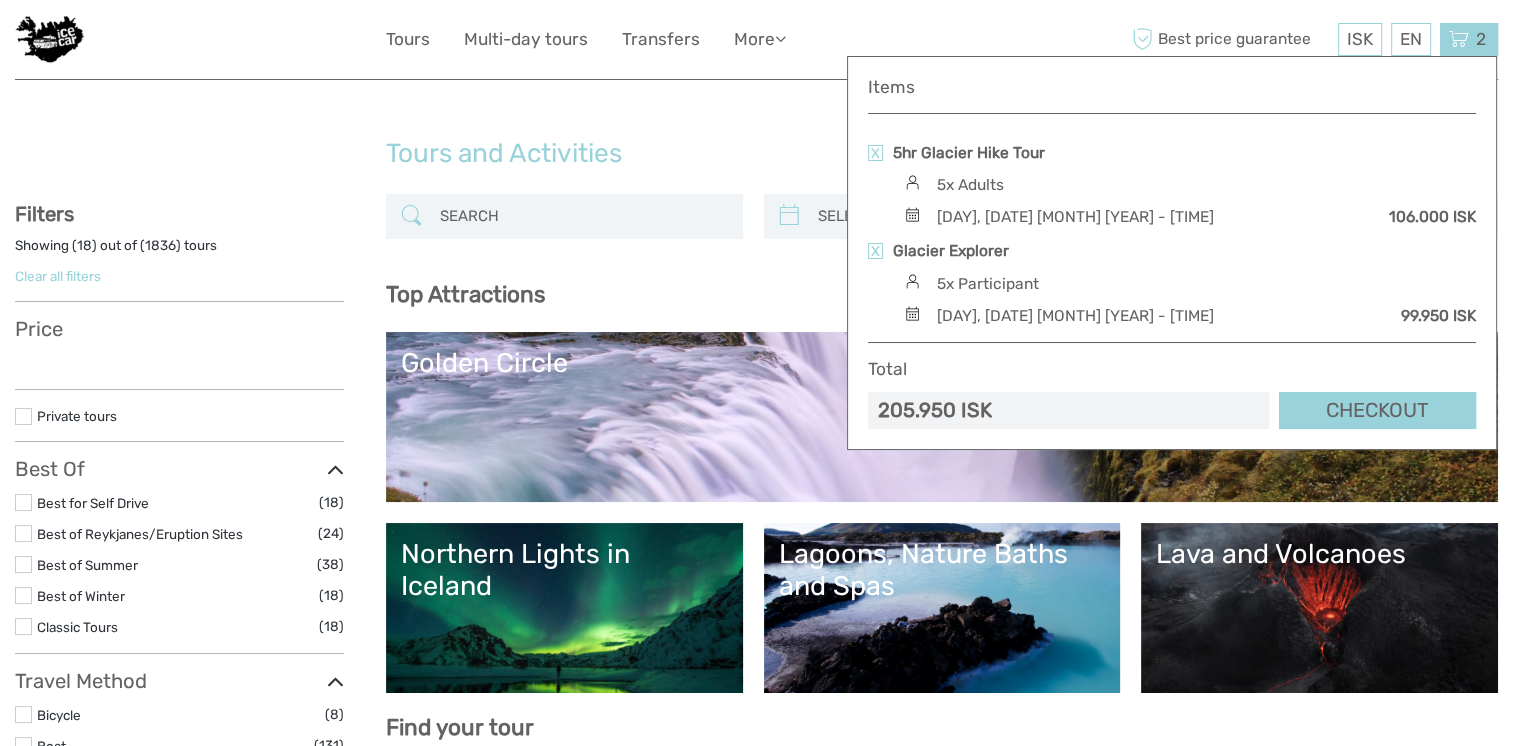 select 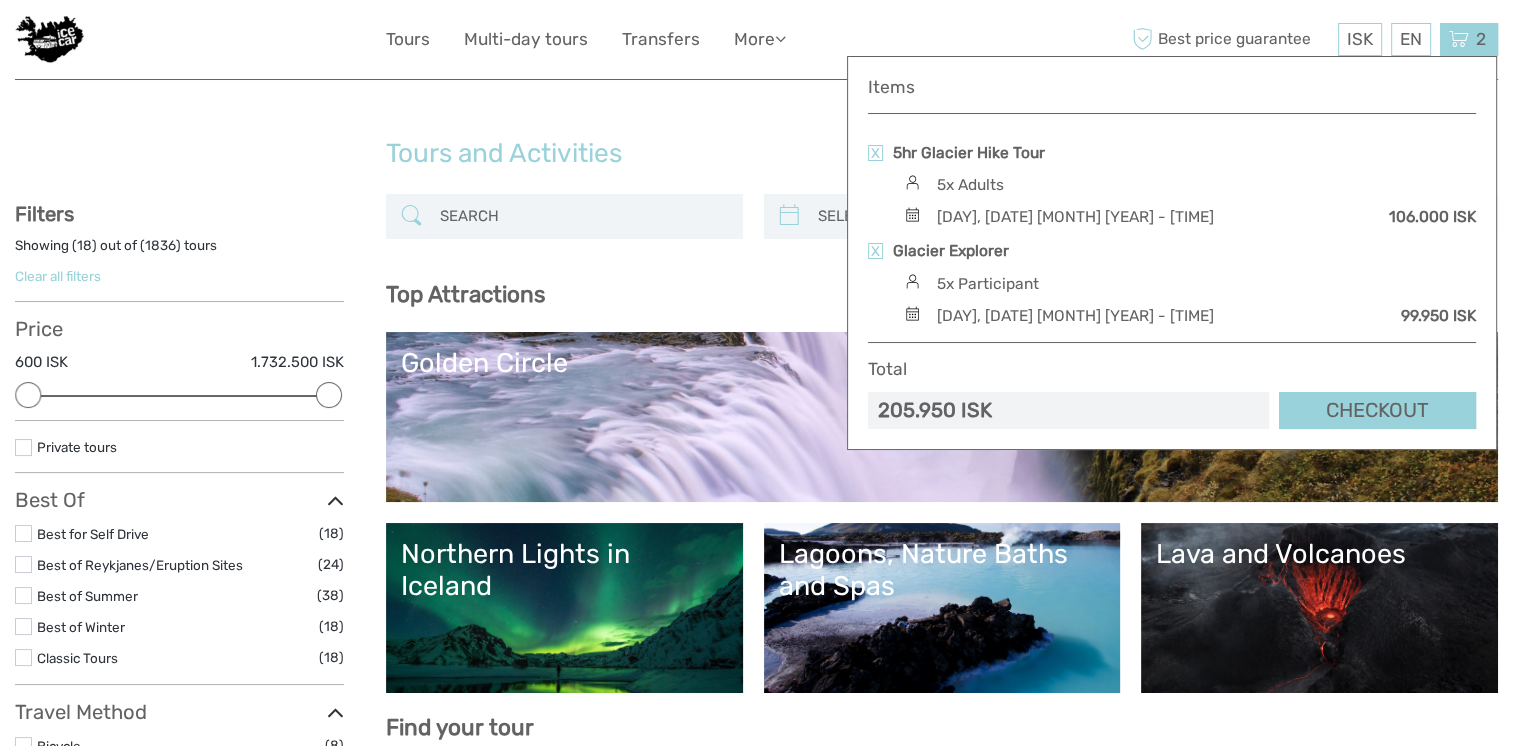 scroll, scrollTop: 0, scrollLeft: 0, axis: both 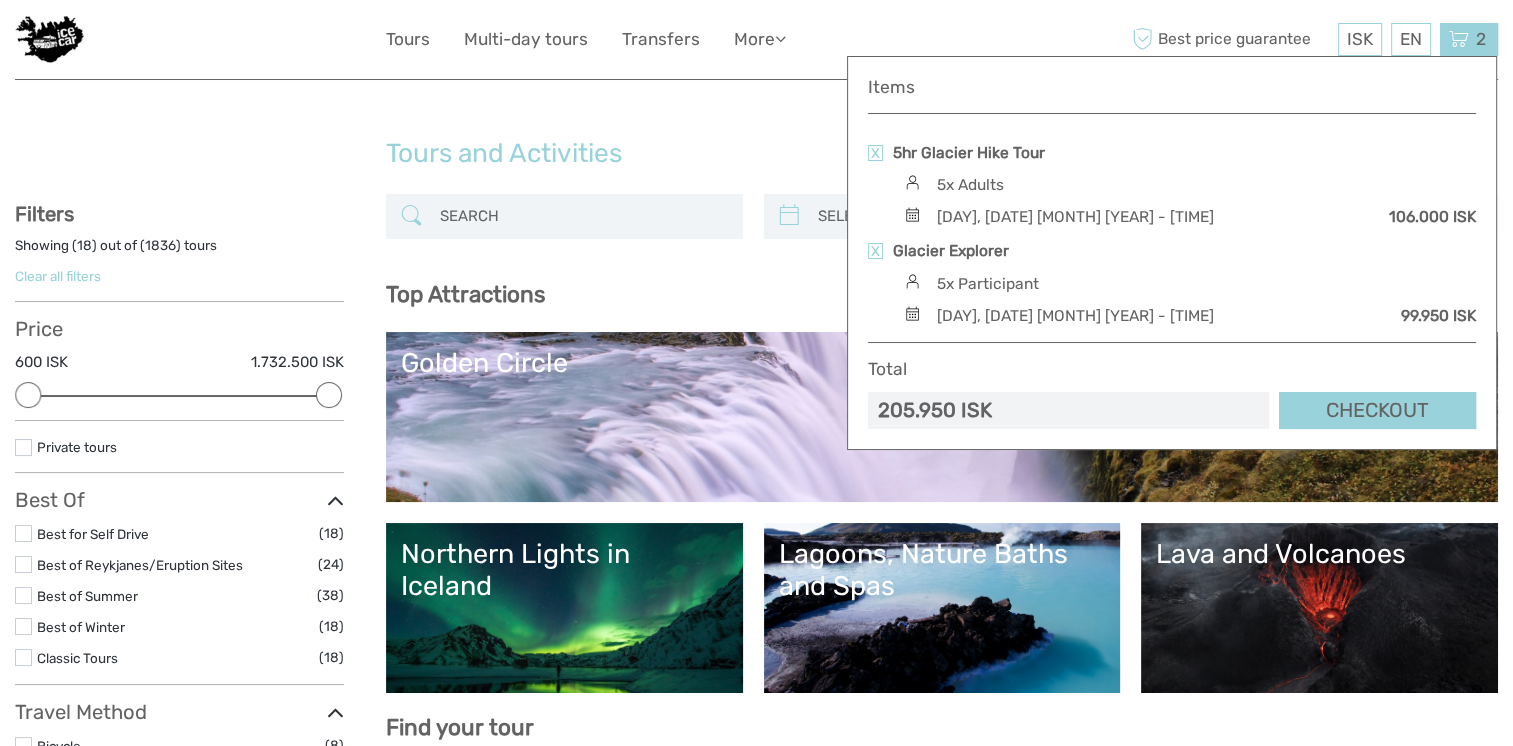 click at bounding box center [875, 153] 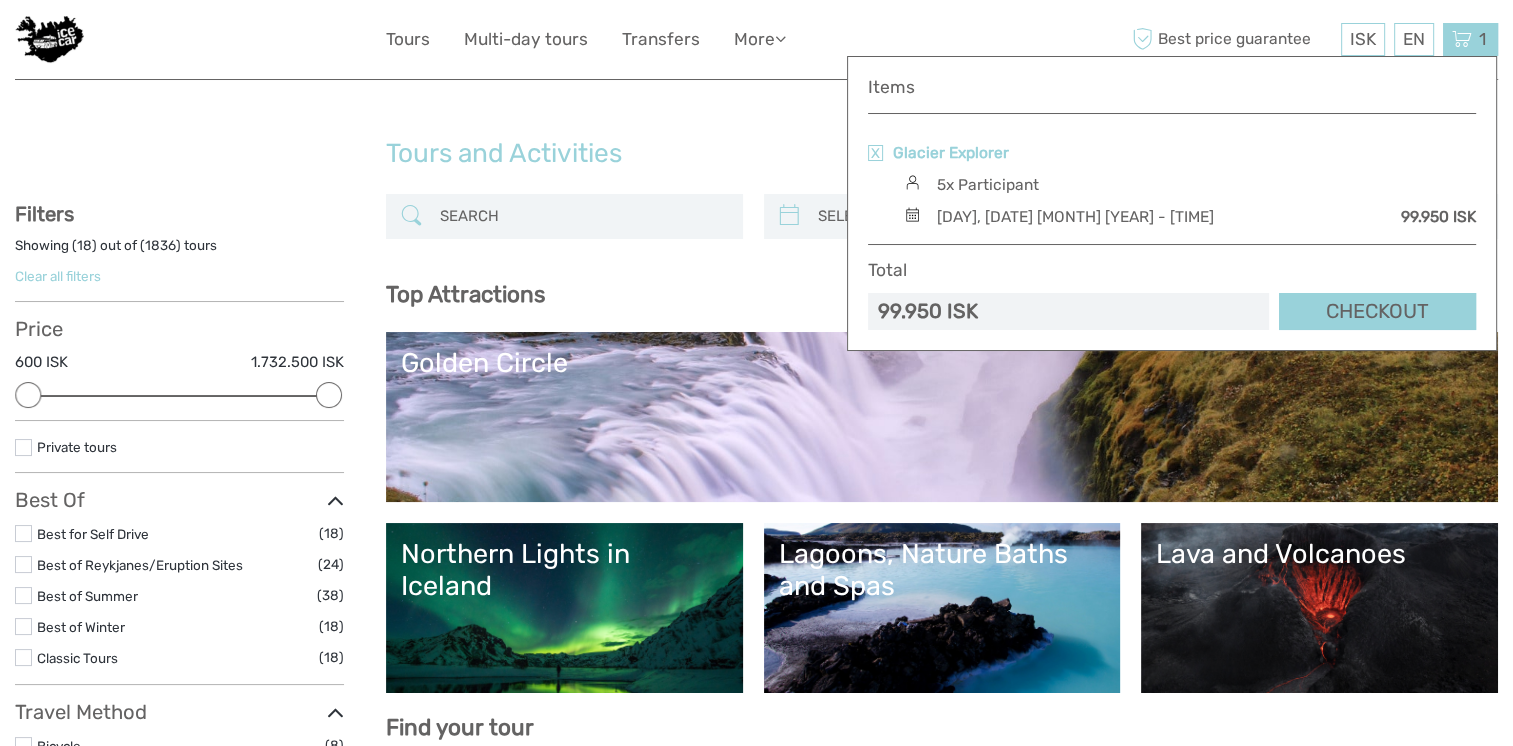 click on "Glacier Explorer" at bounding box center (951, 153) 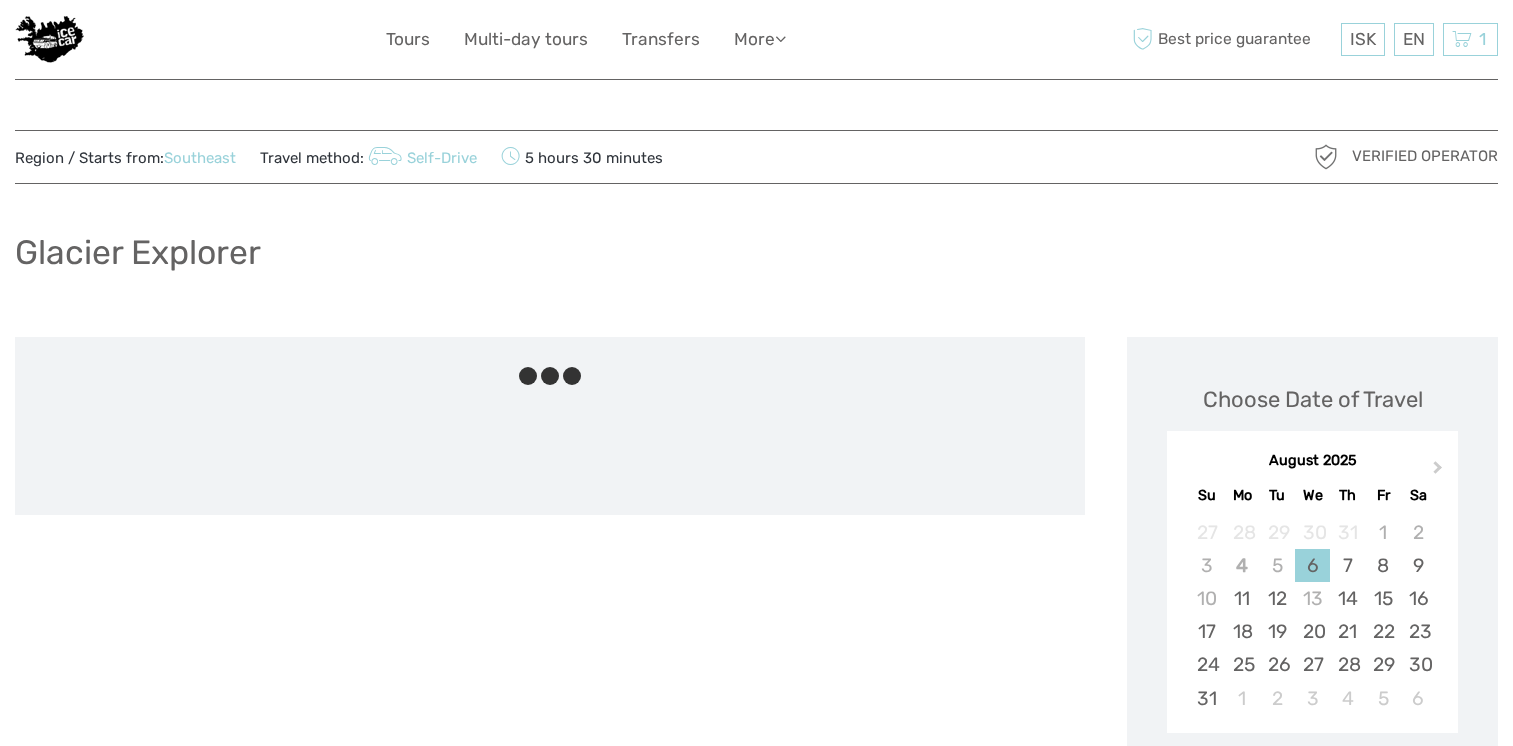 scroll, scrollTop: 0, scrollLeft: 0, axis: both 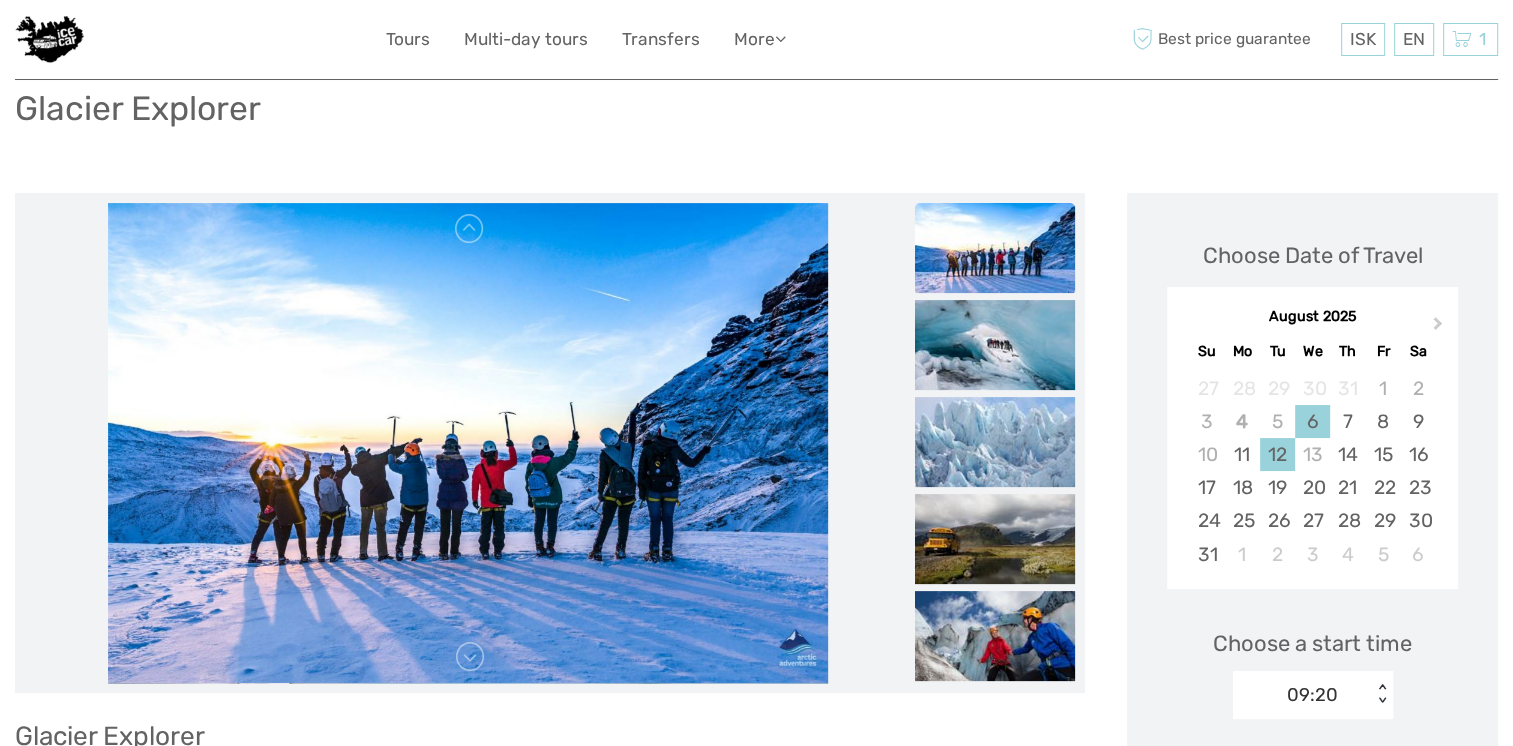 click on "12" at bounding box center (1277, 454) 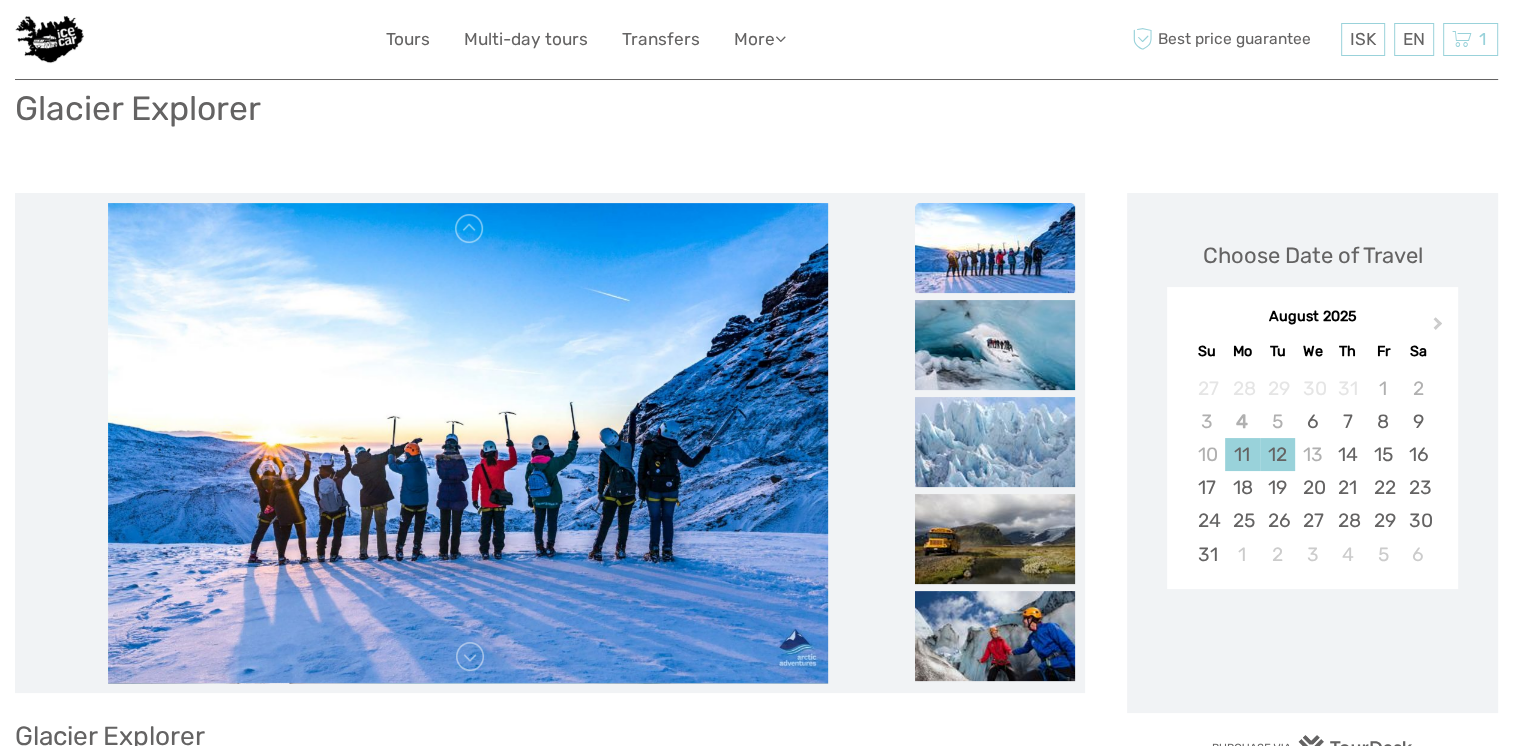click on "11" at bounding box center [1242, 454] 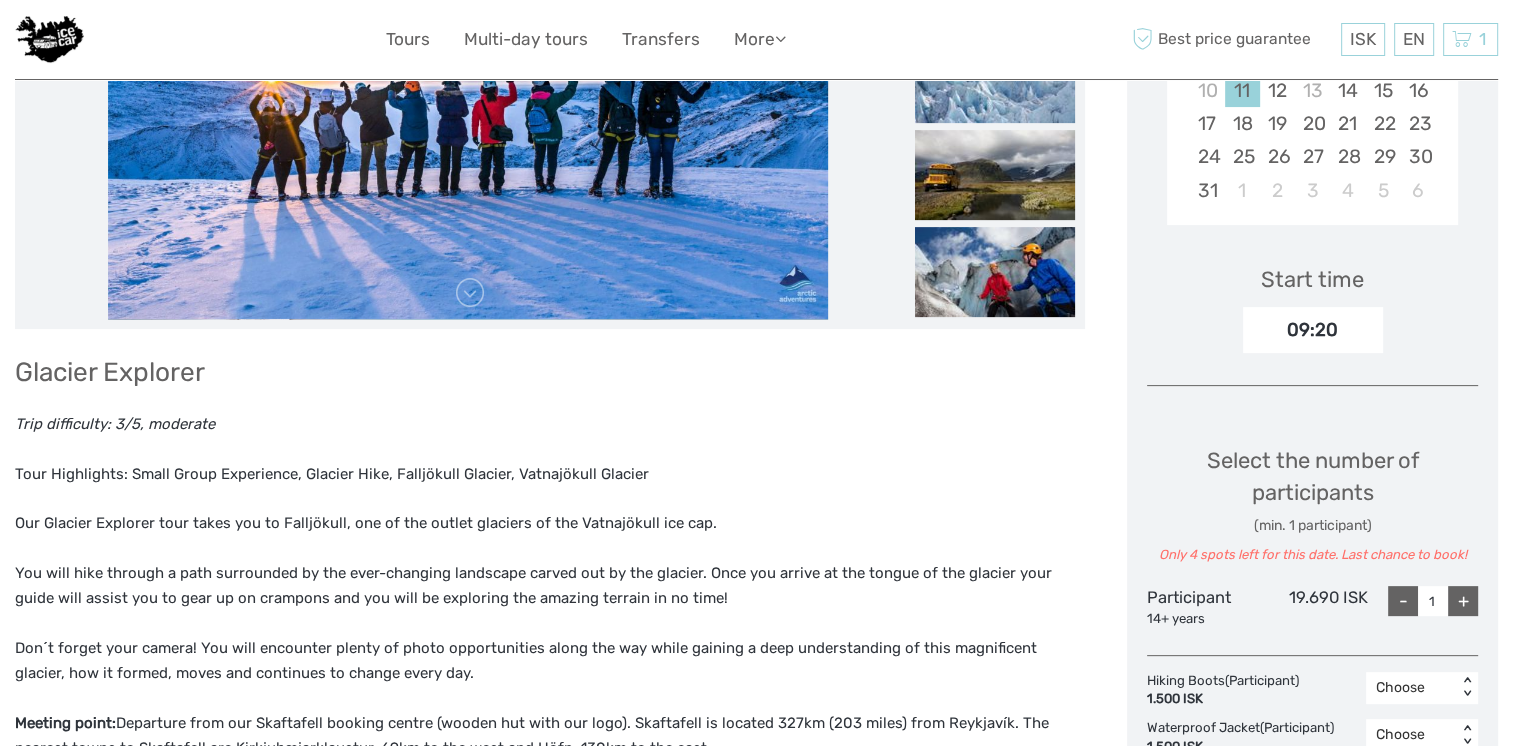 scroll, scrollTop: 460, scrollLeft: 0, axis: vertical 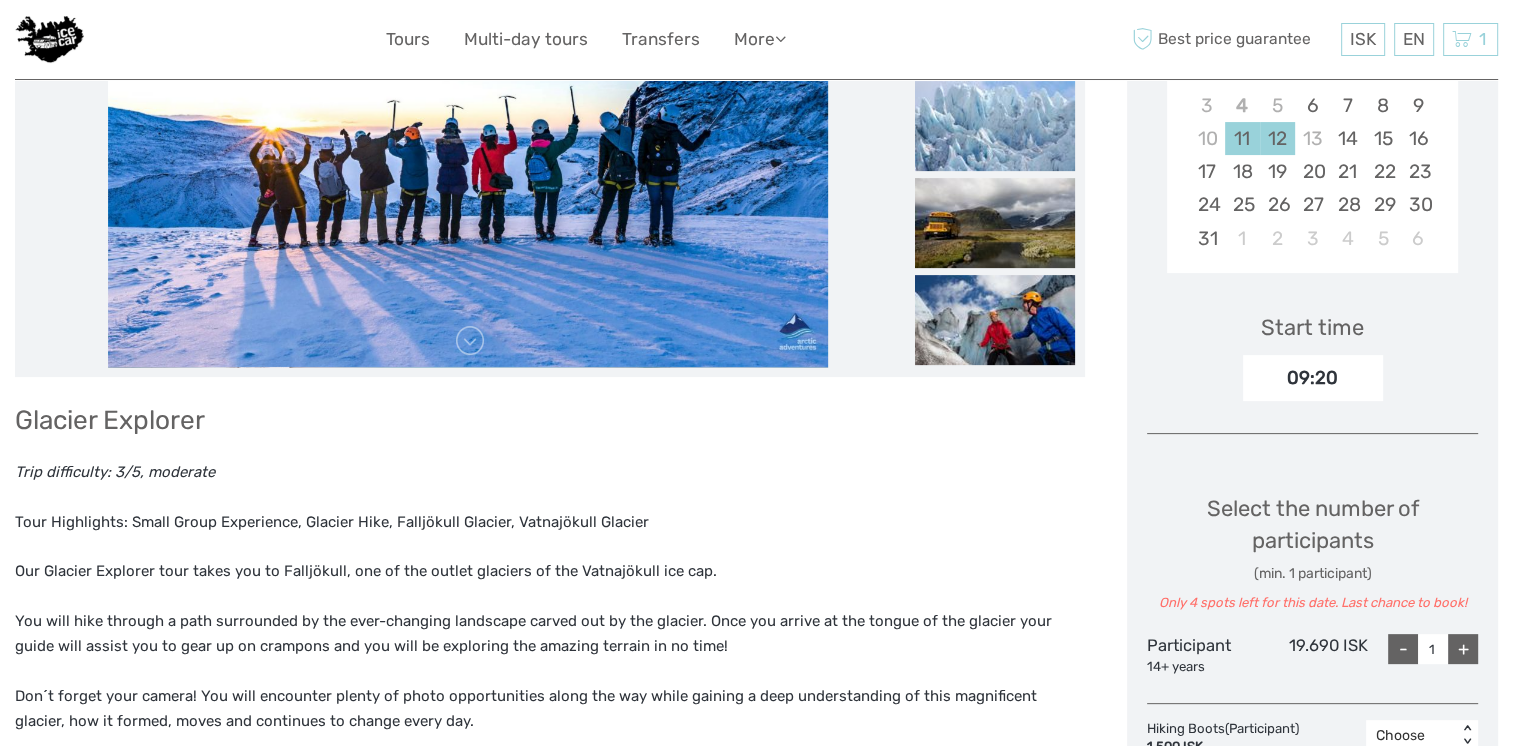 click on "12" at bounding box center [1277, 138] 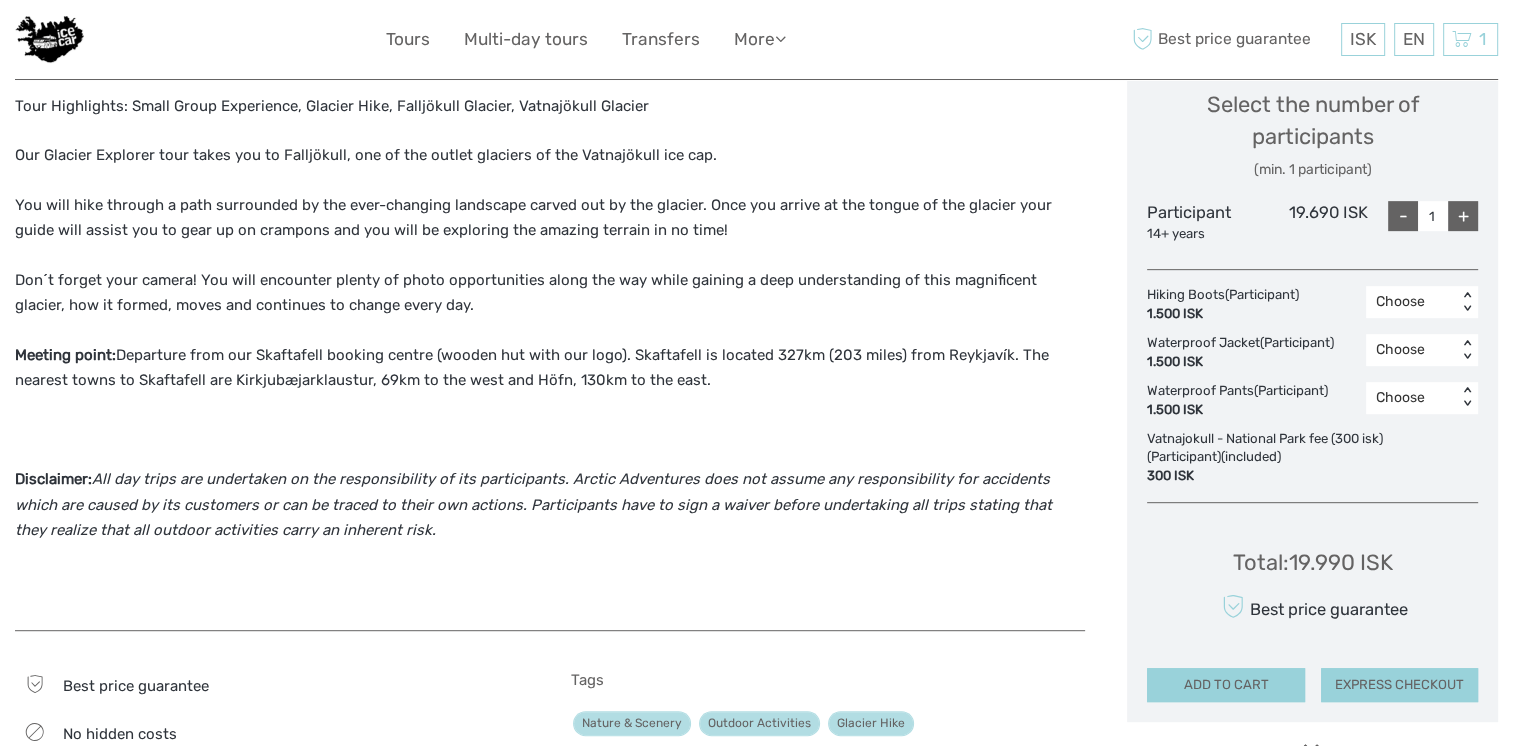 scroll, scrollTop: 882, scrollLeft: 0, axis: vertical 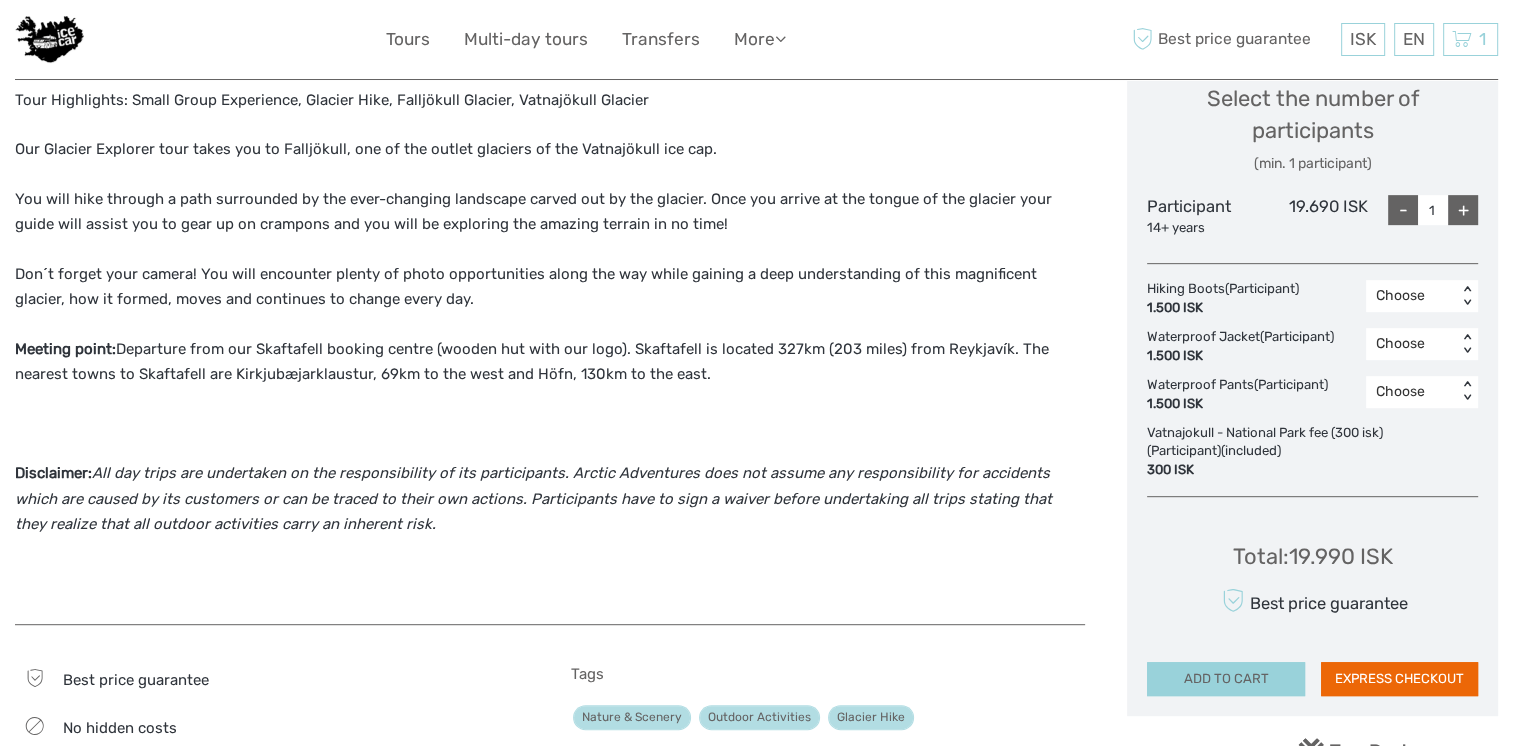 click on "EXPRESS CHECKOUT" at bounding box center (1399, 679) 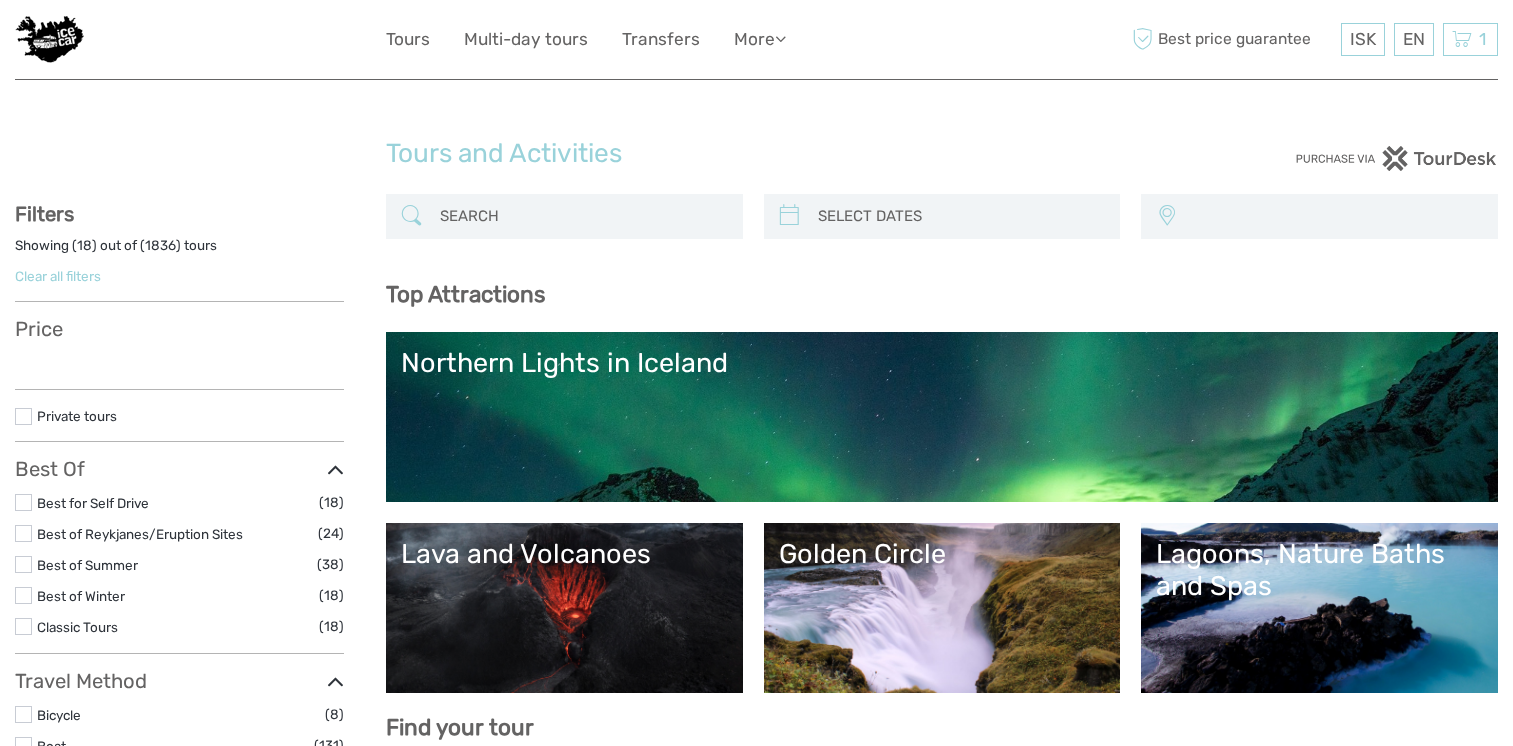 select 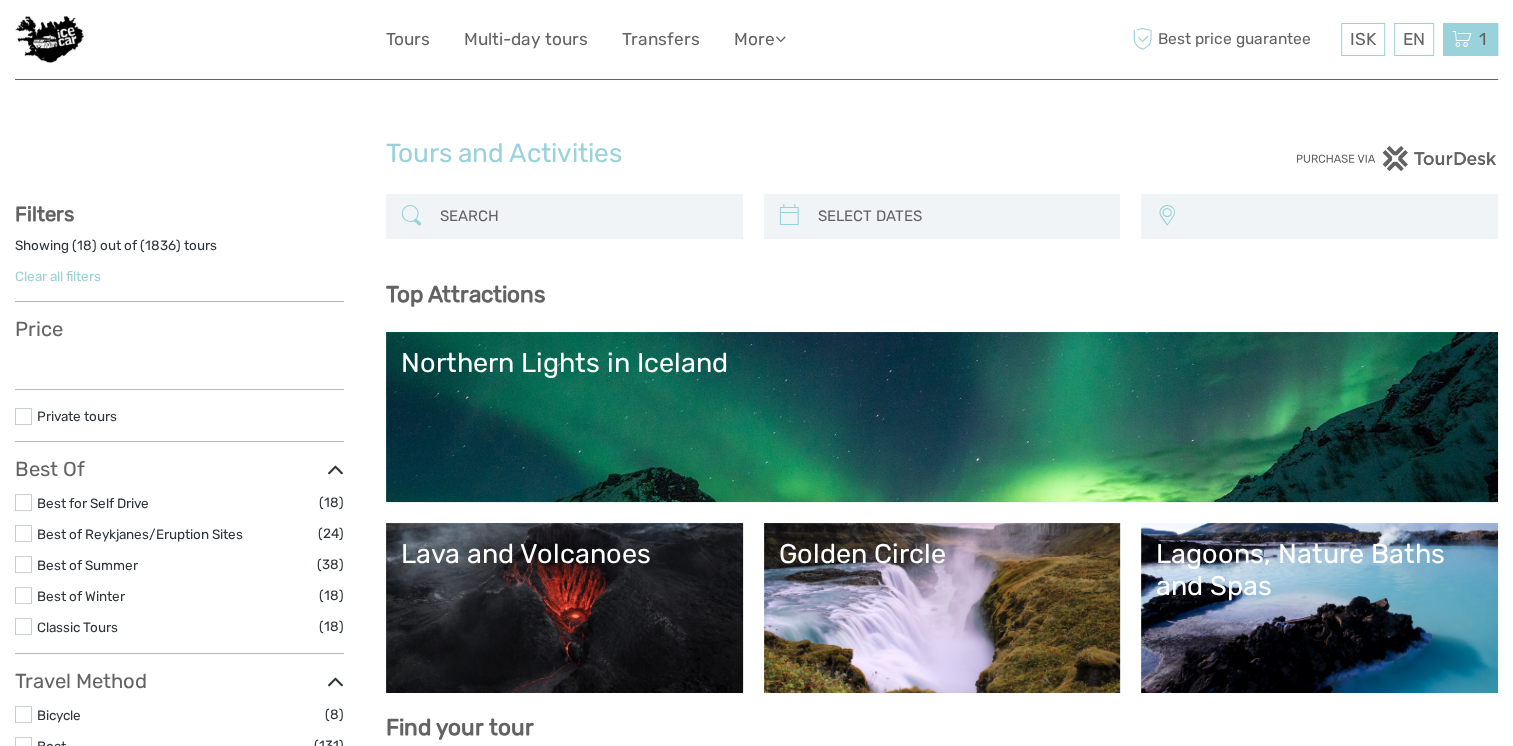 scroll, scrollTop: 0, scrollLeft: 0, axis: both 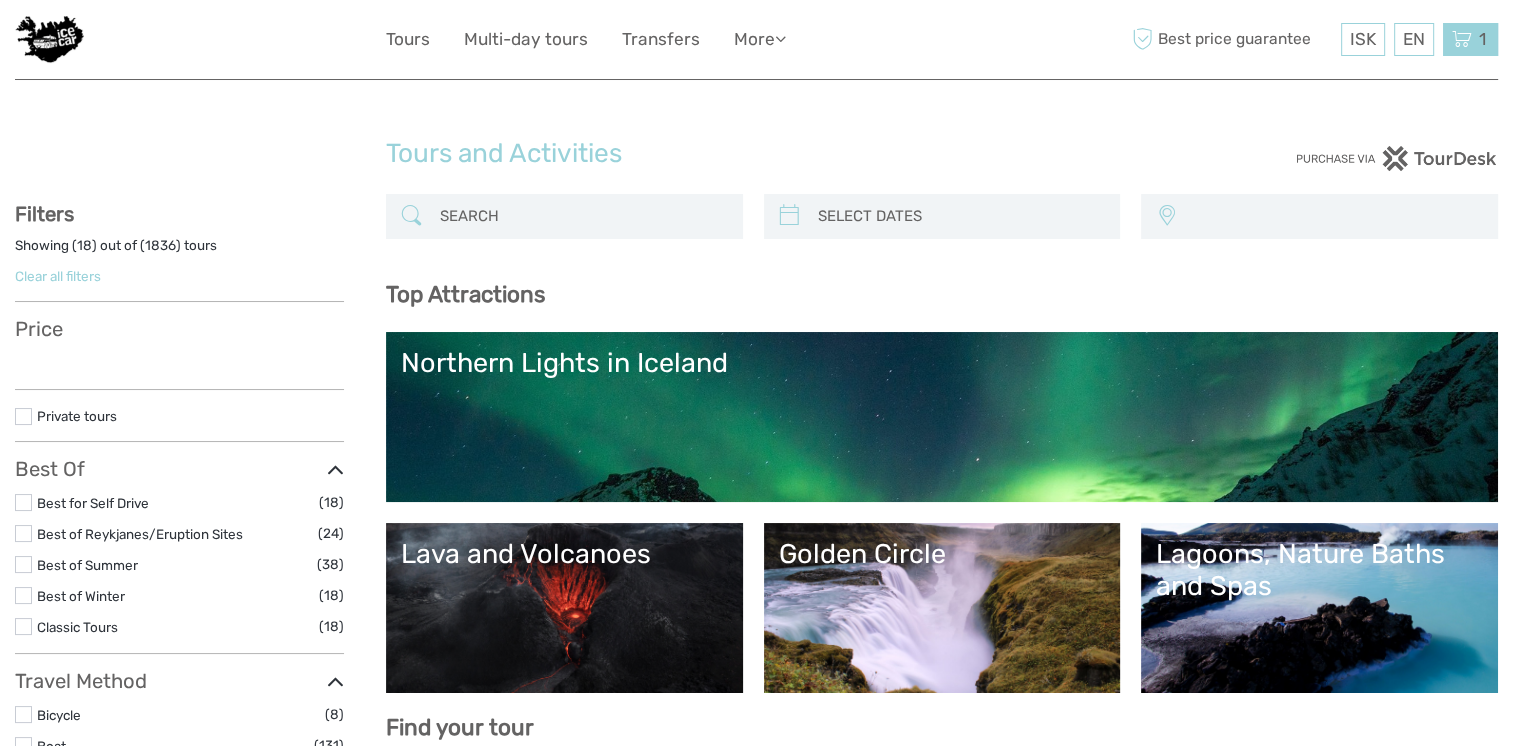 click at bounding box center [1462, 39] 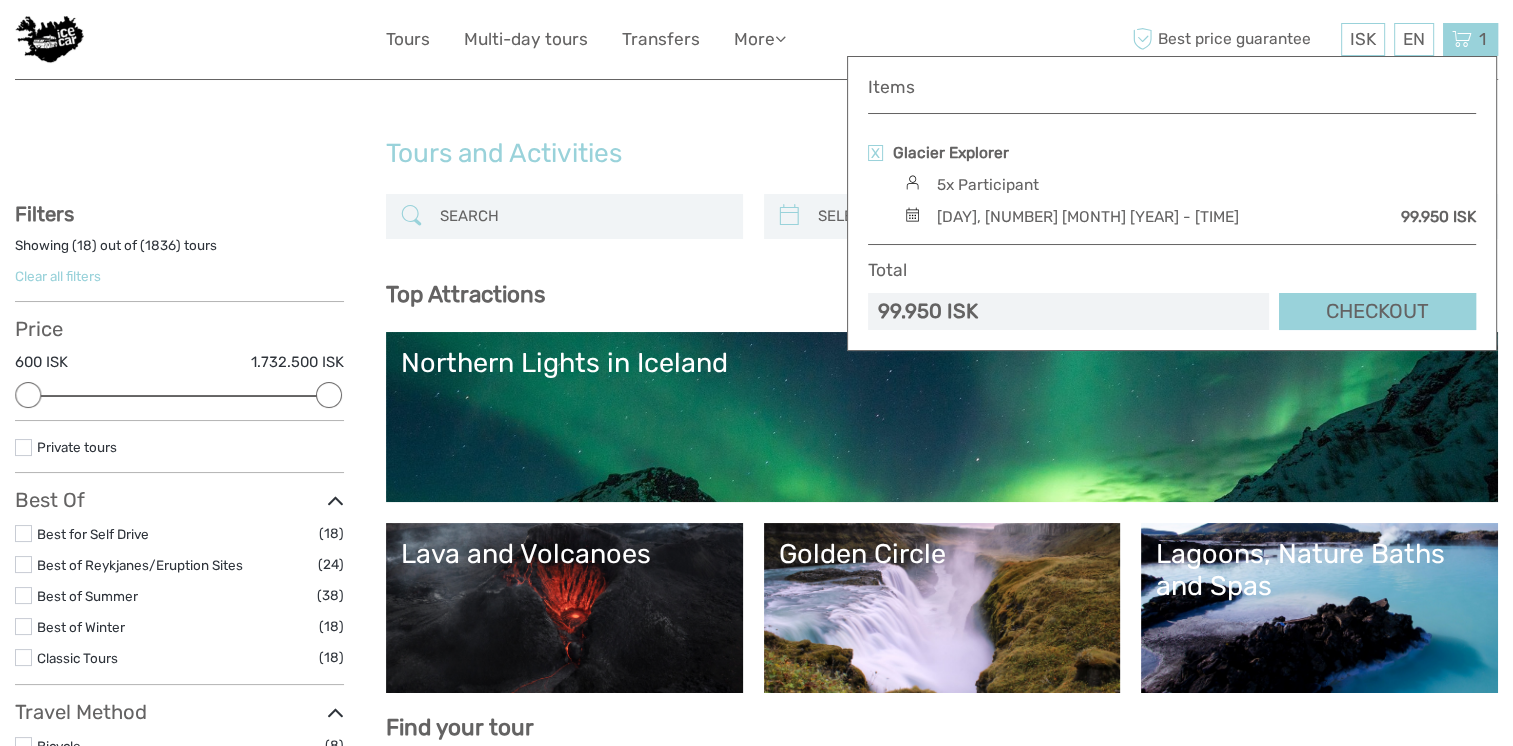 scroll, scrollTop: 0, scrollLeft: 0, axis: both 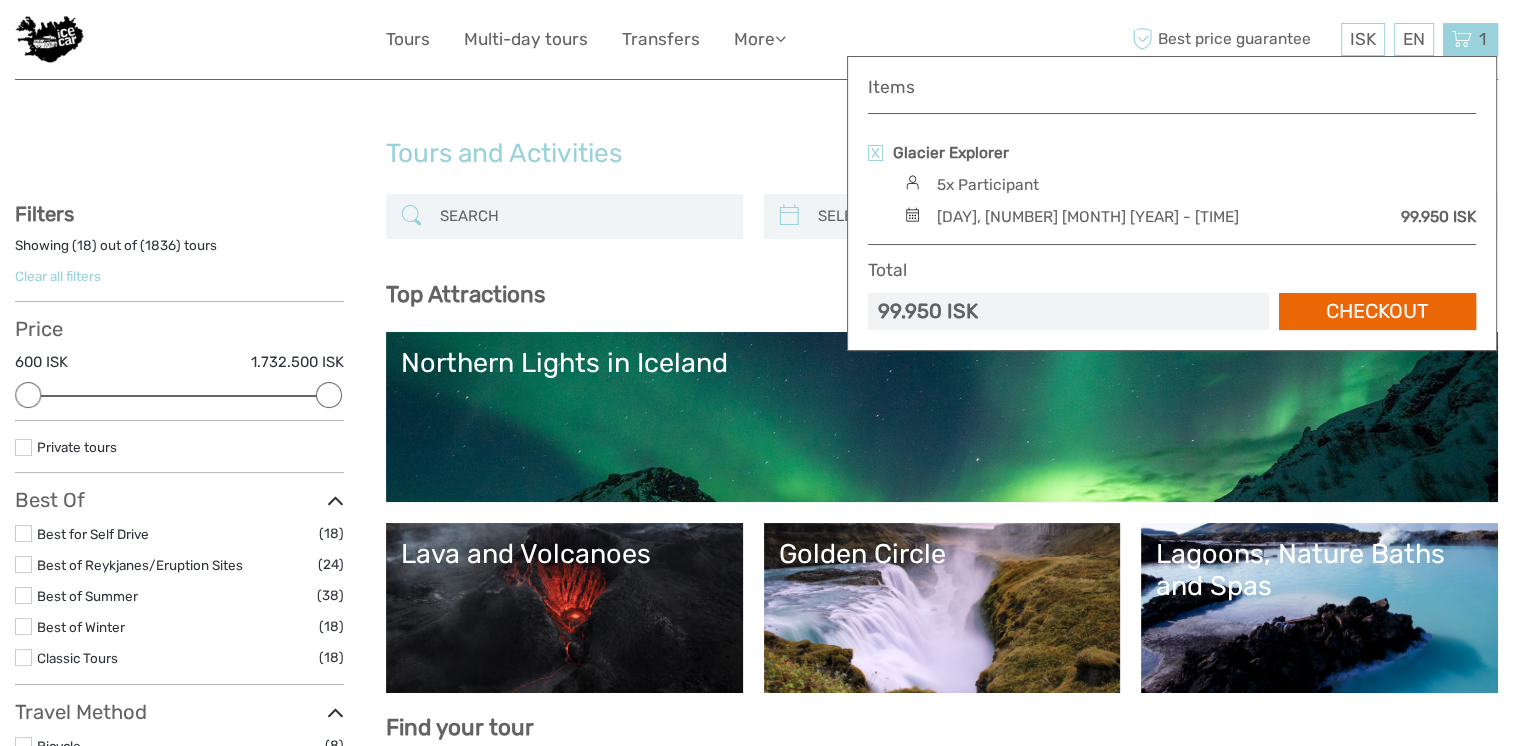click on "Checkout" at bounding box center (1377, 311) 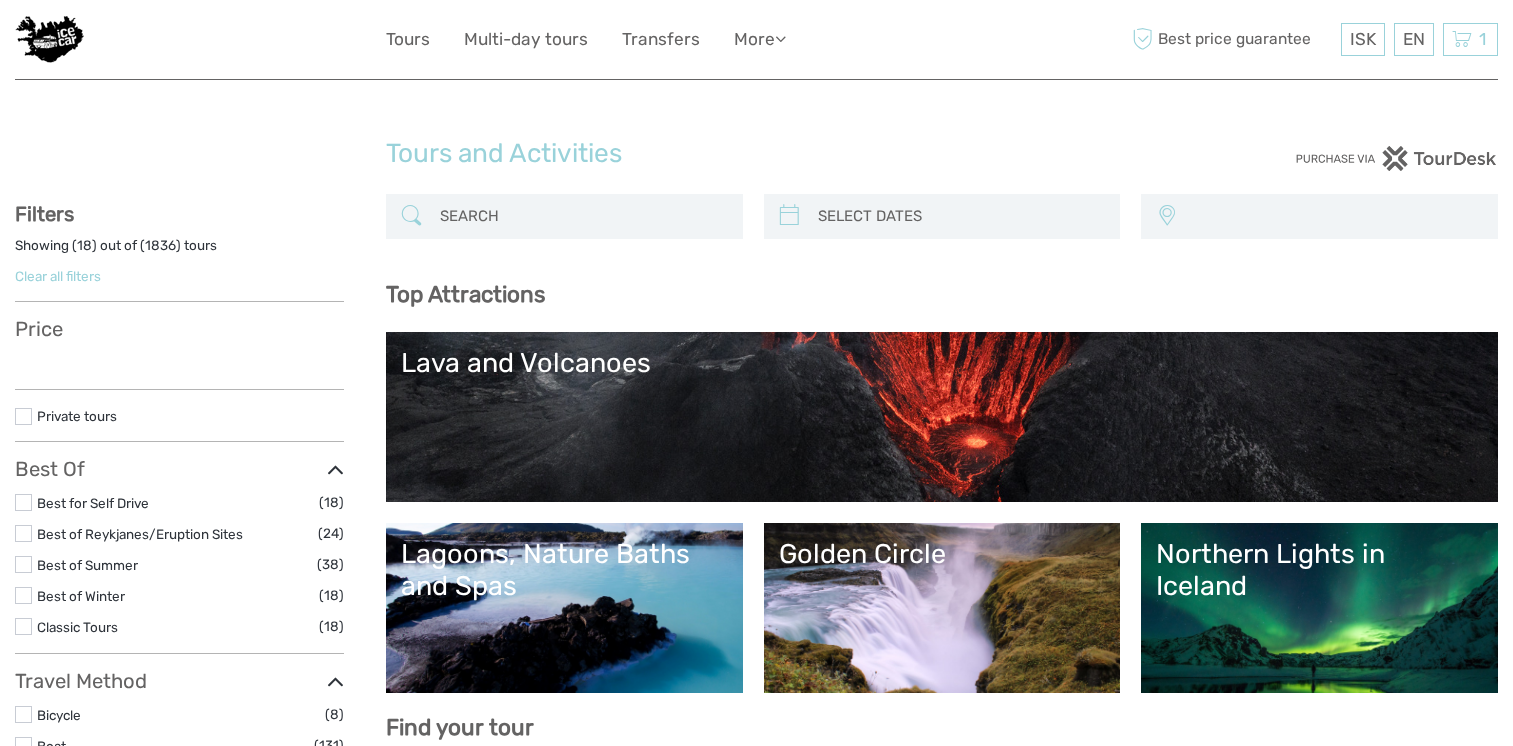 select 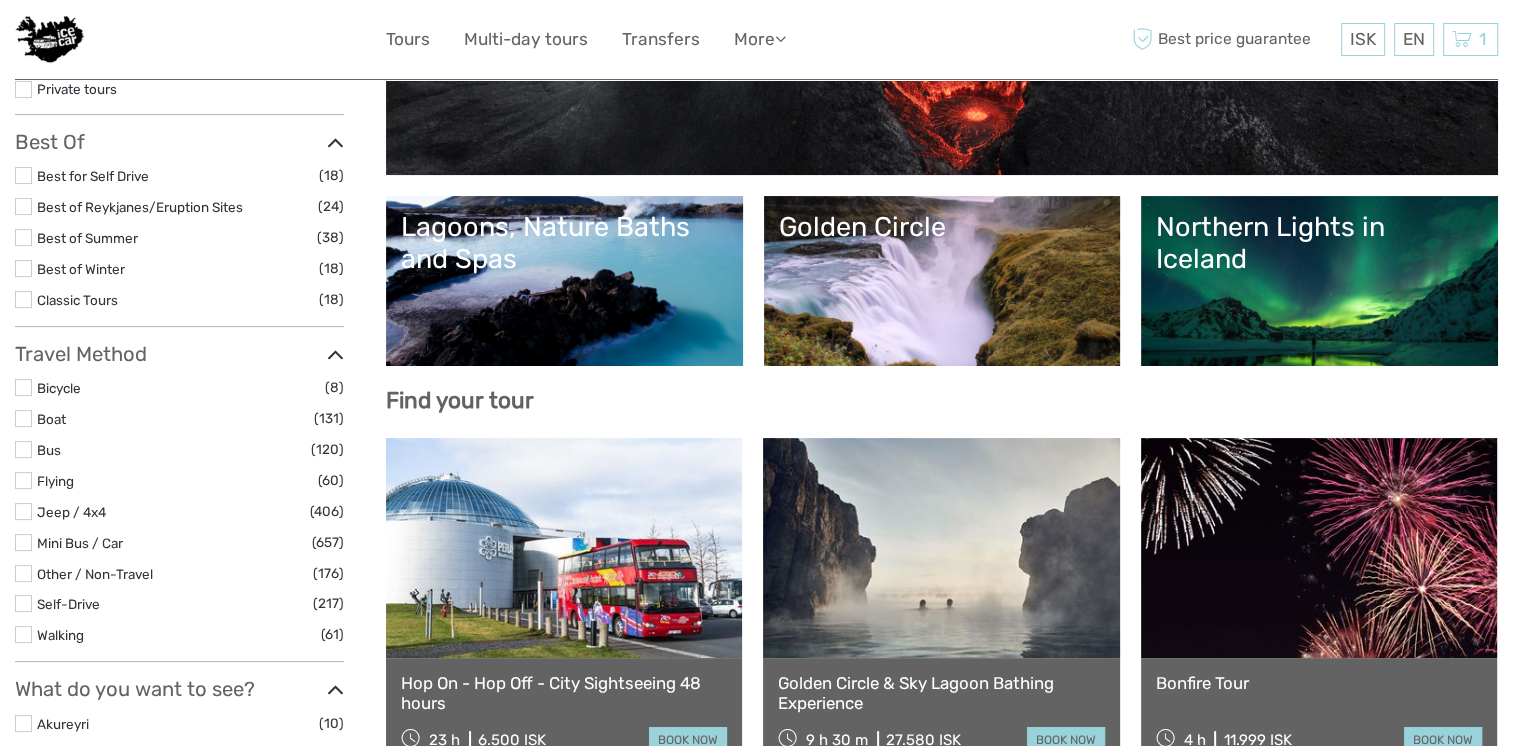 scroll, scrollTop: 400, scrollLeft: 0, axis: vertical 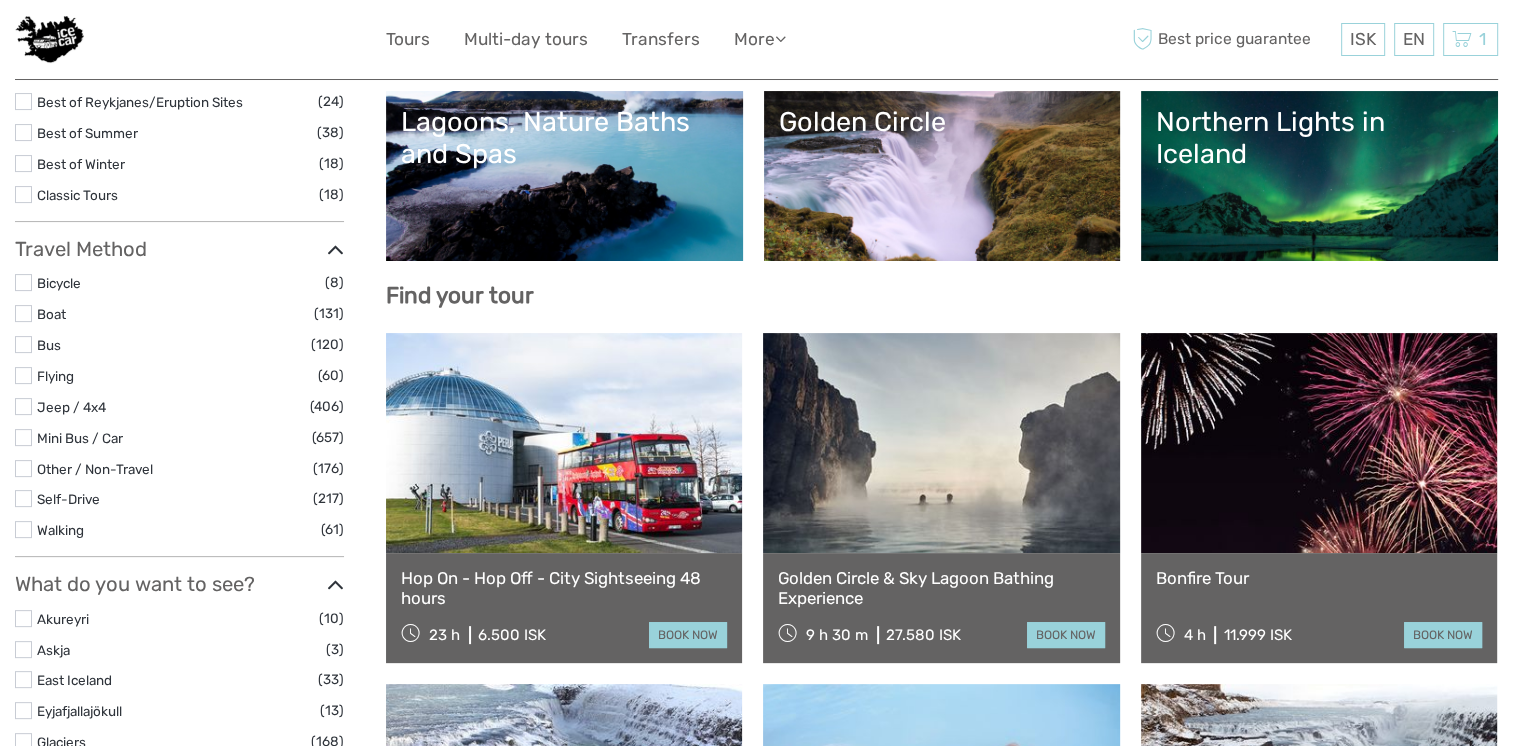 select 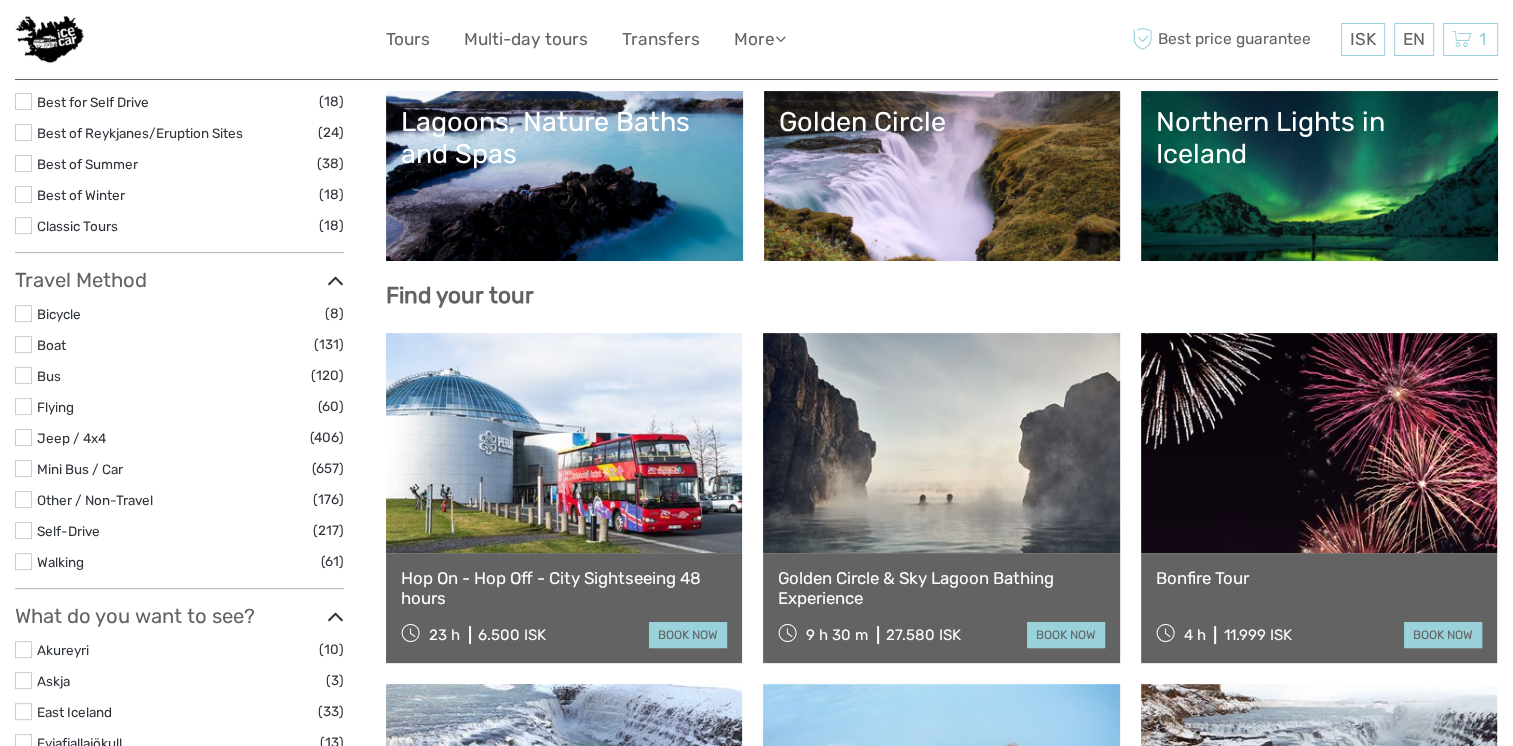 scroll, scrollTop: 0, scrollLeft: 0, axis: both 